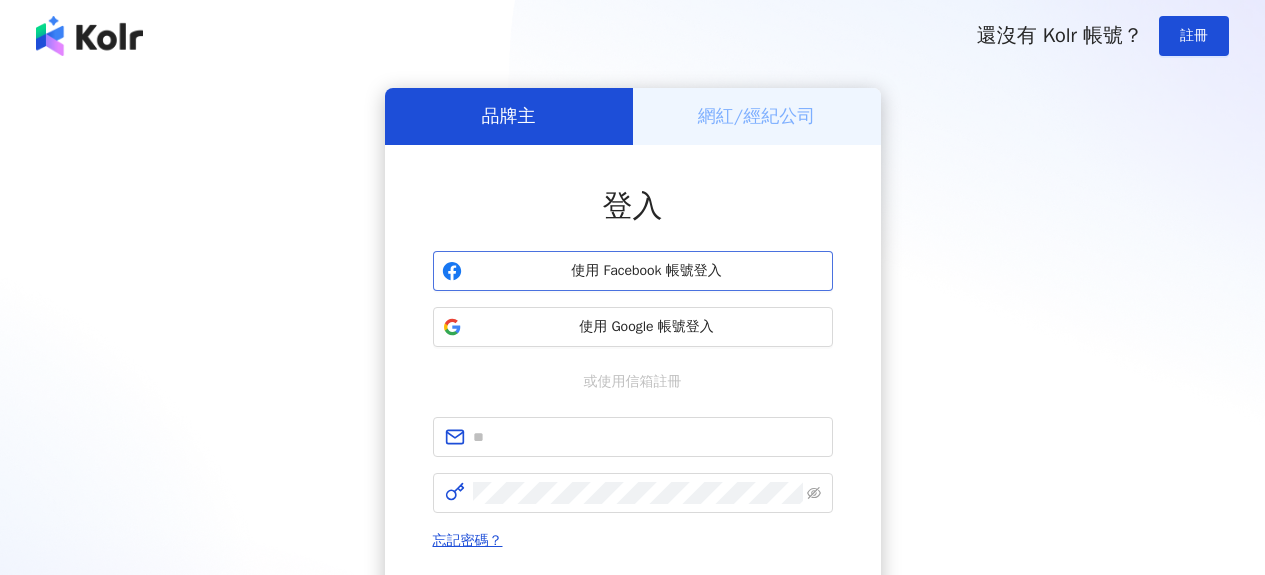 scroll, scrollTop: 0, scrollLeft: 0, axis: both 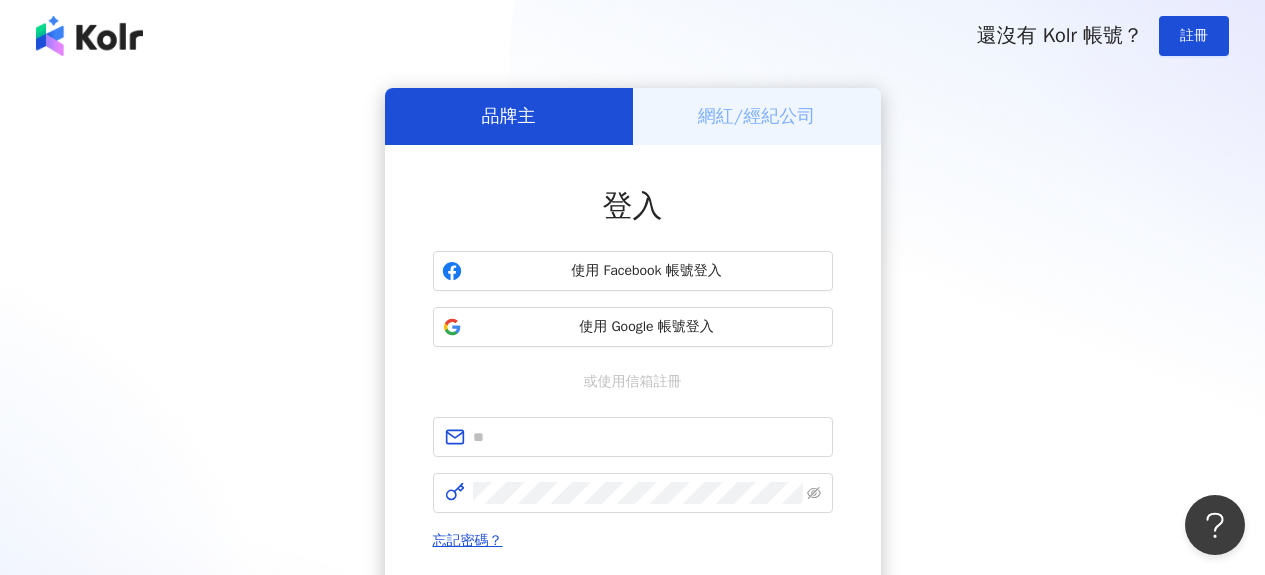 click on "網紅/經紀公司" at bounding box center [756, 116] 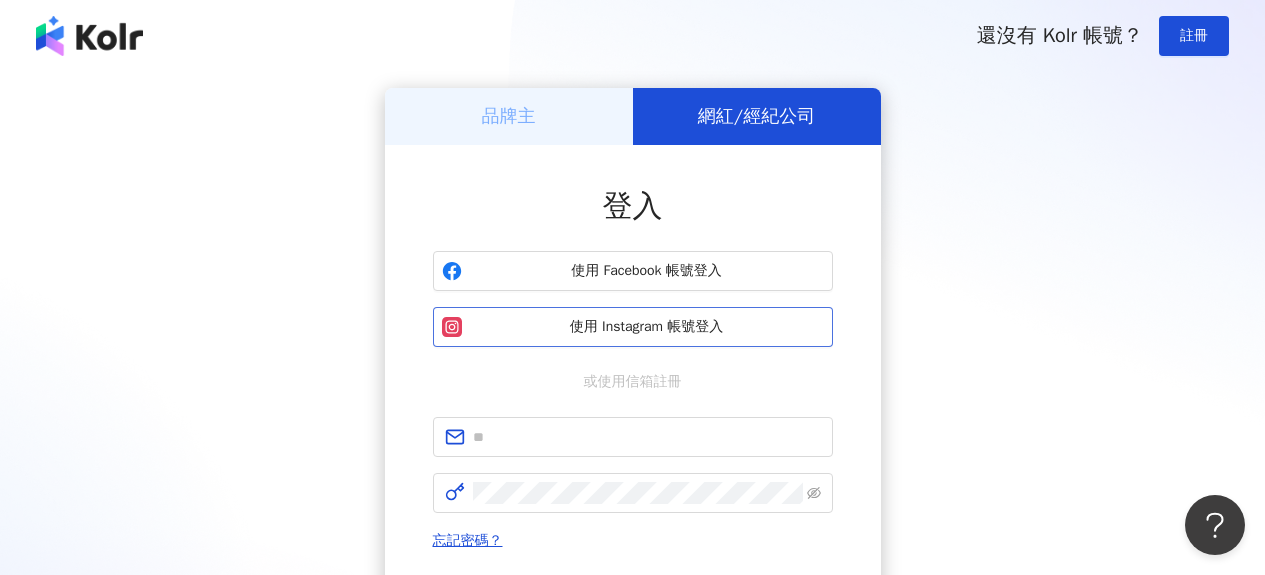 click on "使用 Instagram 帳號登入" at bounding box center [633, 327] 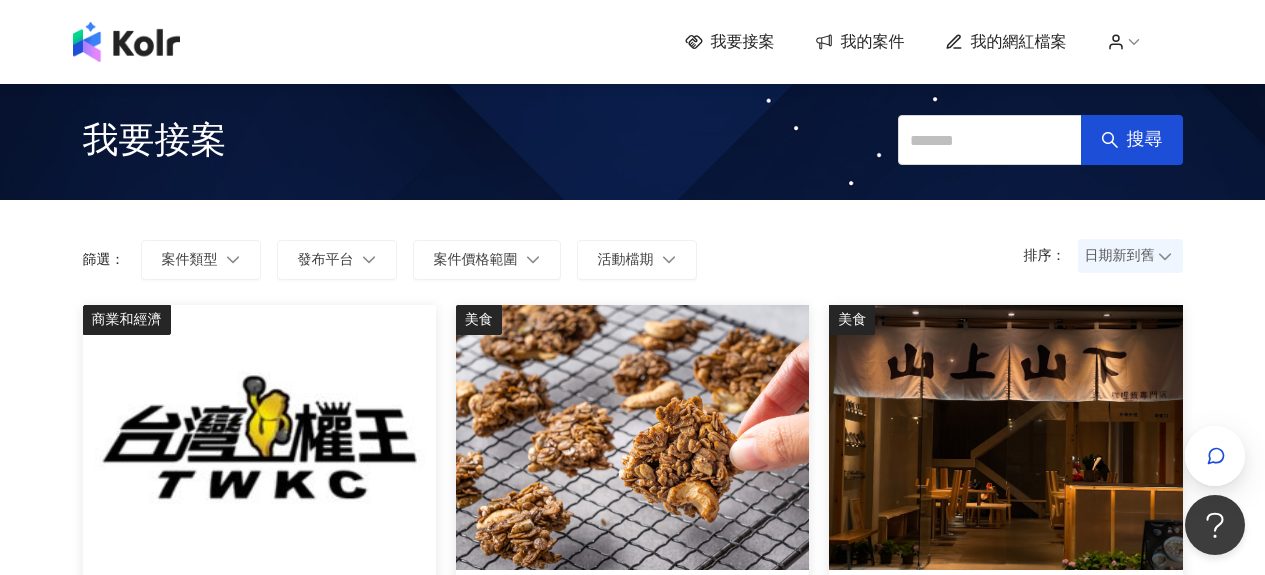 click on "我的網紅檔案" at bounding box center (1019, 42) 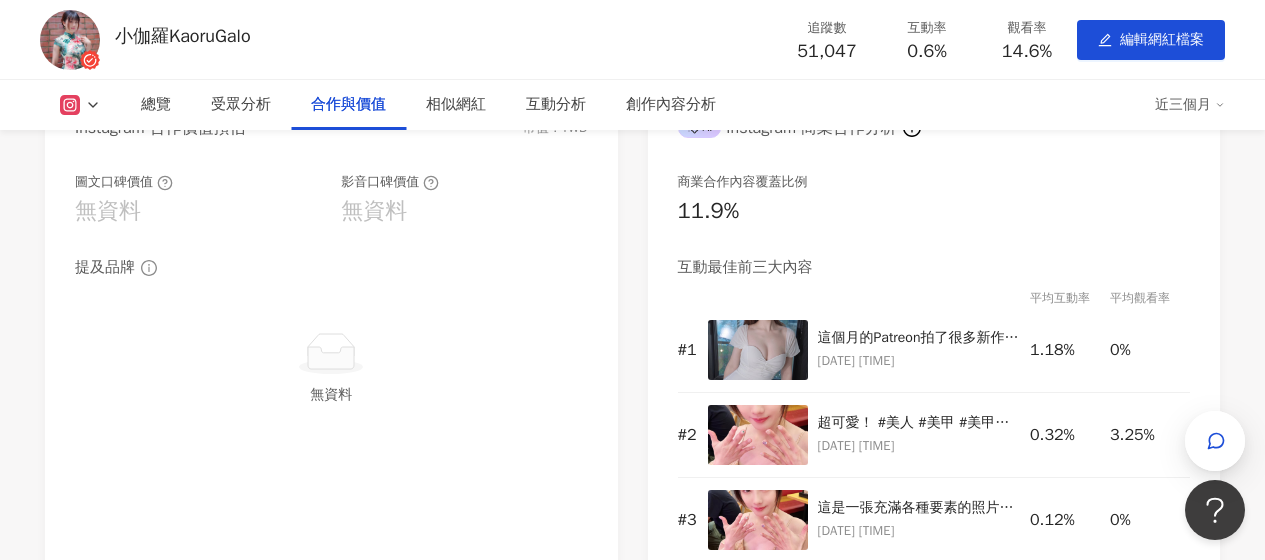 scroll, scrollTop: 2200, scrollLeft: 0, axis: vertical 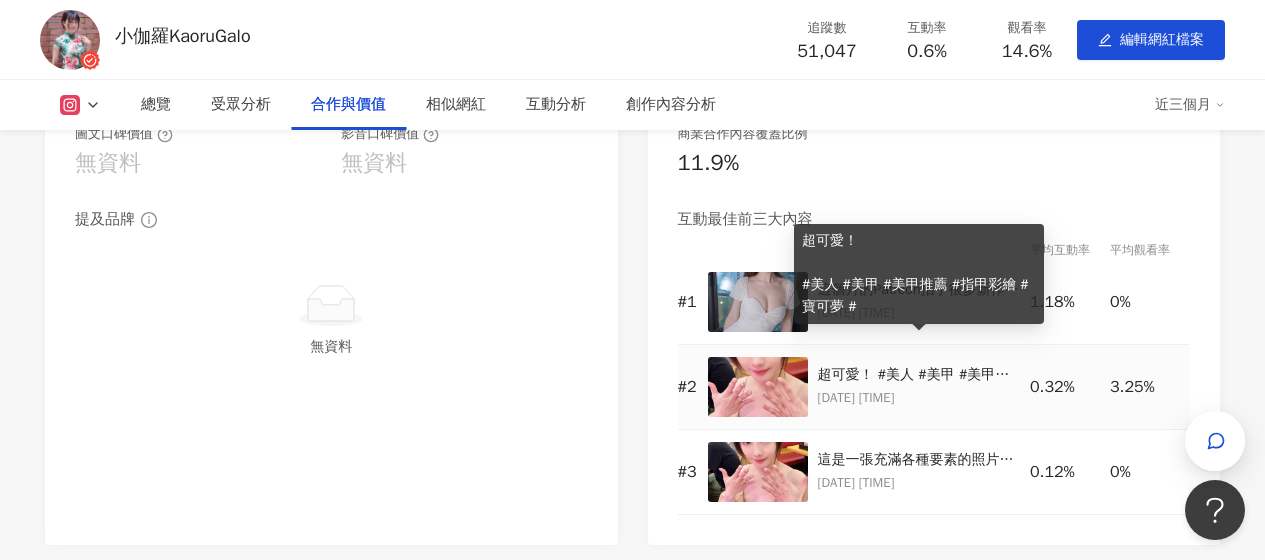 click on "超可愛！
#美人 #美甲 #美甲推薦 #指甲彩繪 #寶可夢 #" at bounding box center [919, 375] 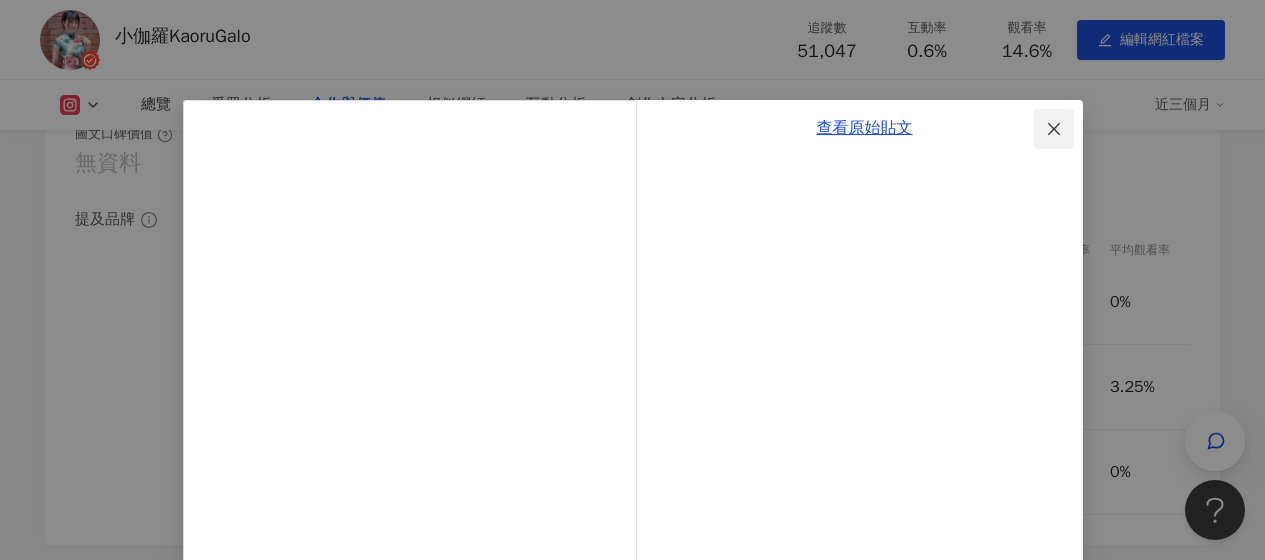 click 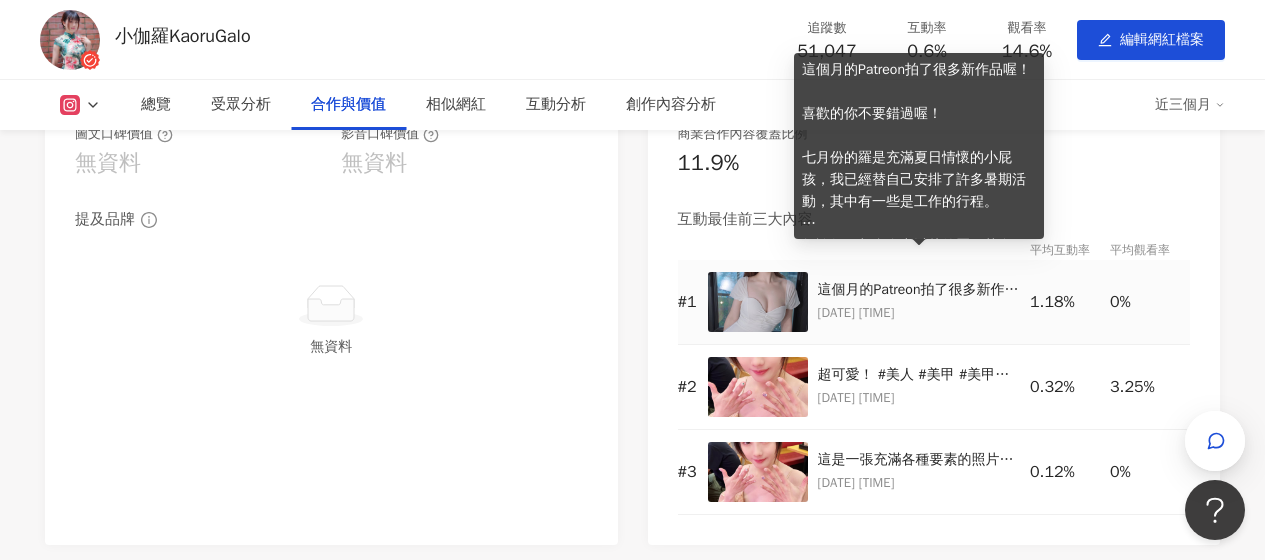 click on "這個月的Patreon拍了很多新作品喔！
喜歡的你不要錯過喔！
七月份的羅是充滿夏日情懷的小屁孩，我已經替自己安排了許多暑期活動，其中有一些是工作的行程。
無論如何都會全力以赴的羅，替自己打打氣，大家也要充滿活力的度過…（嗚嗚 外面真的好悶熱 (´−｀) ﾝｰ
#美女 #氣質美女 #白色洋裝 #優雅穿搭 #日系穿搭 #女神系 #唯美寫真 #人像攝影 #elegantstyle #whiteoutfit" at bounding box center [919, 290] 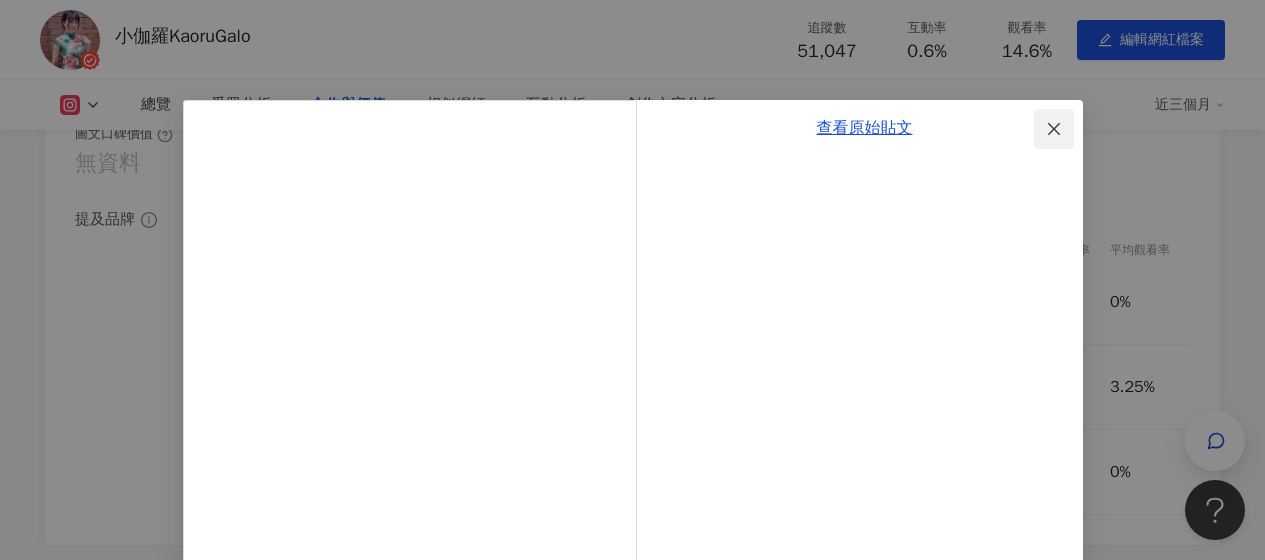 click 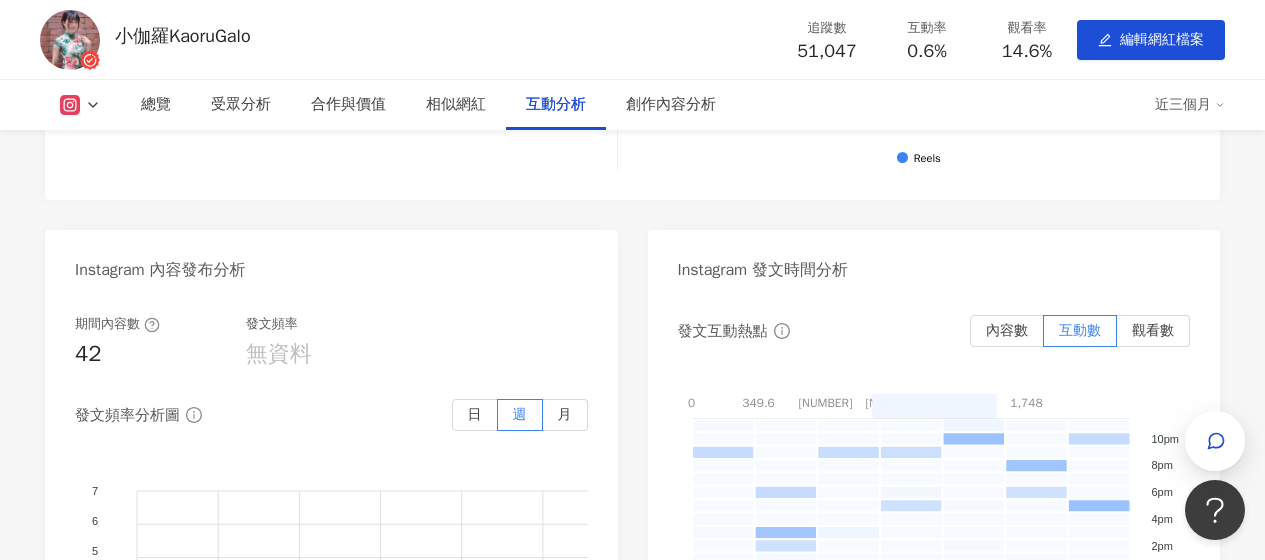 scroll, scrollTop: 4300, scrollLeft: 0, axis: vertical 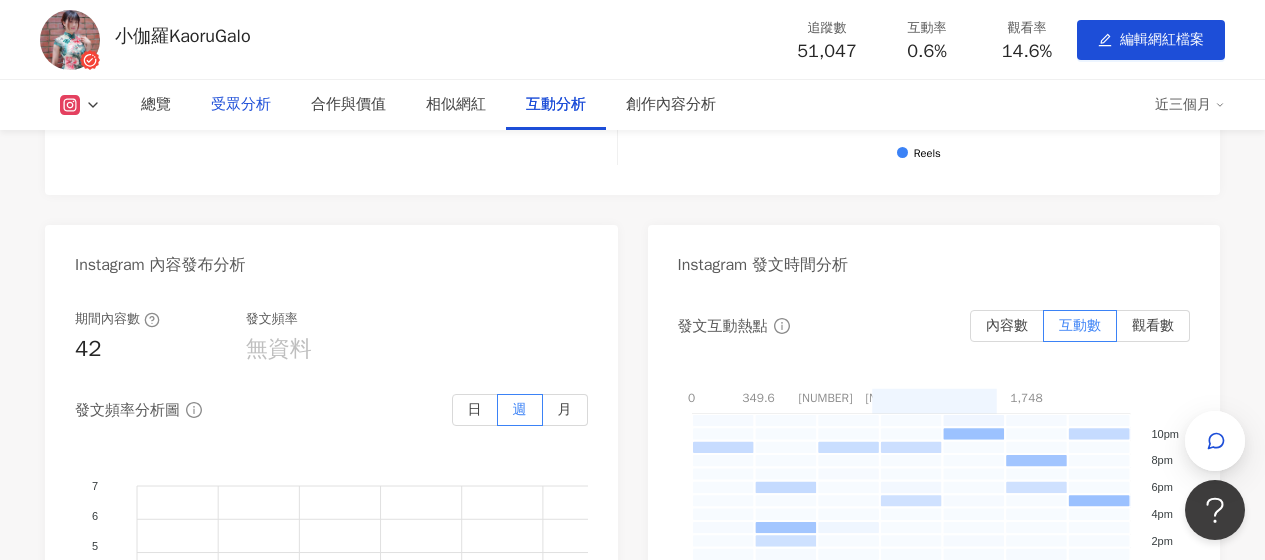 click on "受眾分析" at bounding box center [241, 105] 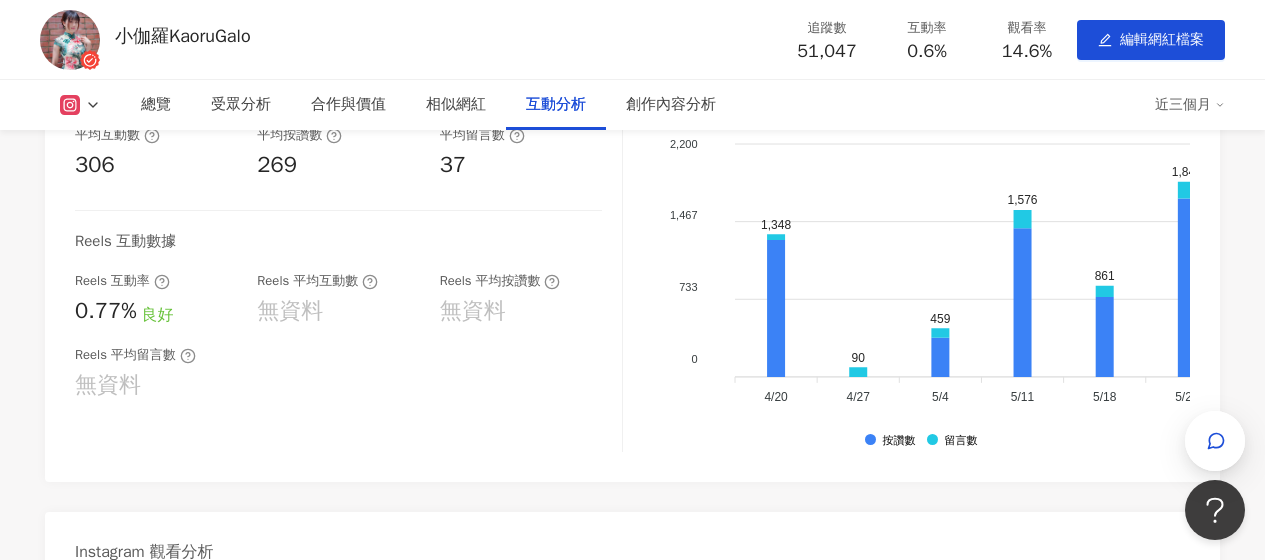 scroll, scrollTop: 3868, scrollLeft: 0, axis: vertical 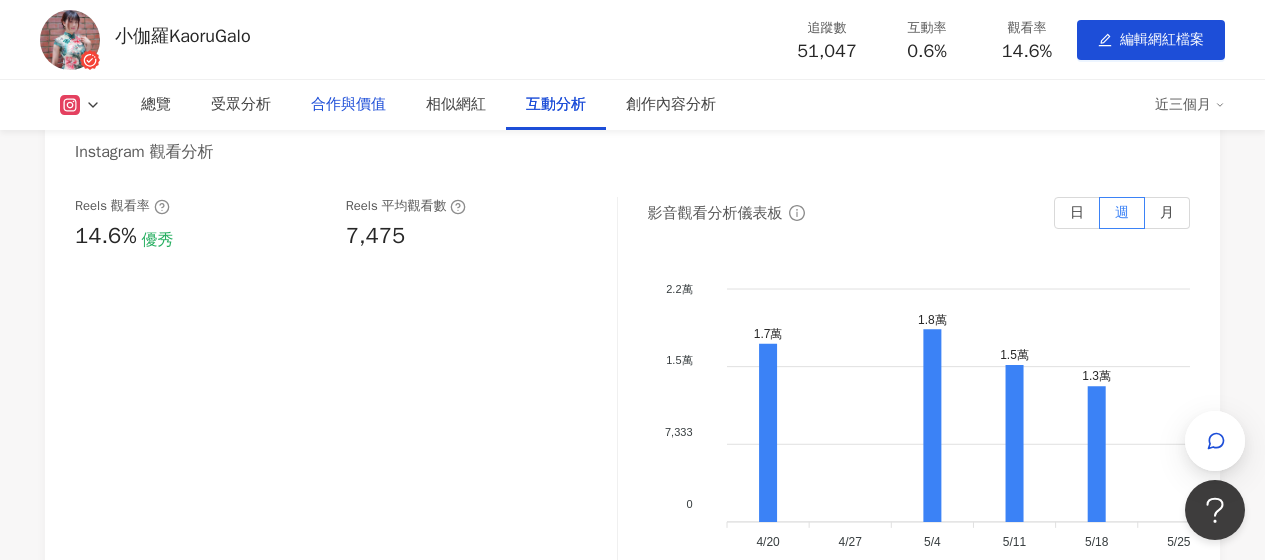 click on "合作與價值" at bounding box center (348, 105) 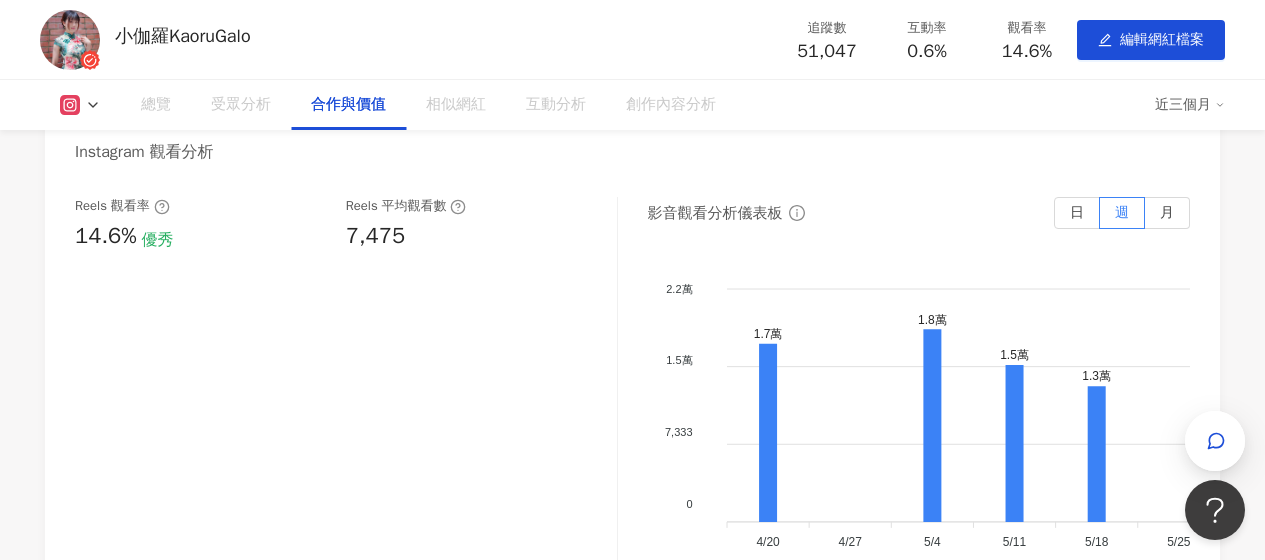 scroll, scrollTop: 2018, scrollLeft: 0, axis: vertical 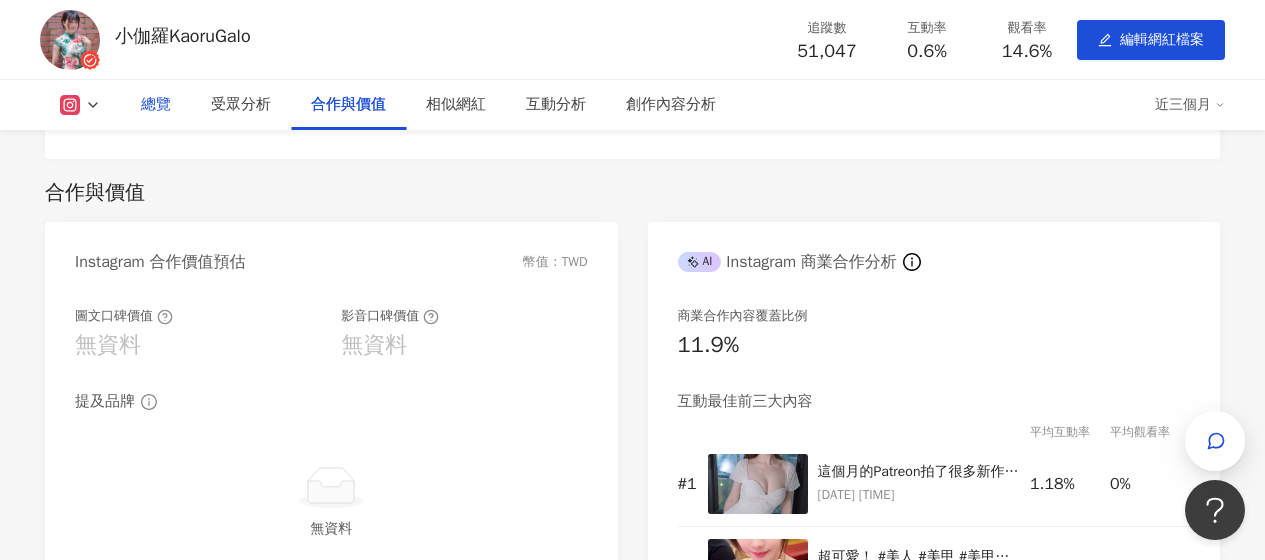 click on "總覽" at bounding box center [156, 105] 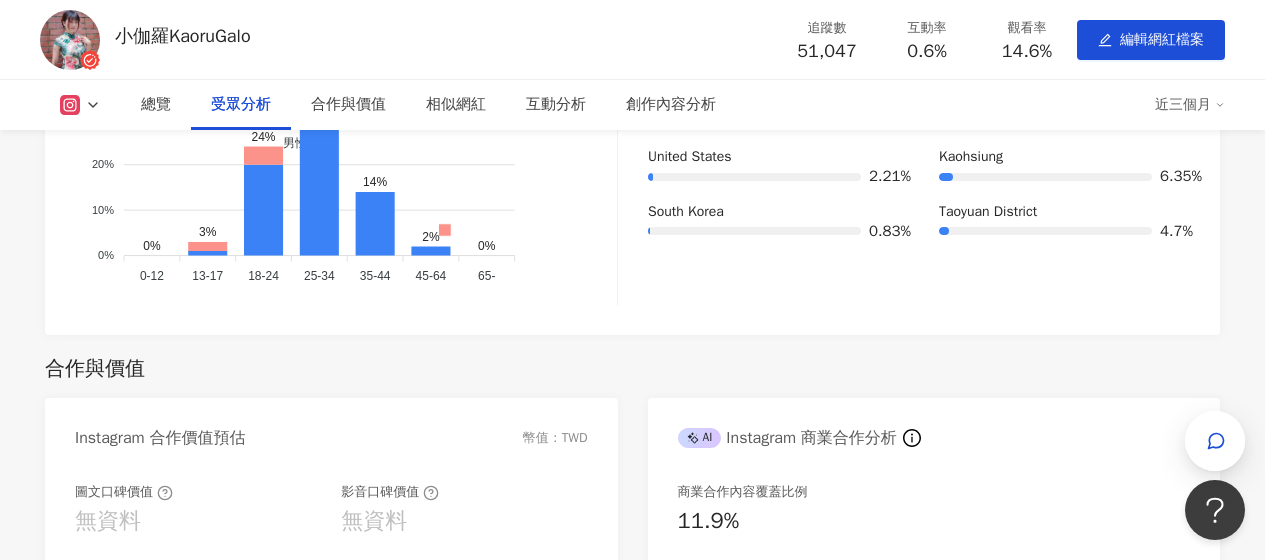 scroll, scrollTop: 1942, scrollLeft: 0, axis: vertical 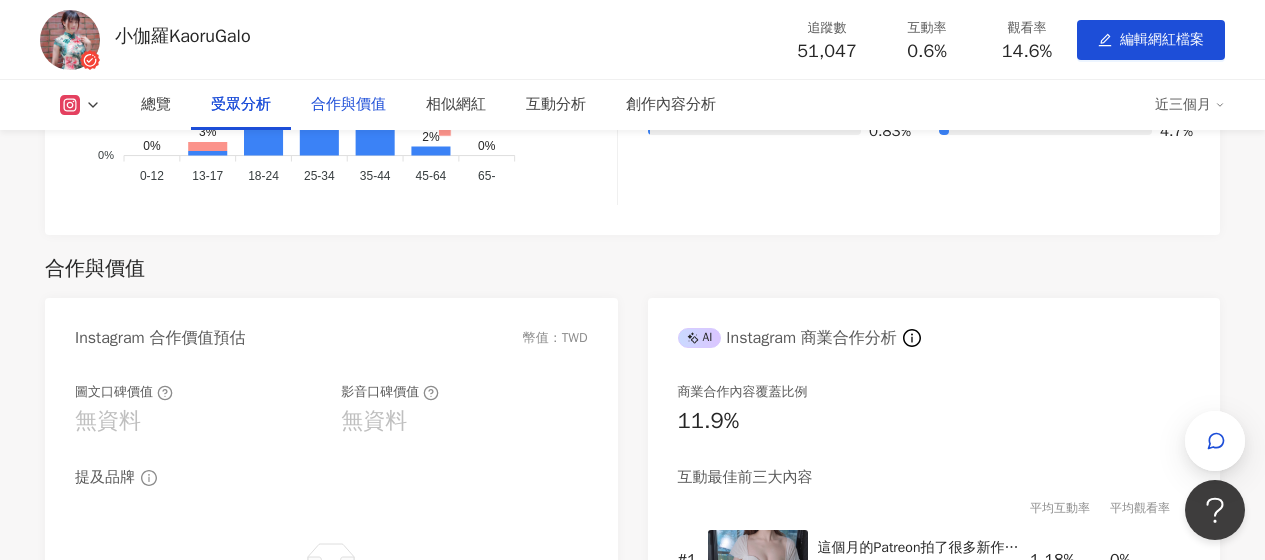 click on "合作與價值" at bounding box center [348, 105] 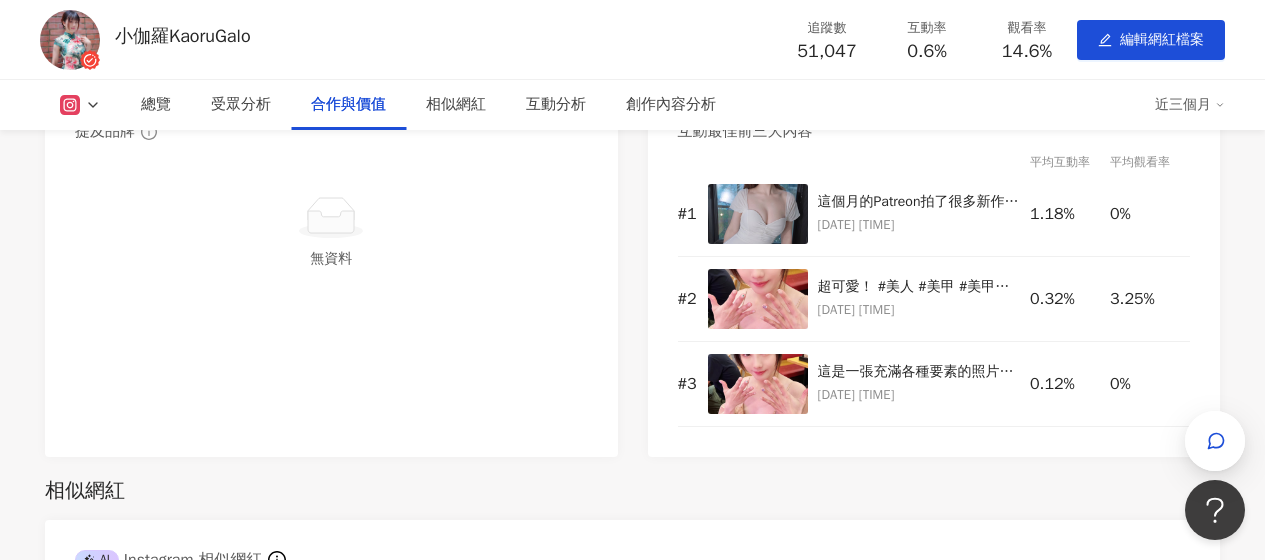 scroll, scrollTop: 2018, scrollLeft: 0, axis: vertical 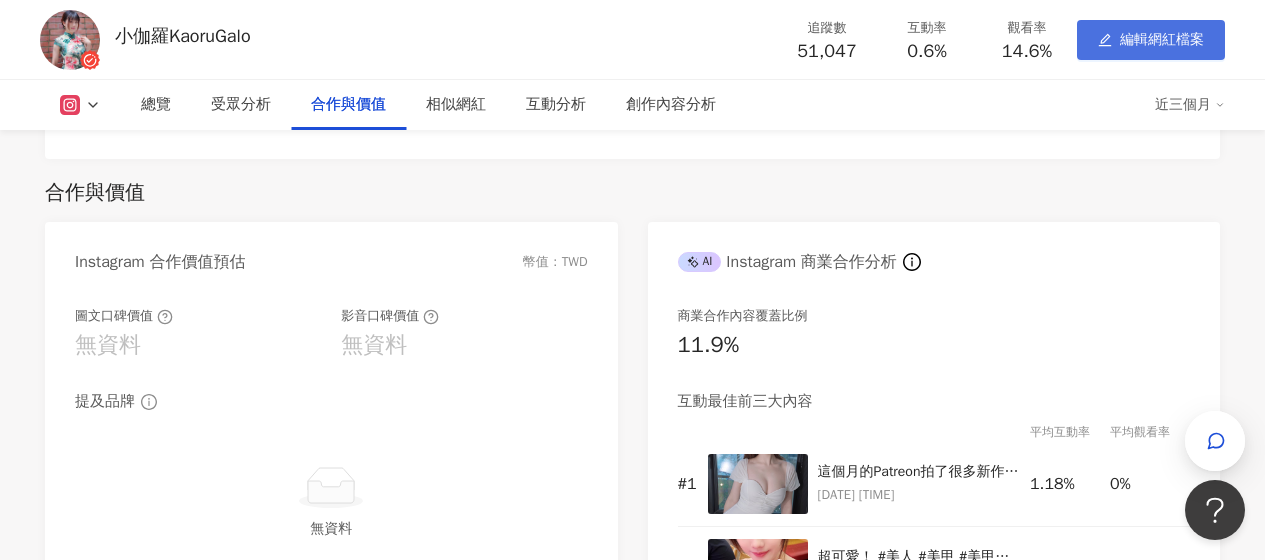 click on "編輯網紅檔案" at bounding box center [1162, 40] 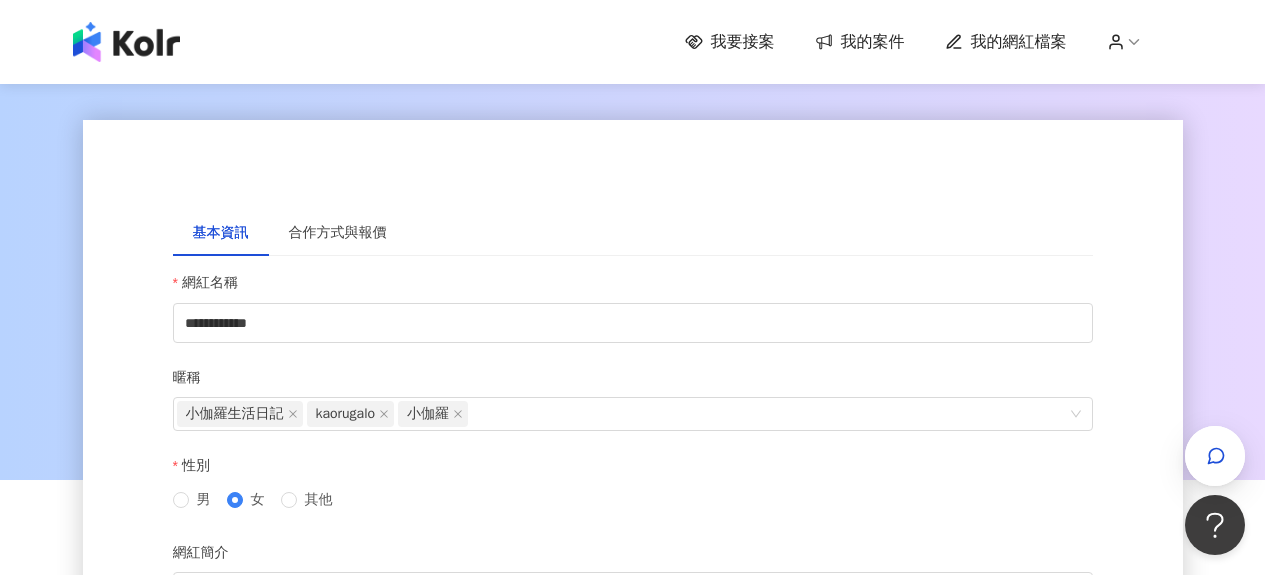scroll, scrollTop: 100, scrollLeft: 0, axis: vertical 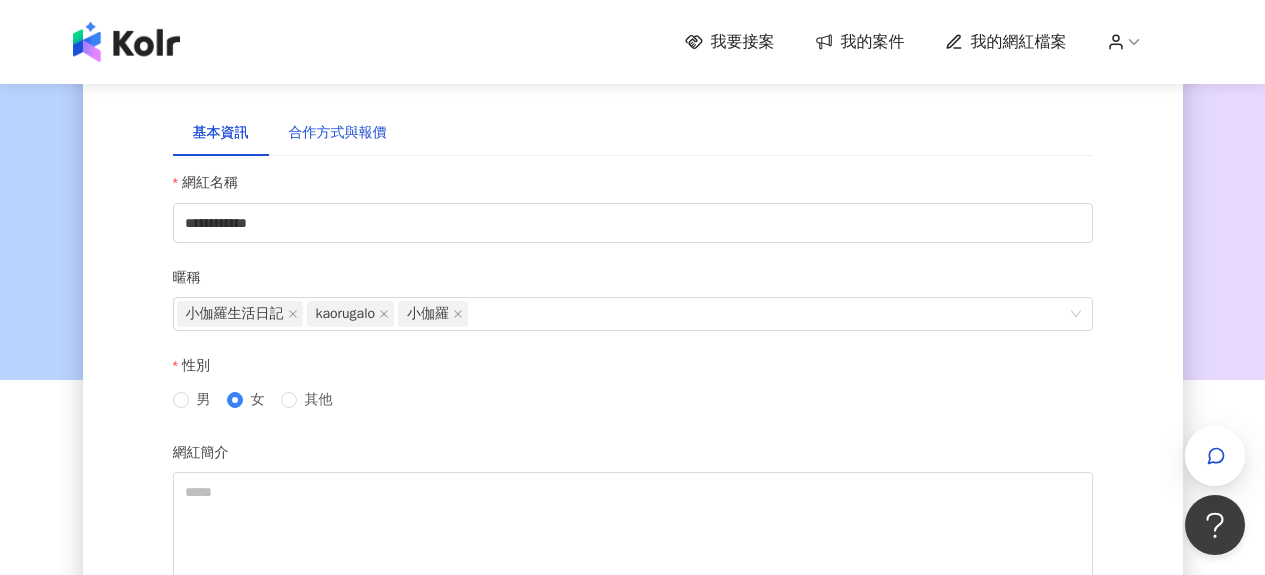 click on "合作方式與報價" at bounding box center (338, 133) 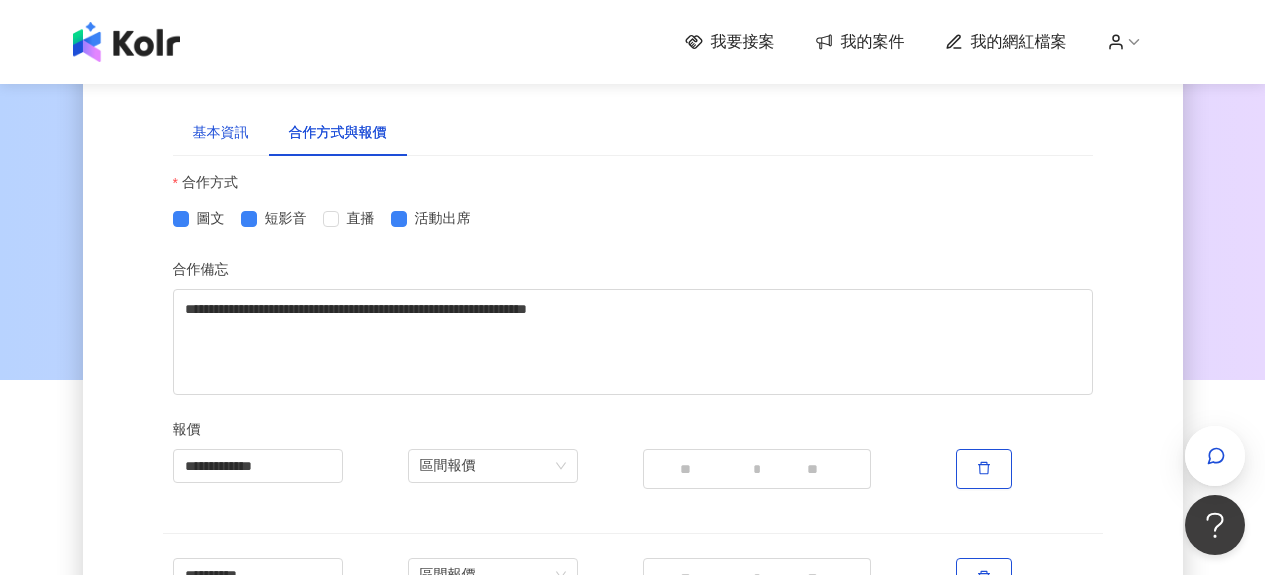 click on "基本資訊" at bounding box center (221, 133) 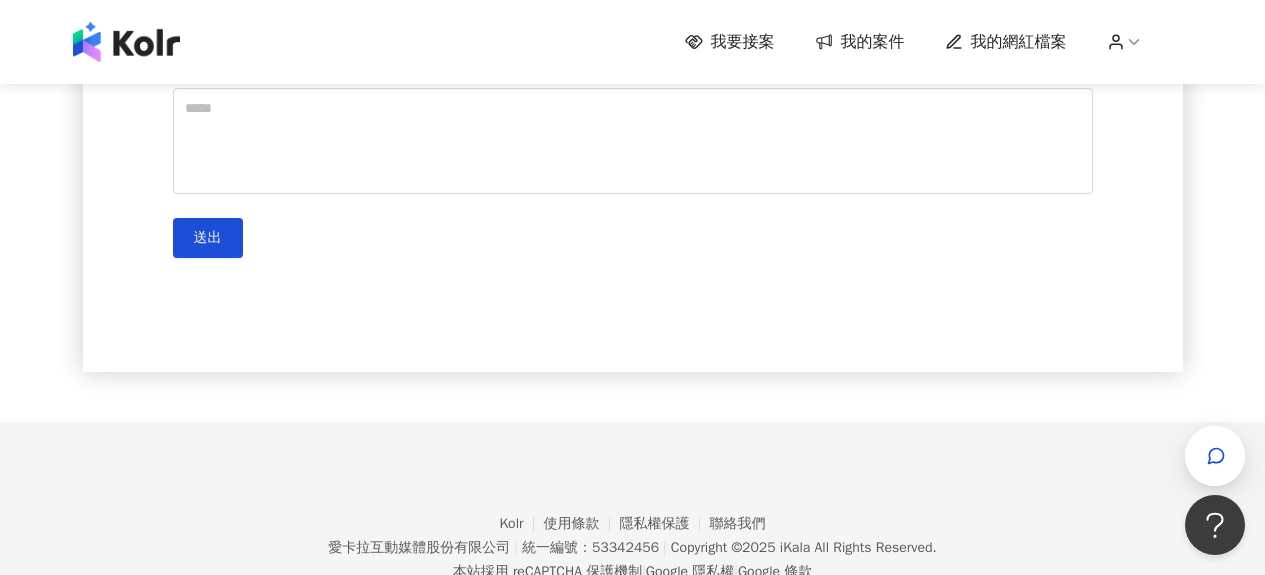 scroll, scrollTop: 553, scrollLeft: 0, axis: vertical 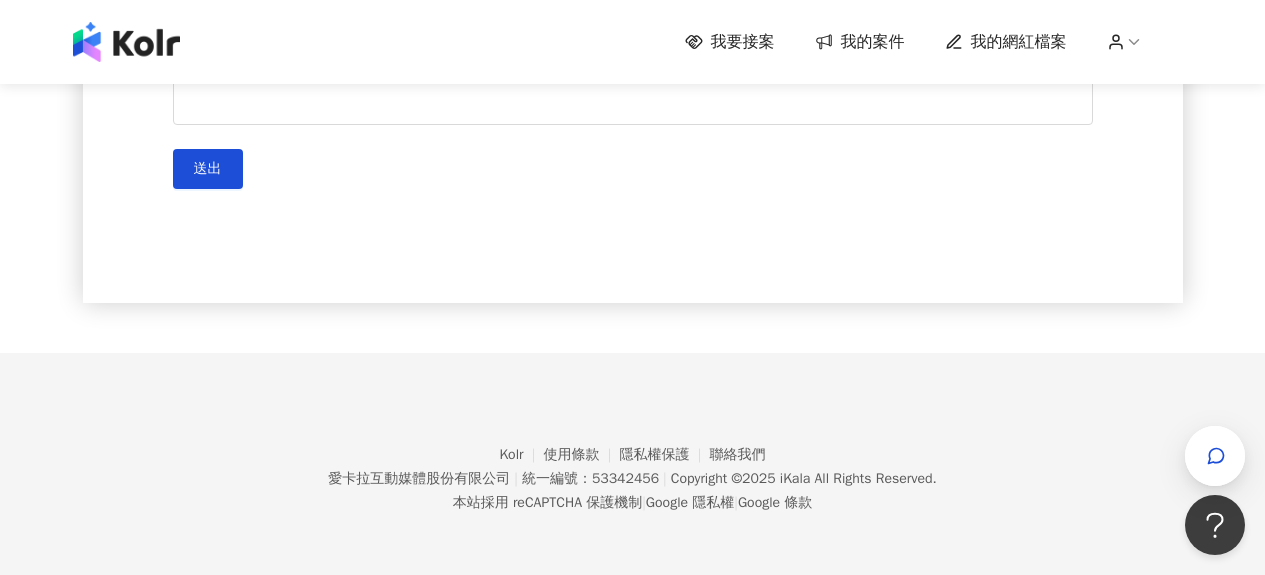 click at bounding box center (126, 42) 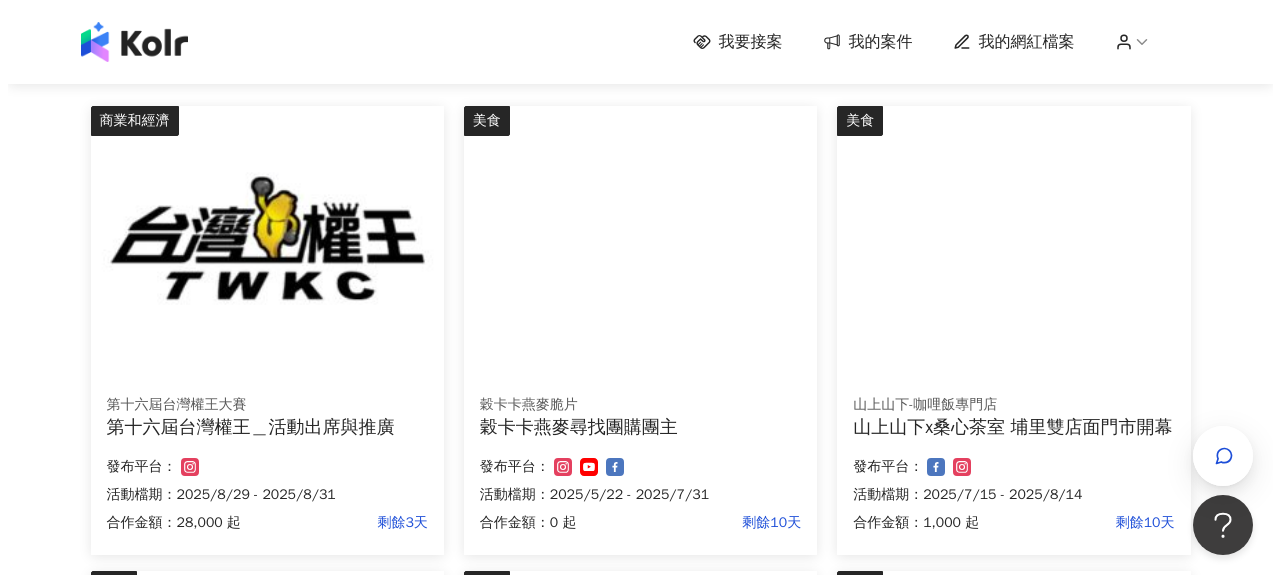 scroll, scrollTop: 200, scrollLeft: 0, axis: vertical 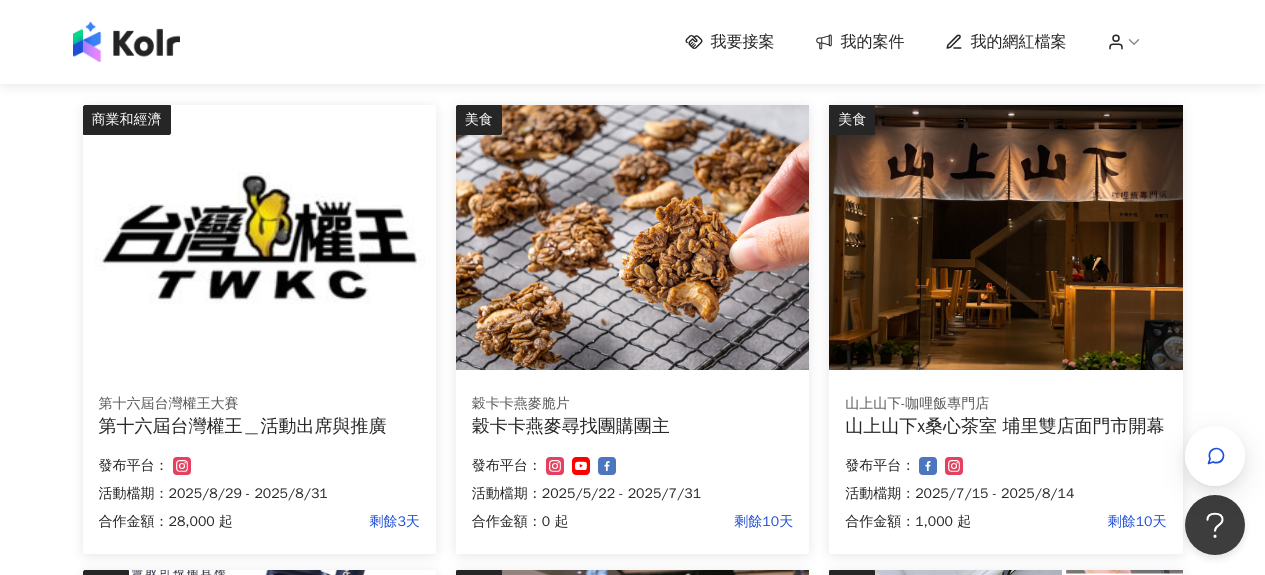 click at bounding box center (259, 237) 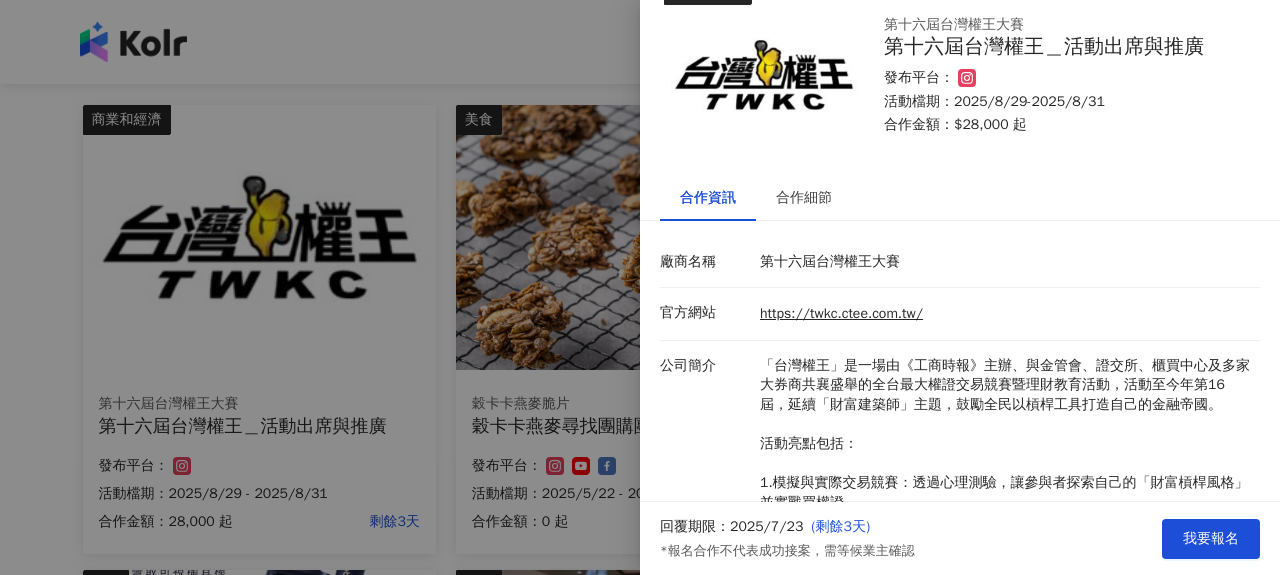 scroll, scrollTop: 45, scrollLeft: 0, axis: vertical 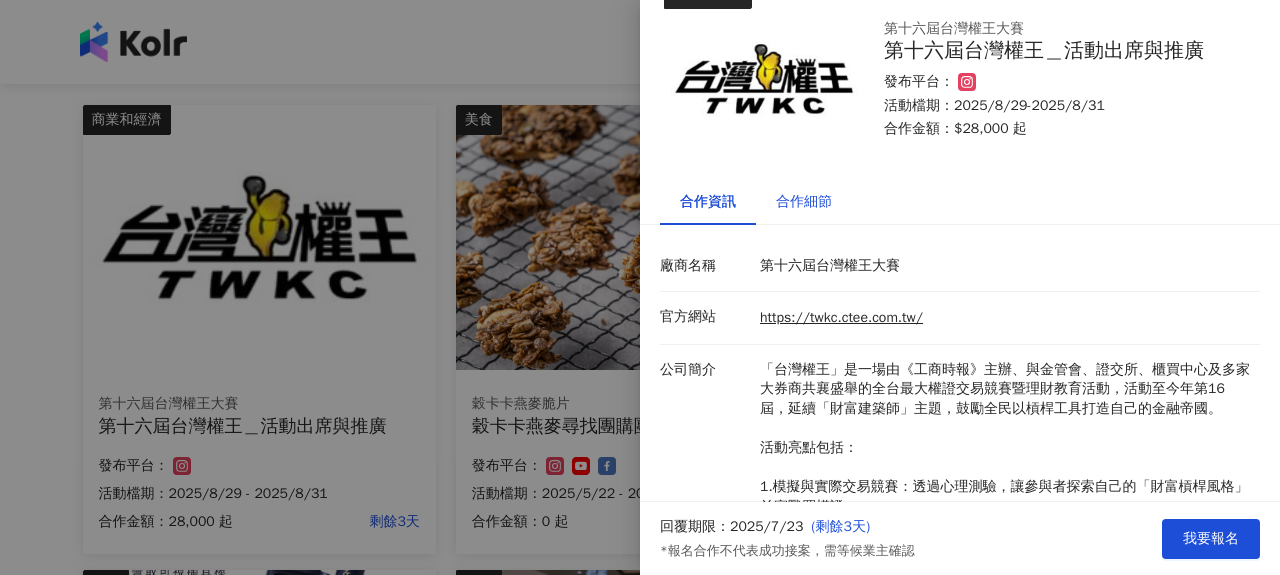 click on "合作細節" at bounding box center [804, 202] 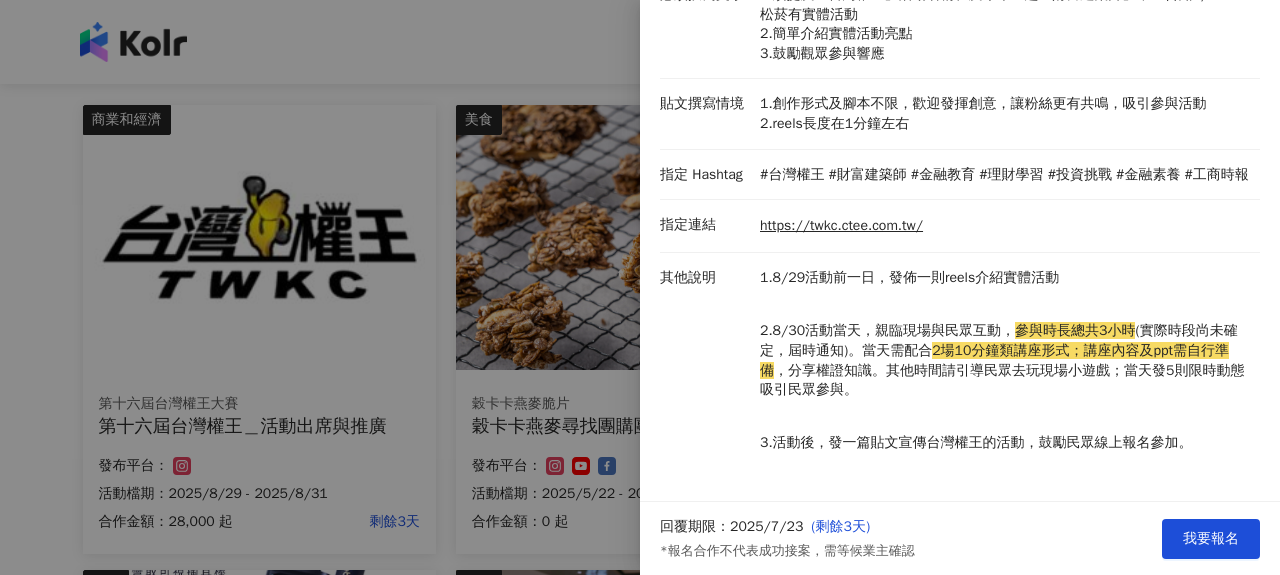 scroll, scrollTop: 335, scrollLeft: 0, axis: vertical 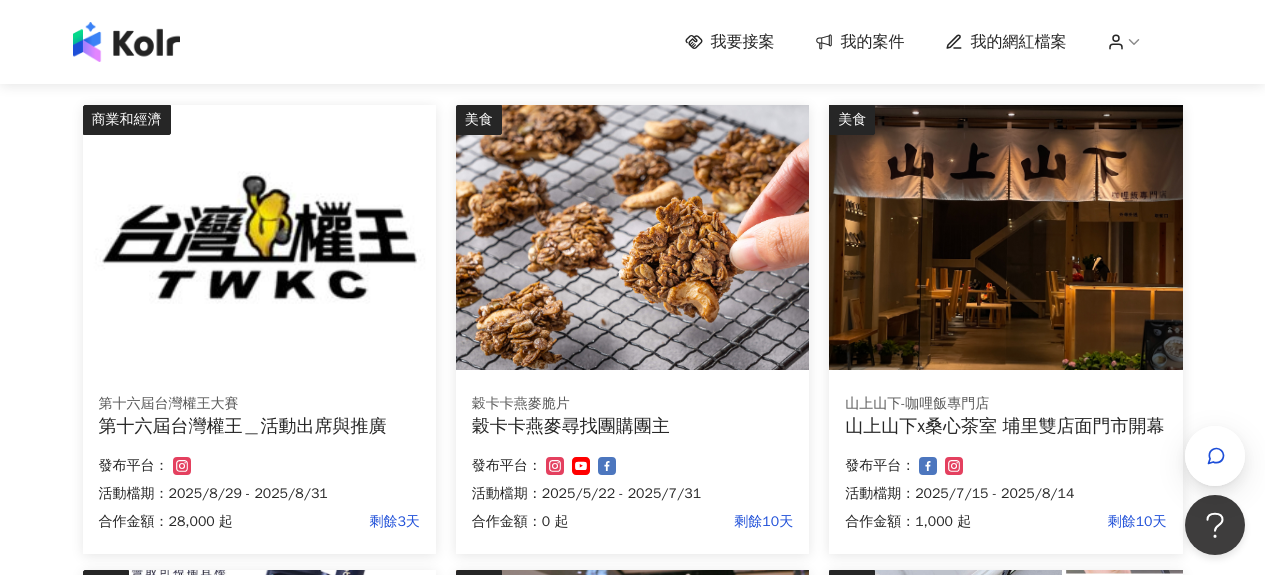 click on "我的網紅檔案" at bounding box center [1019, 42] 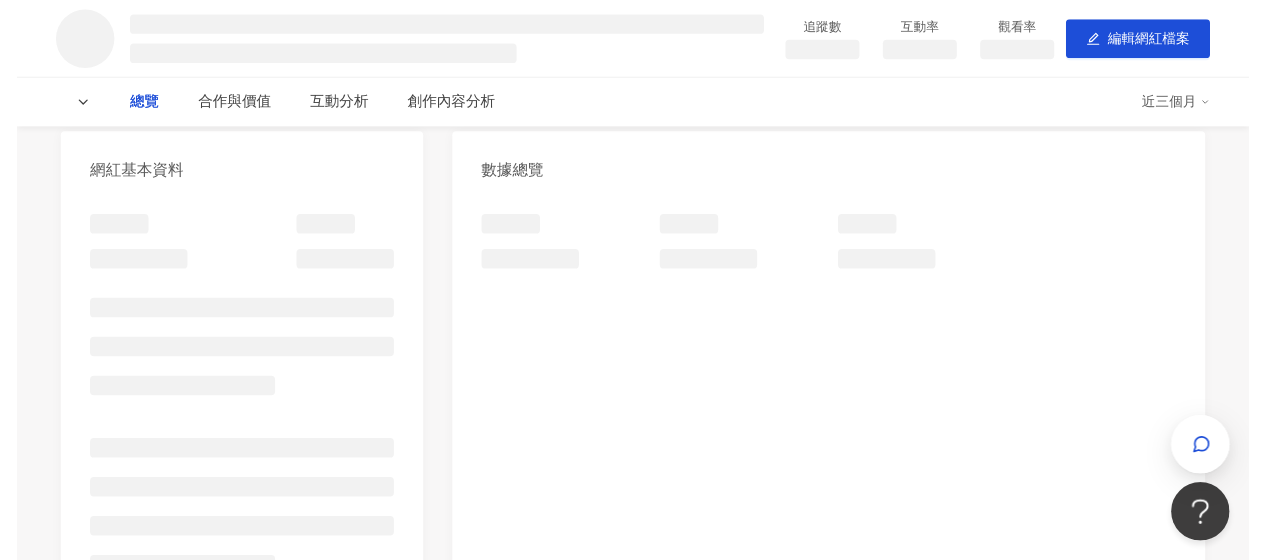 scroll, scrollTop: 0, scrollLeft: 0, axis: both 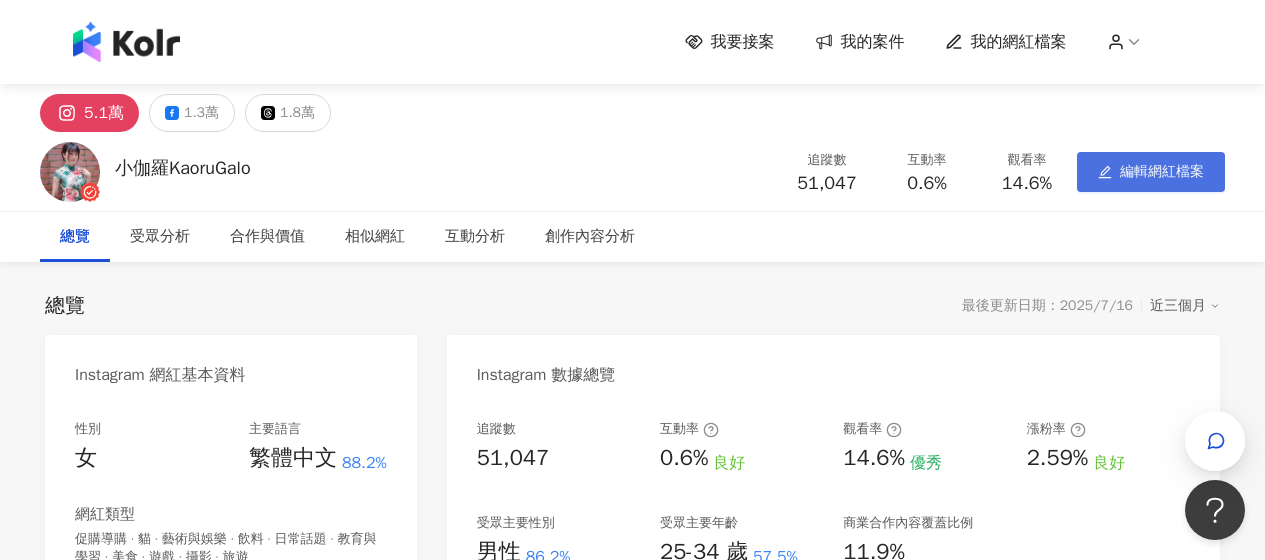 click on "編輯網紅檔案" at bounding box center (1162, 172) 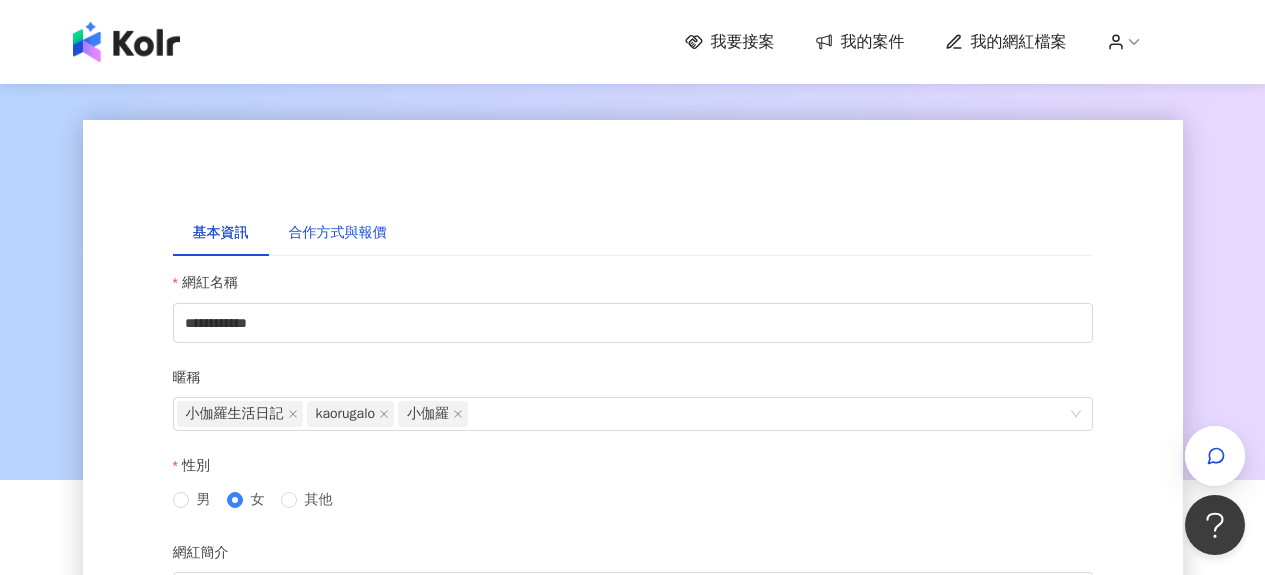 click on "合作方式與報價" at bounding box center [338, 233] 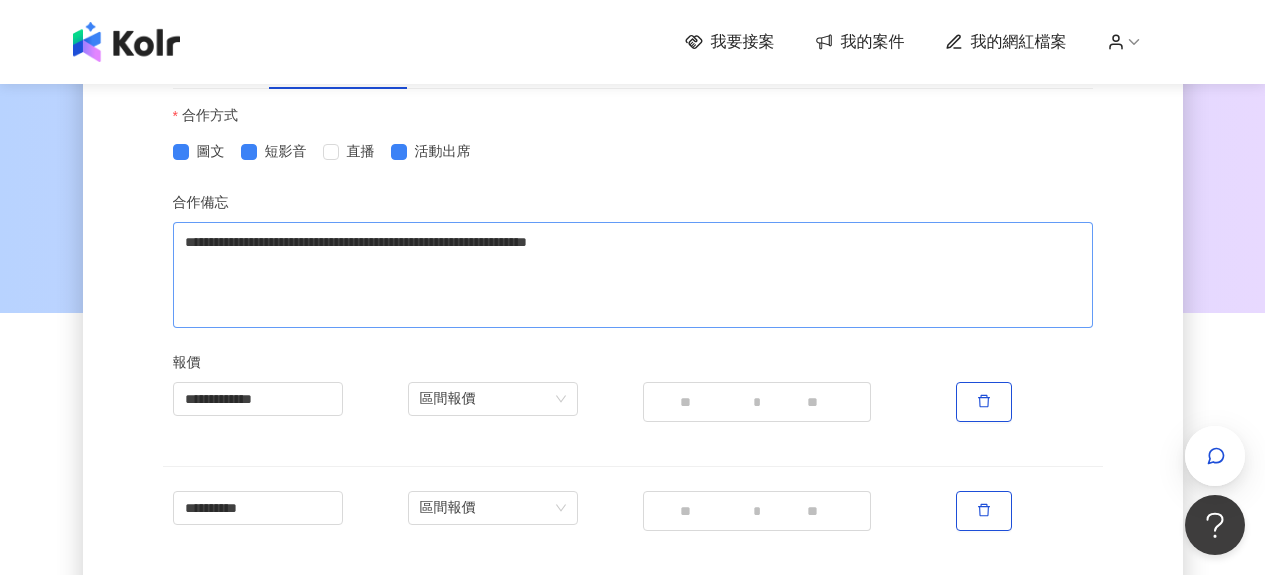 scroll, scrollTop: 200, scrollLeft: 0, axis: vertical 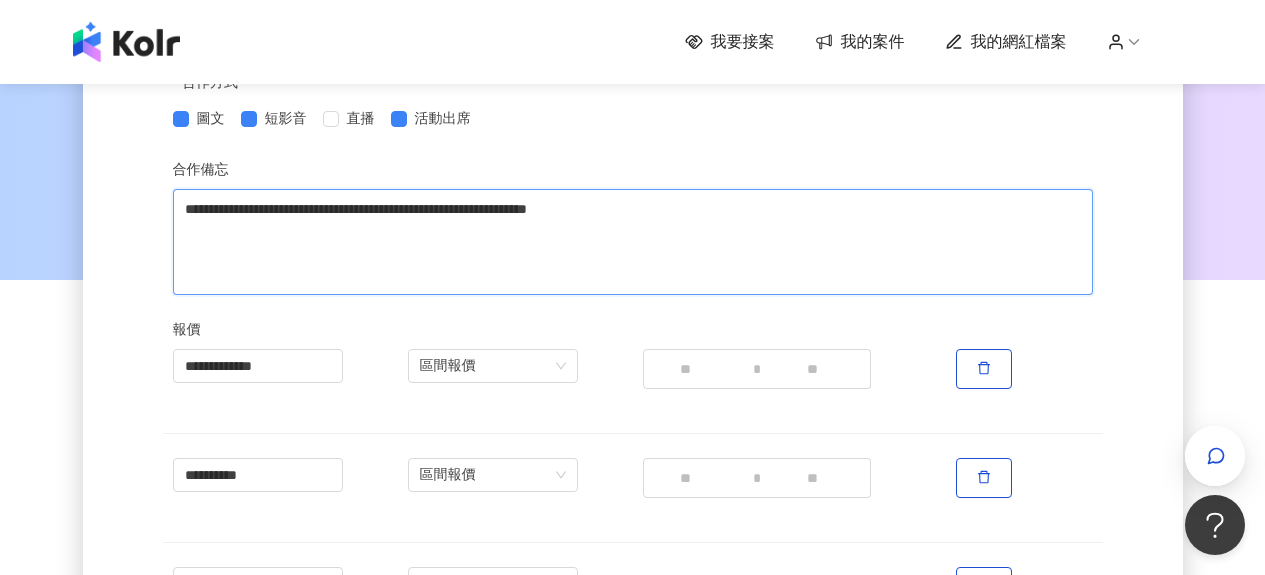 click on "**********" at bounding box center (633, 242) 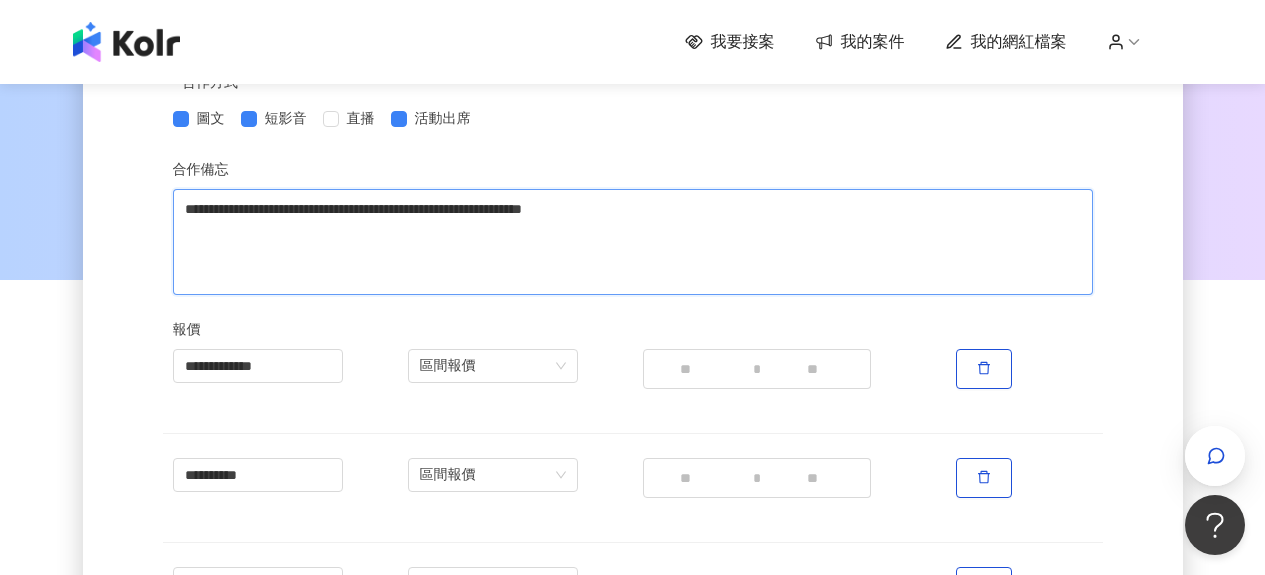 type 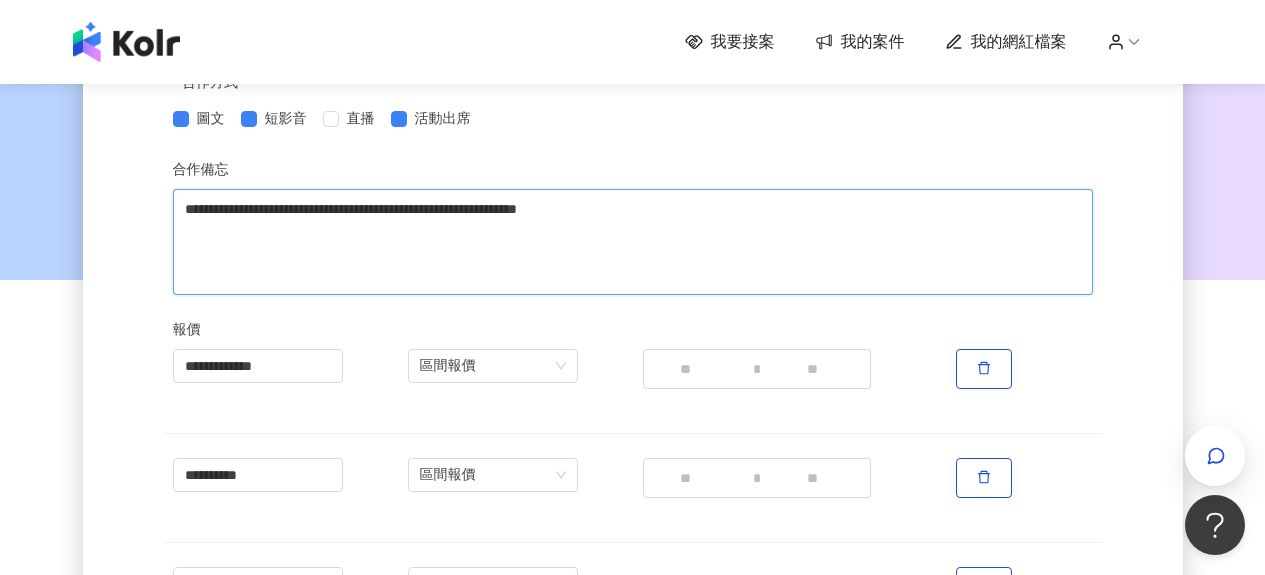 type 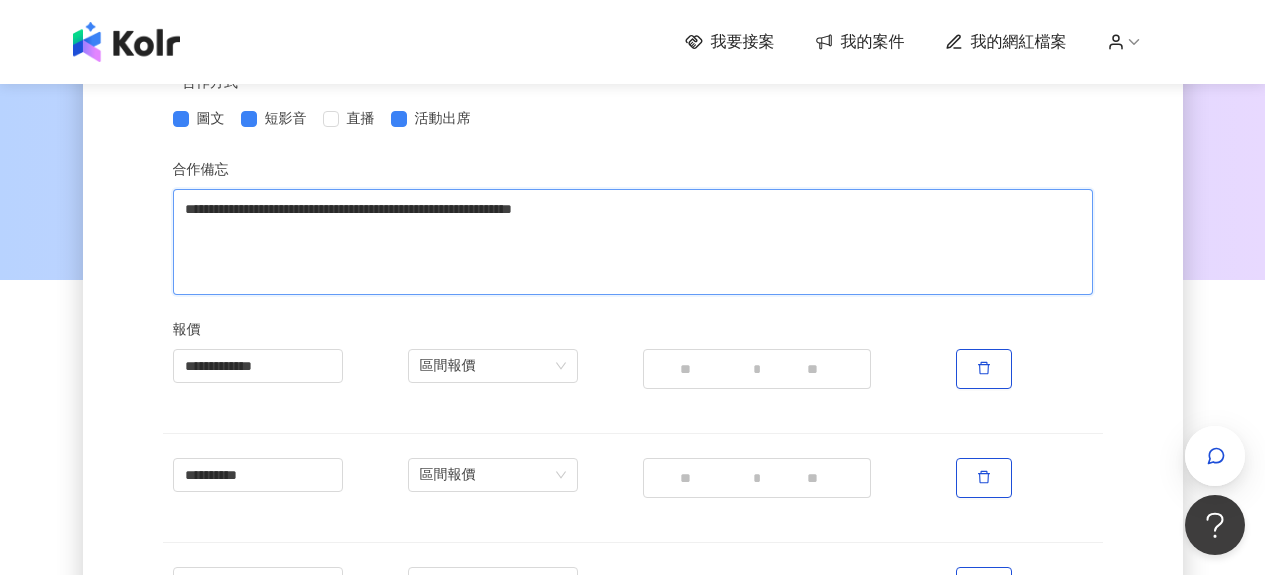 type 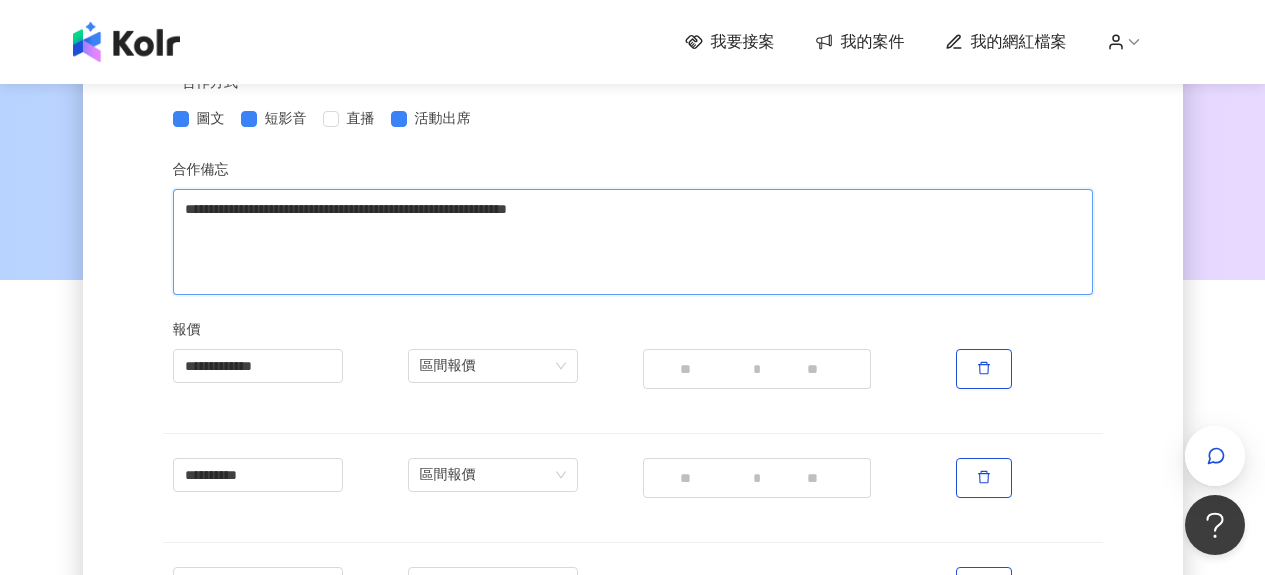 type 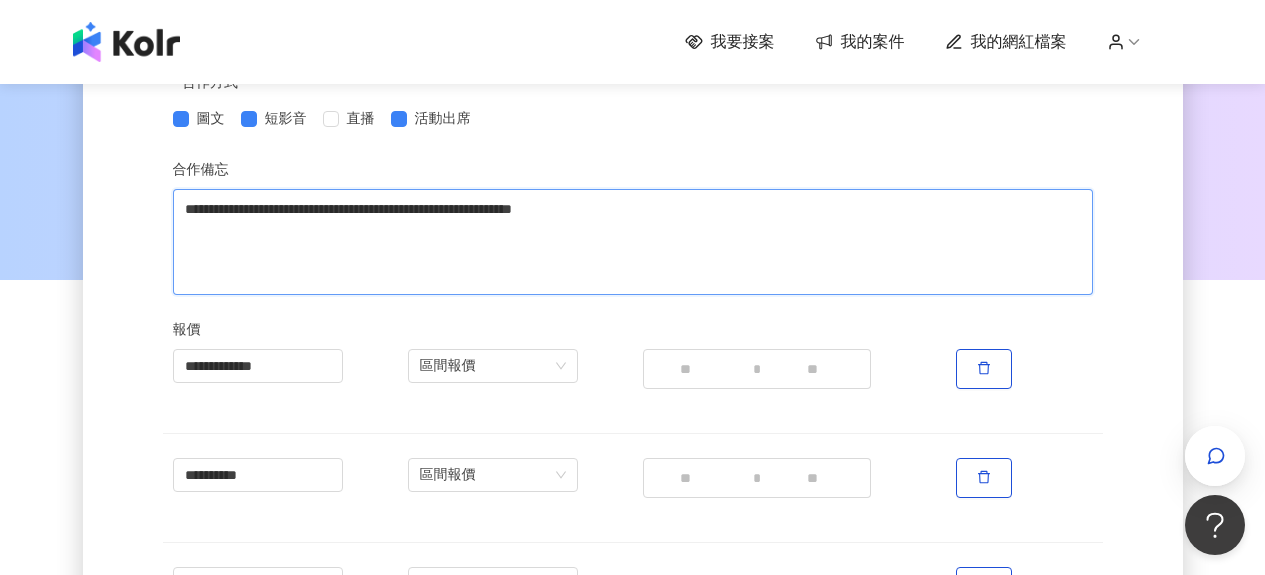 type 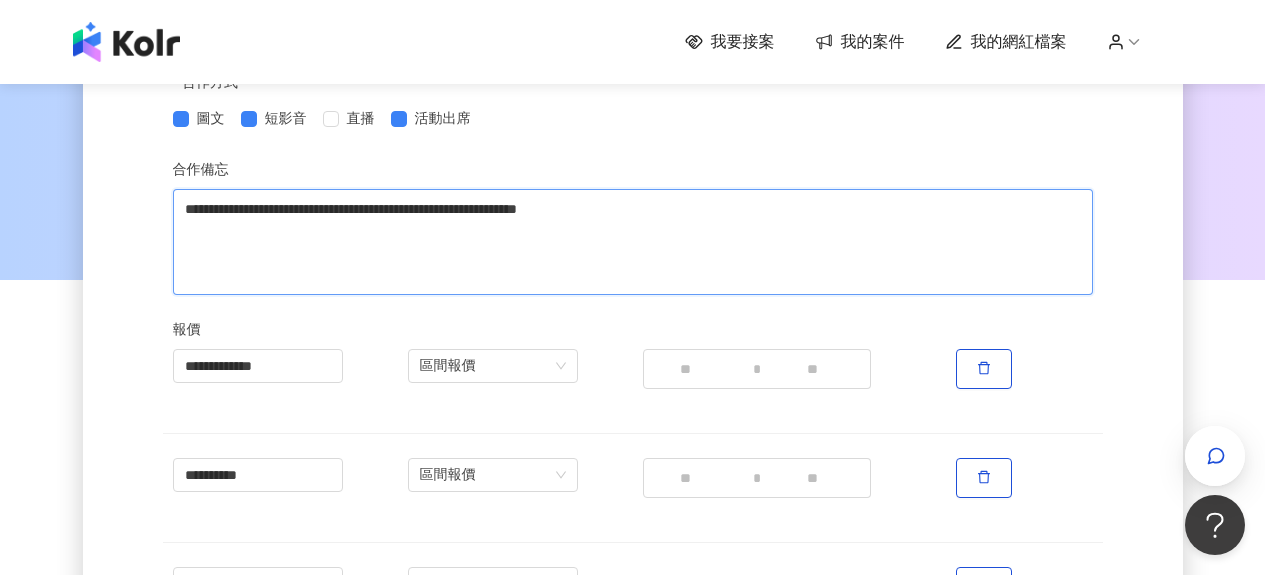 type 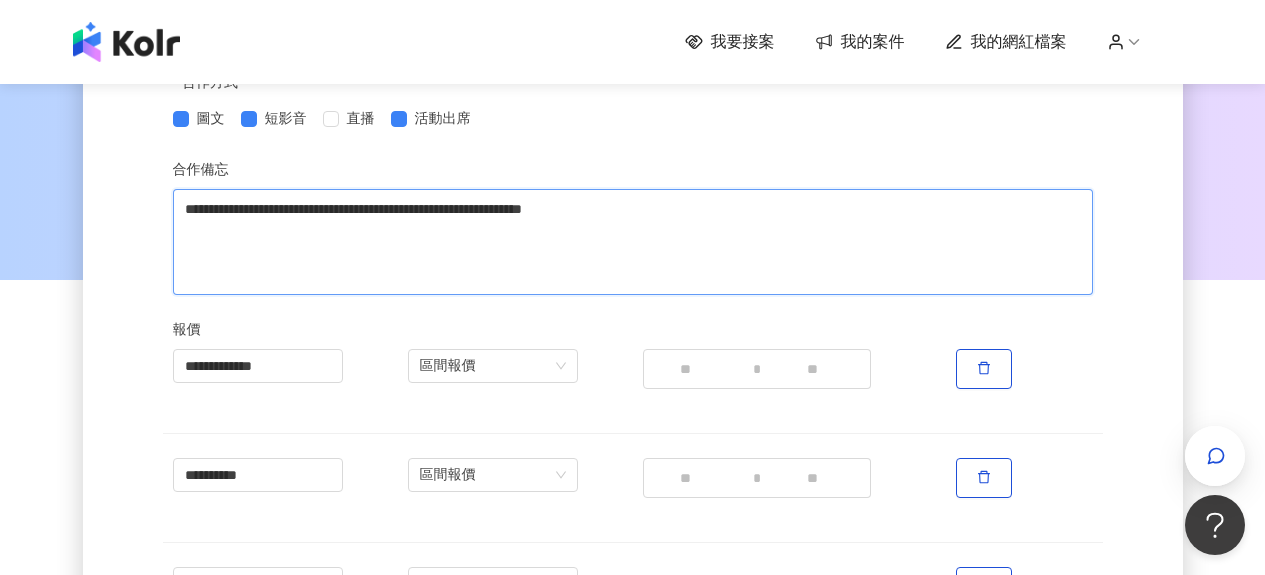 type 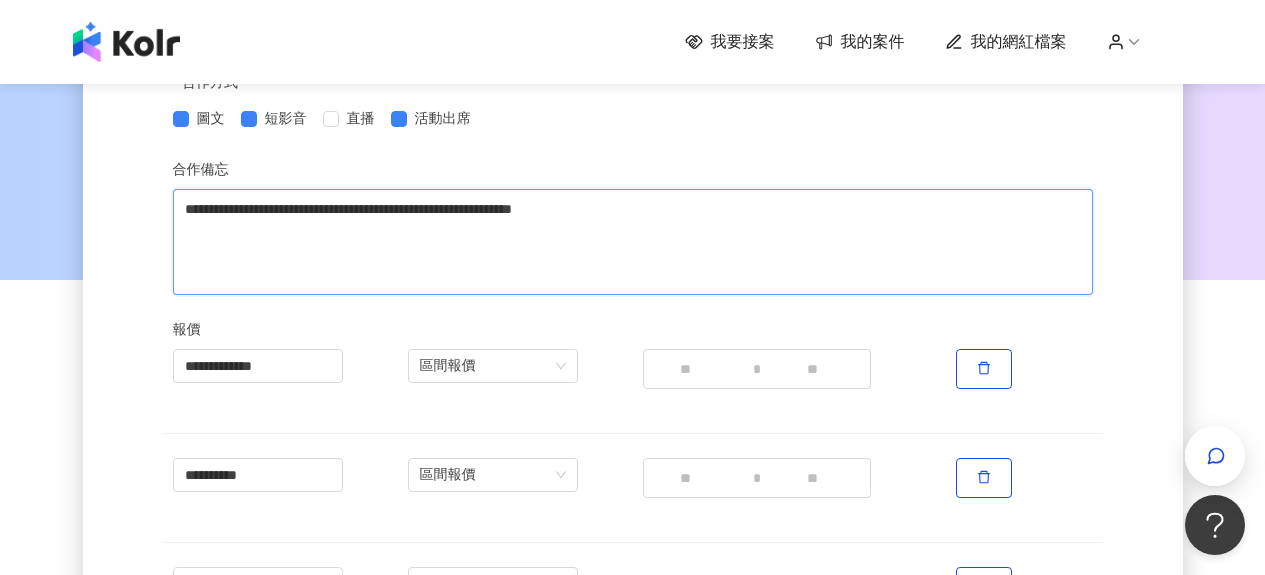 type 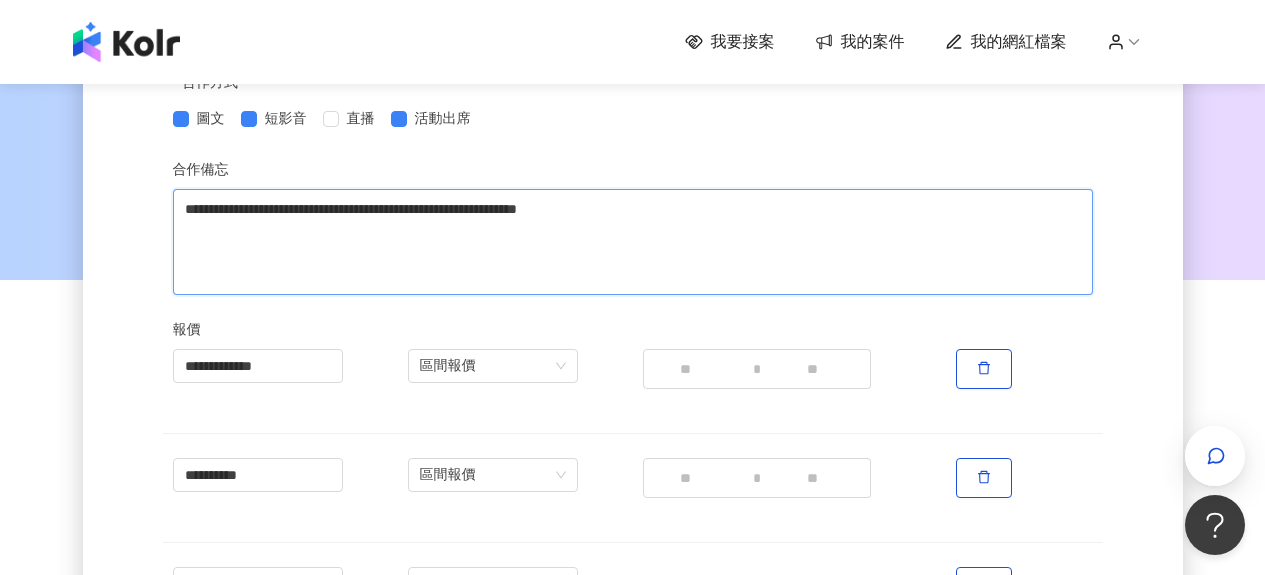 type 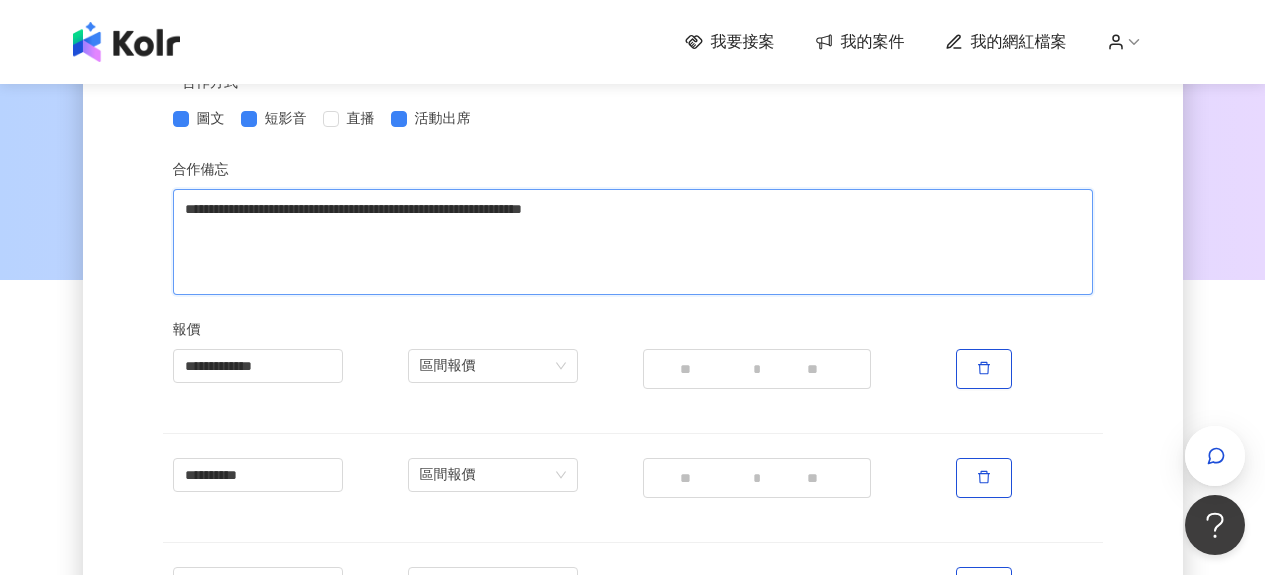 type 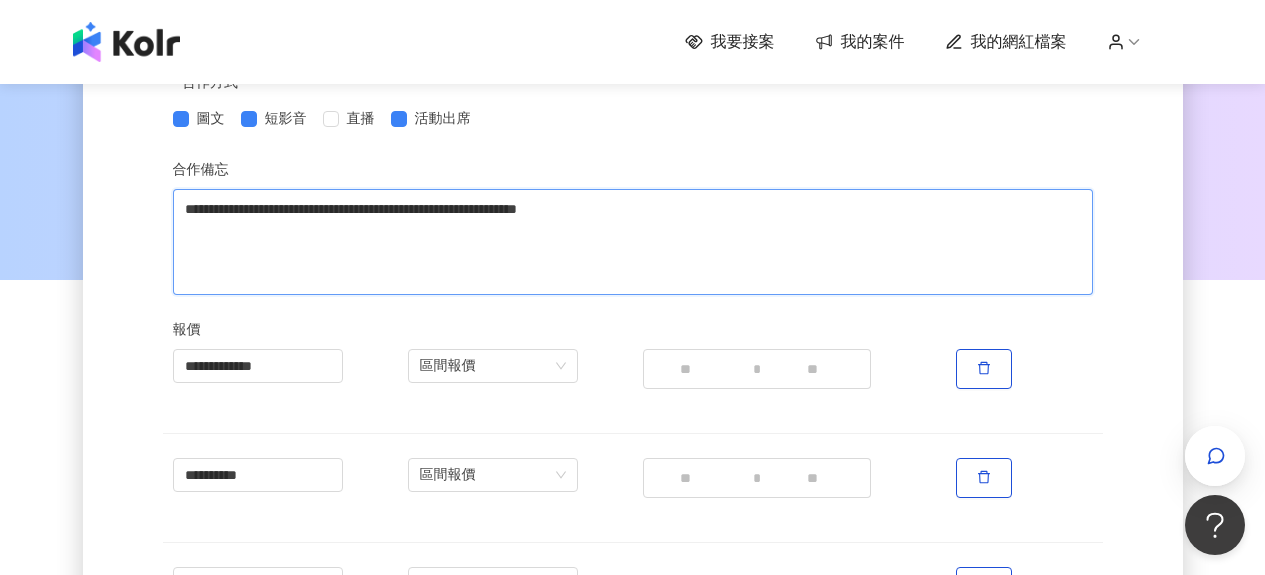type 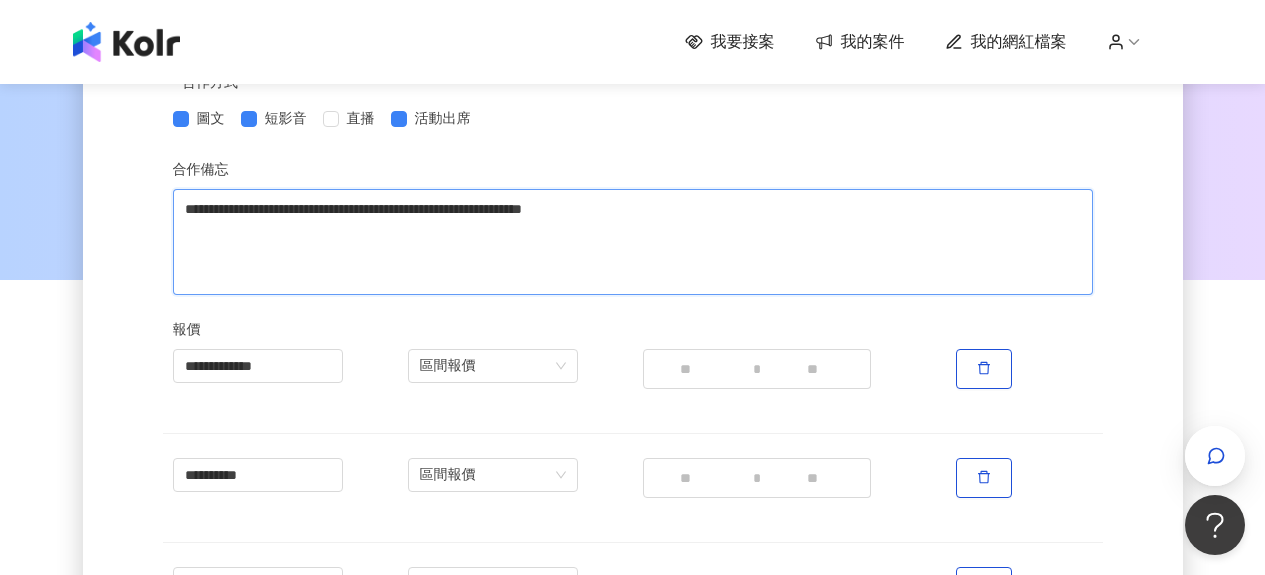 type 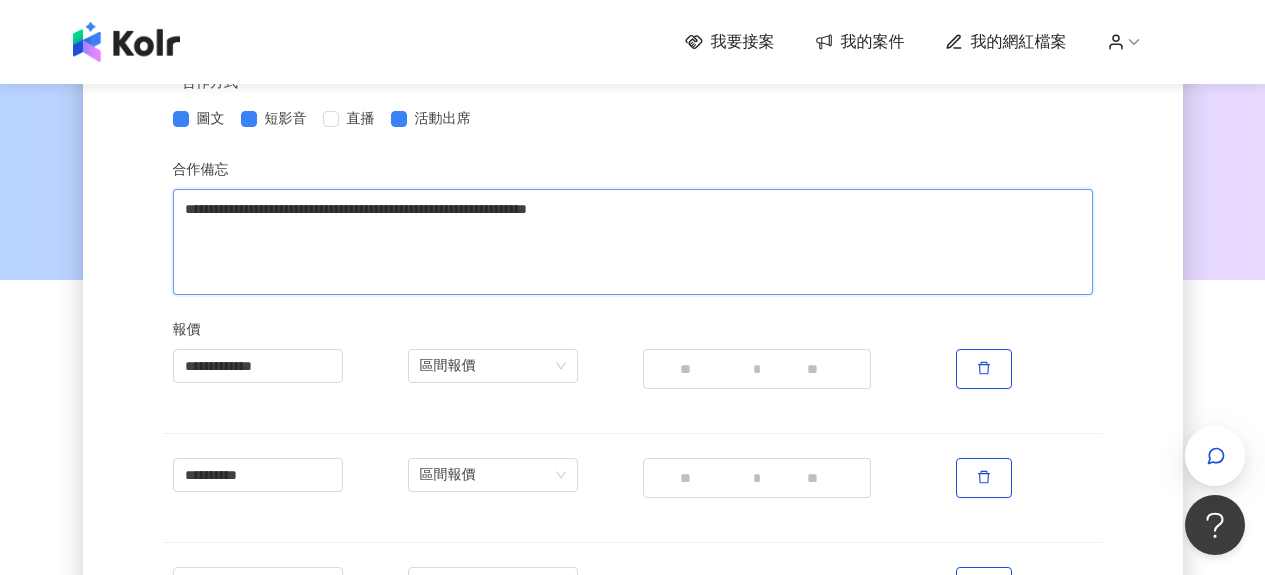 type 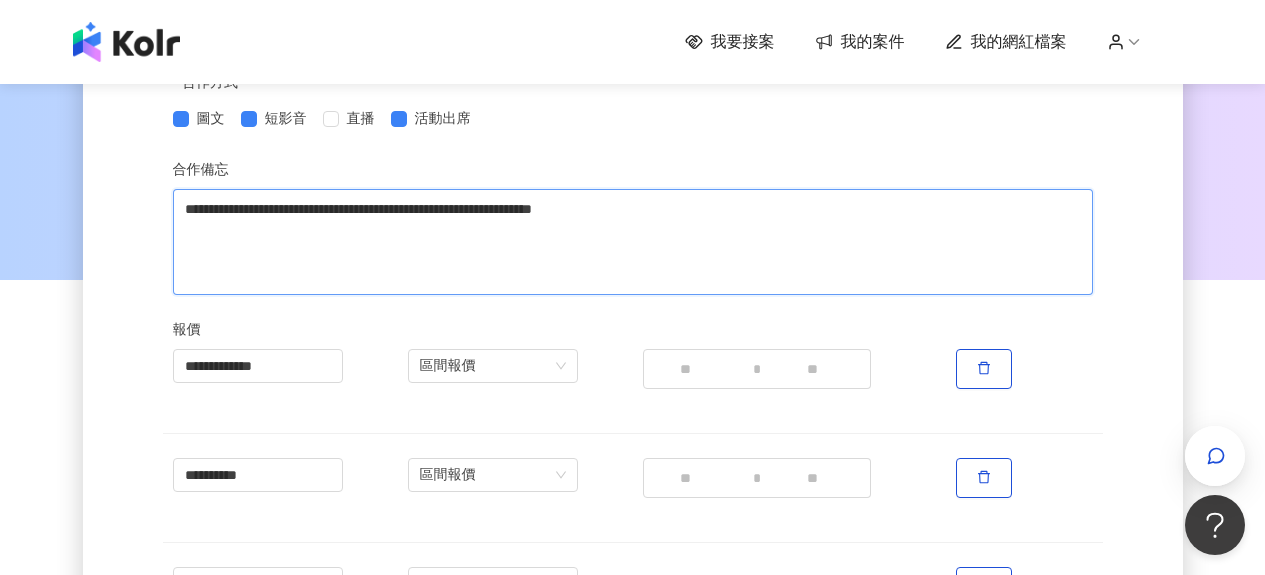 type 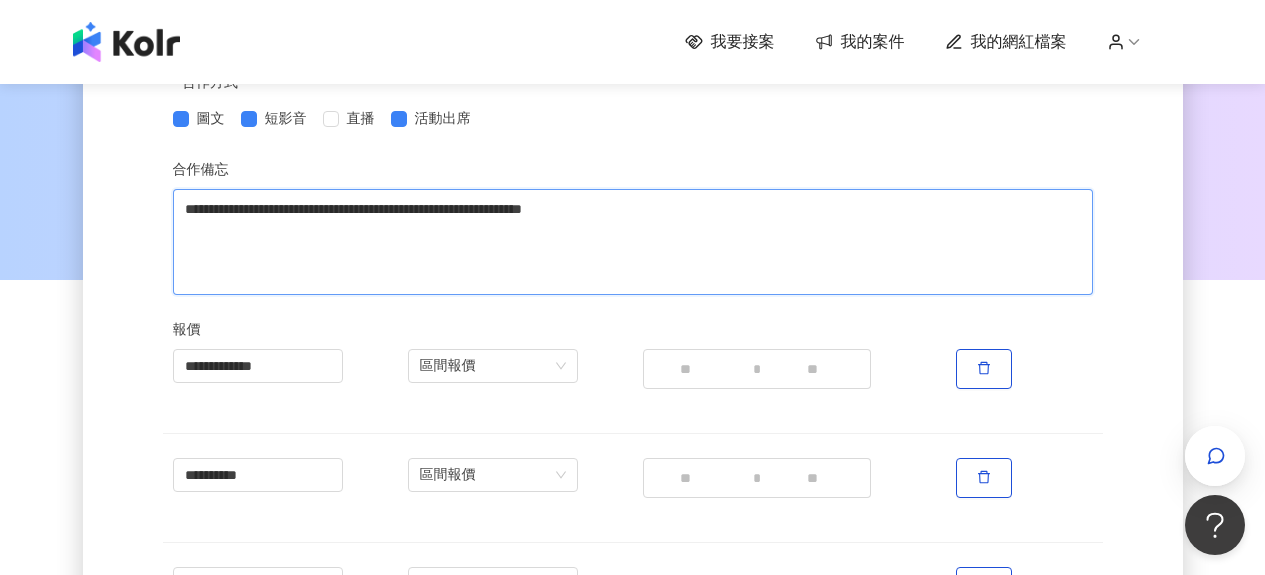 type 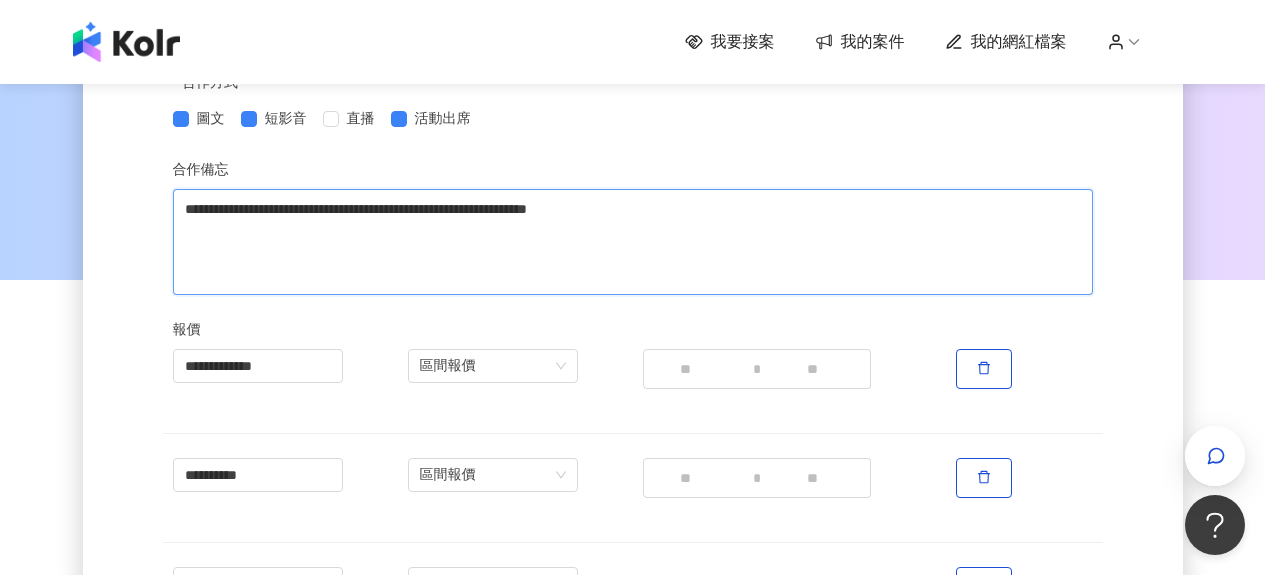 type 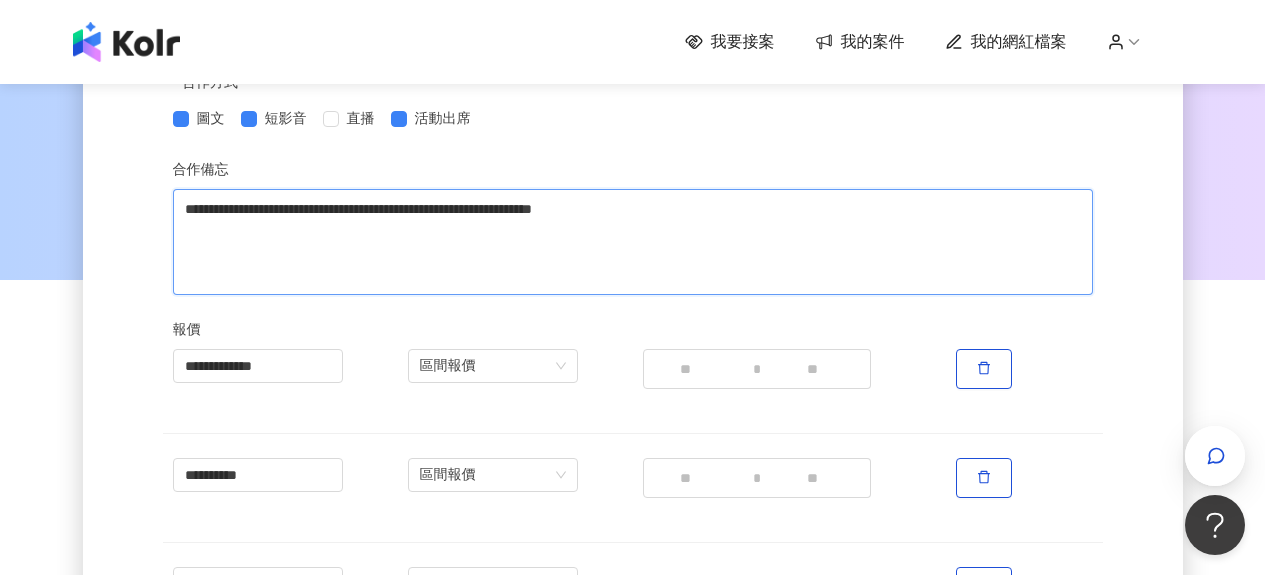 type 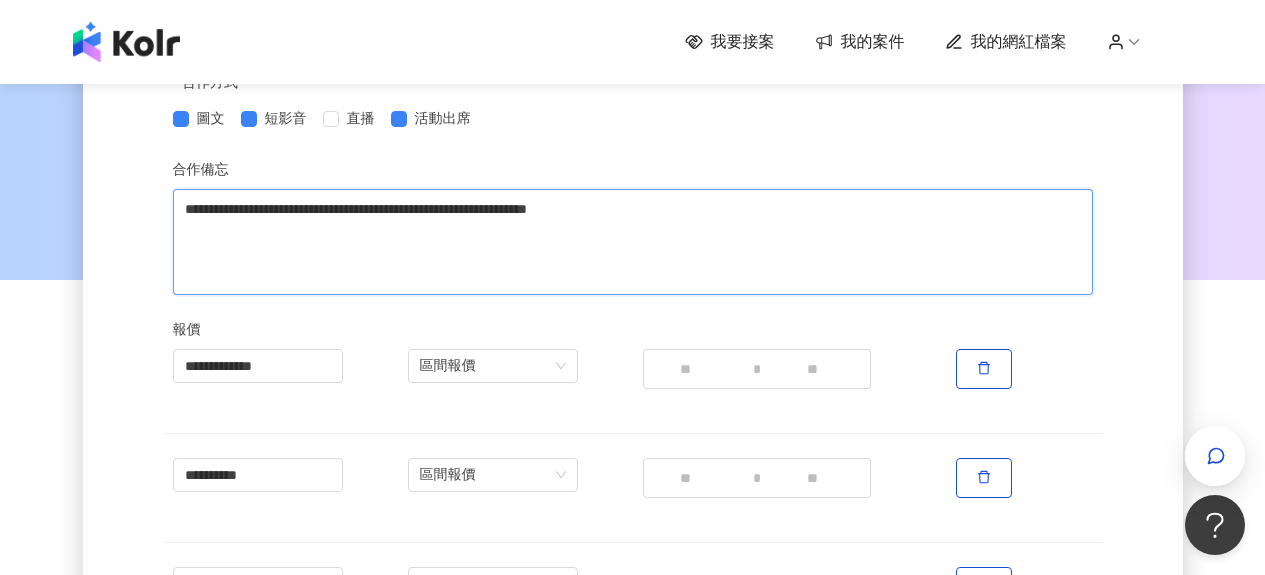 type 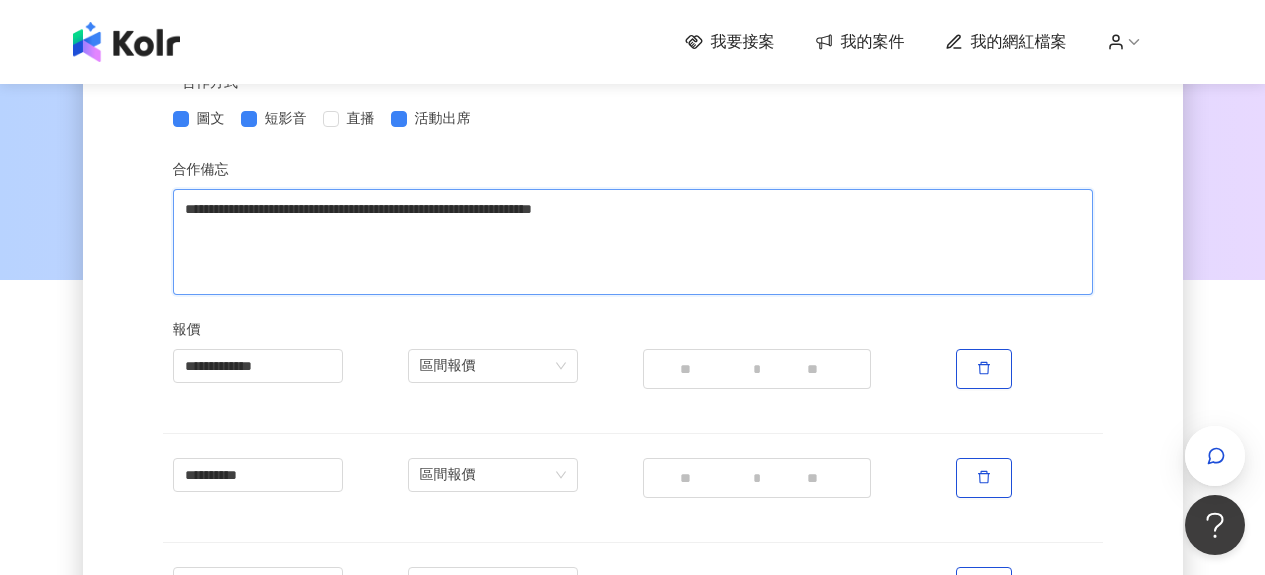 type 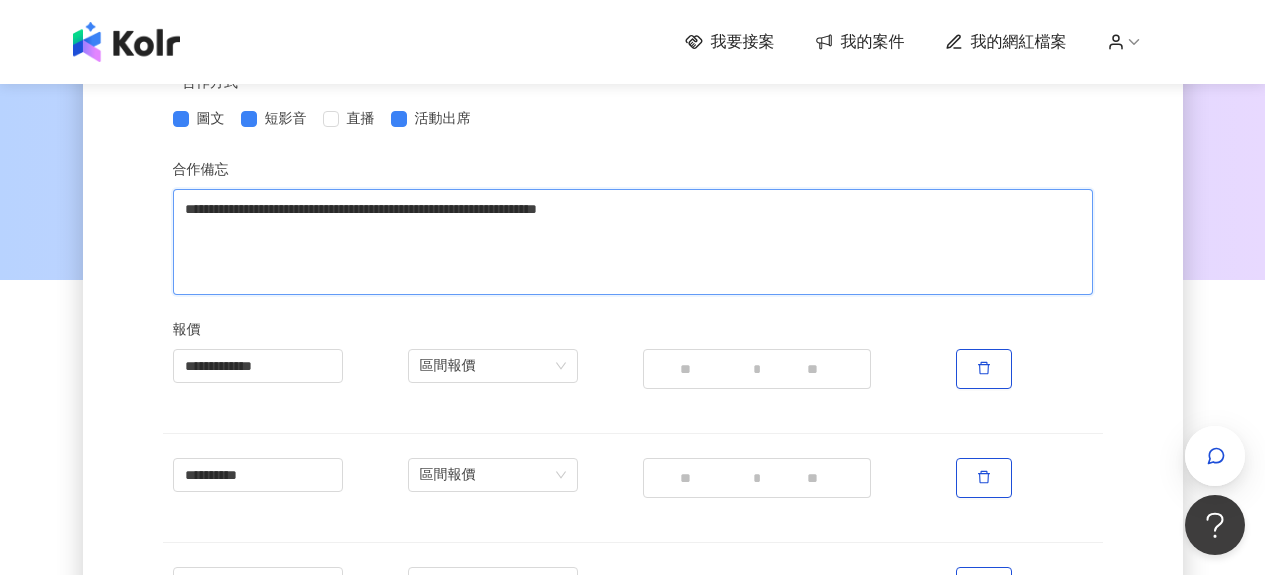 type 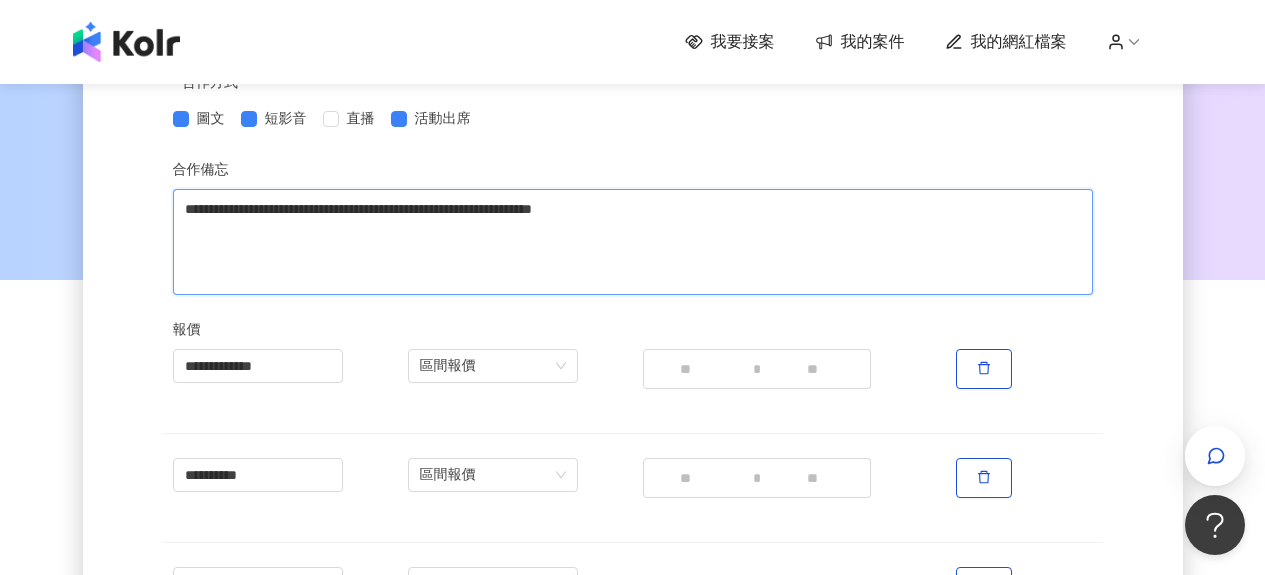 type 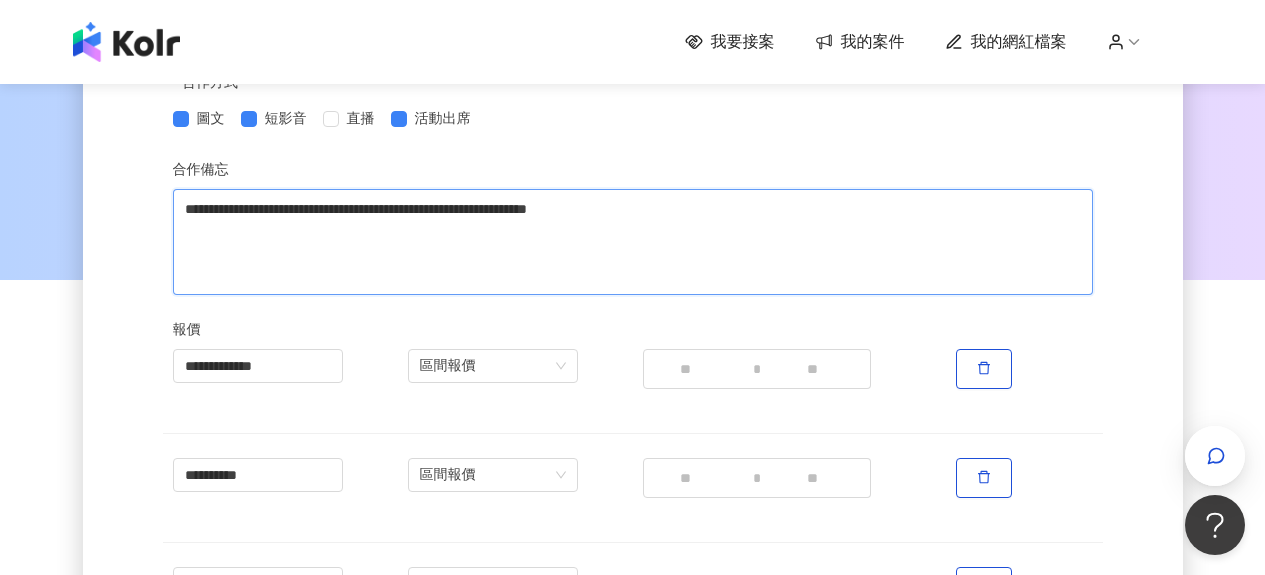 type 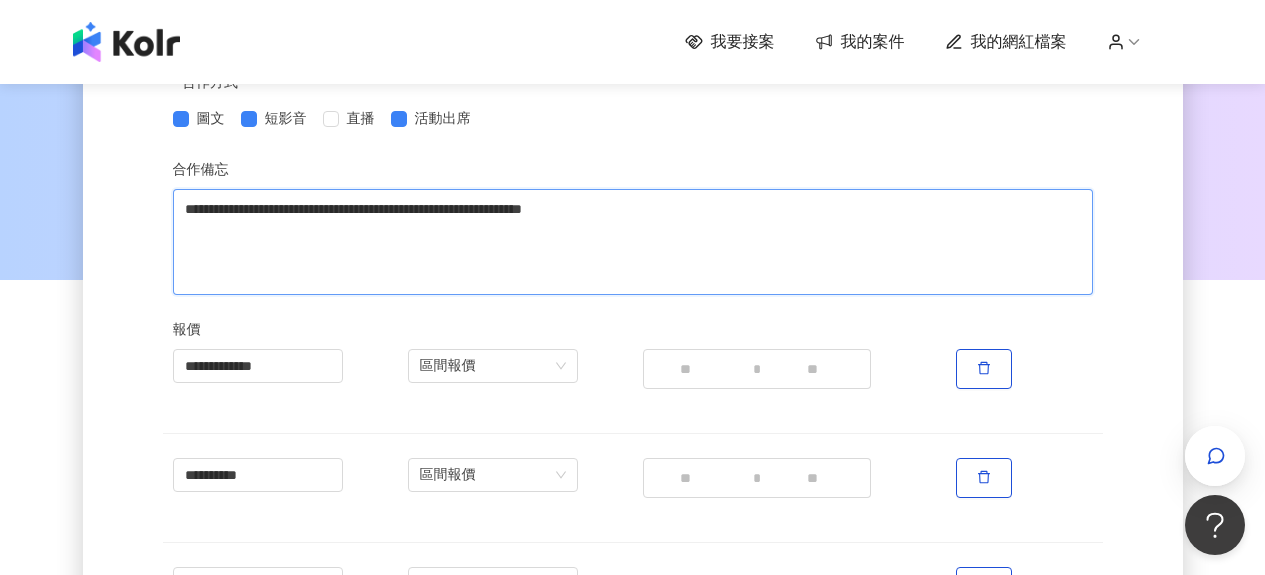 type 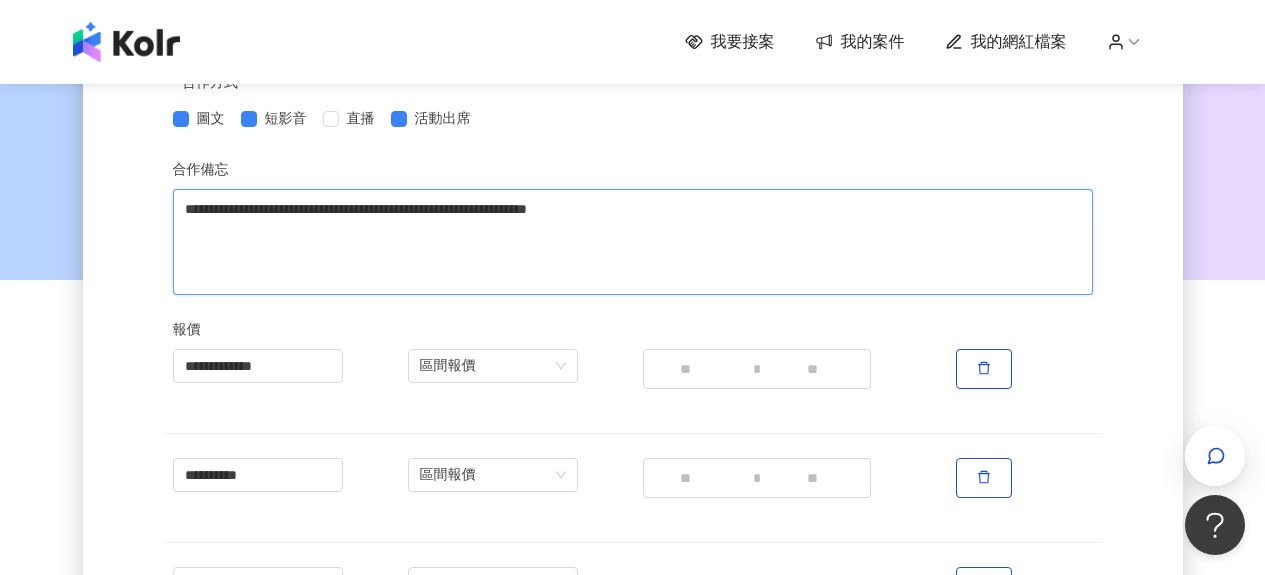 type 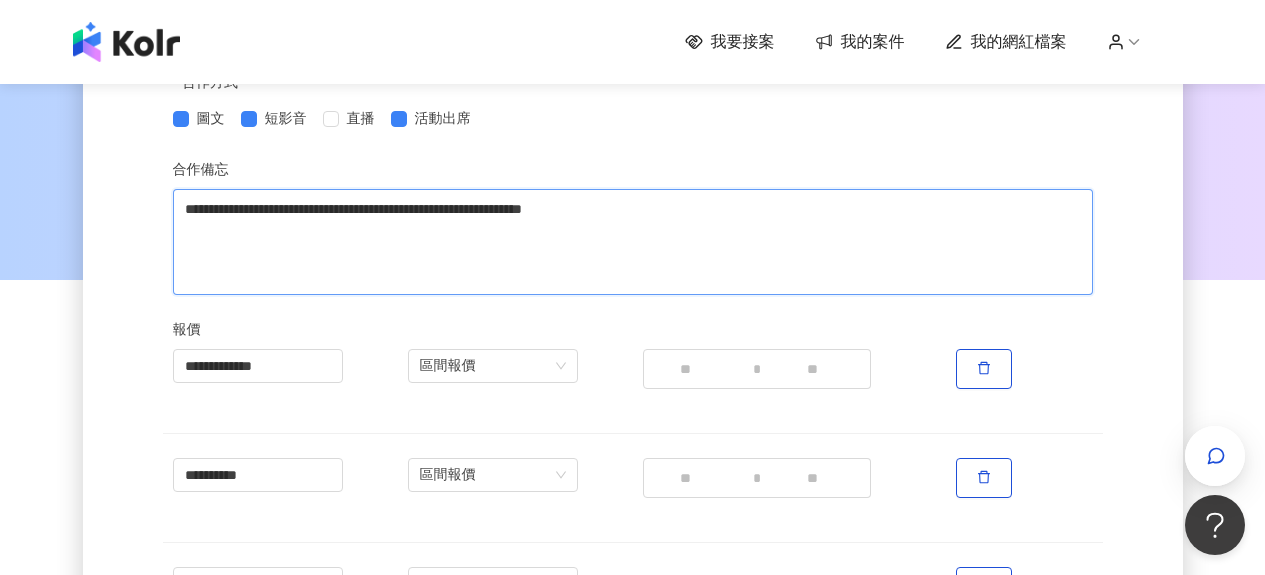 type 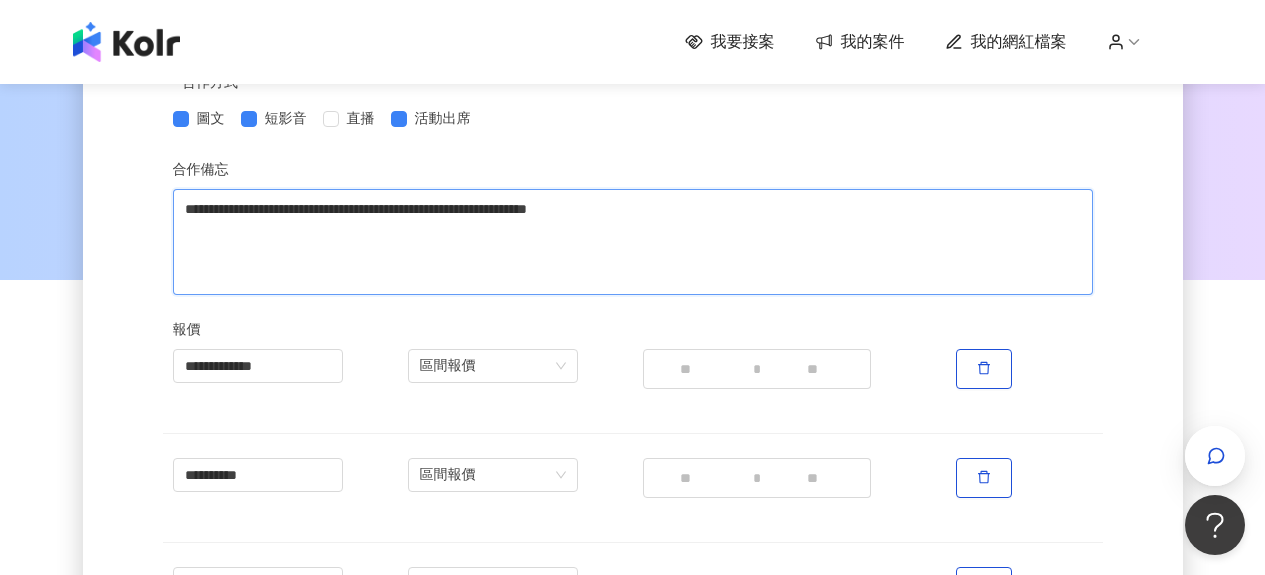 type 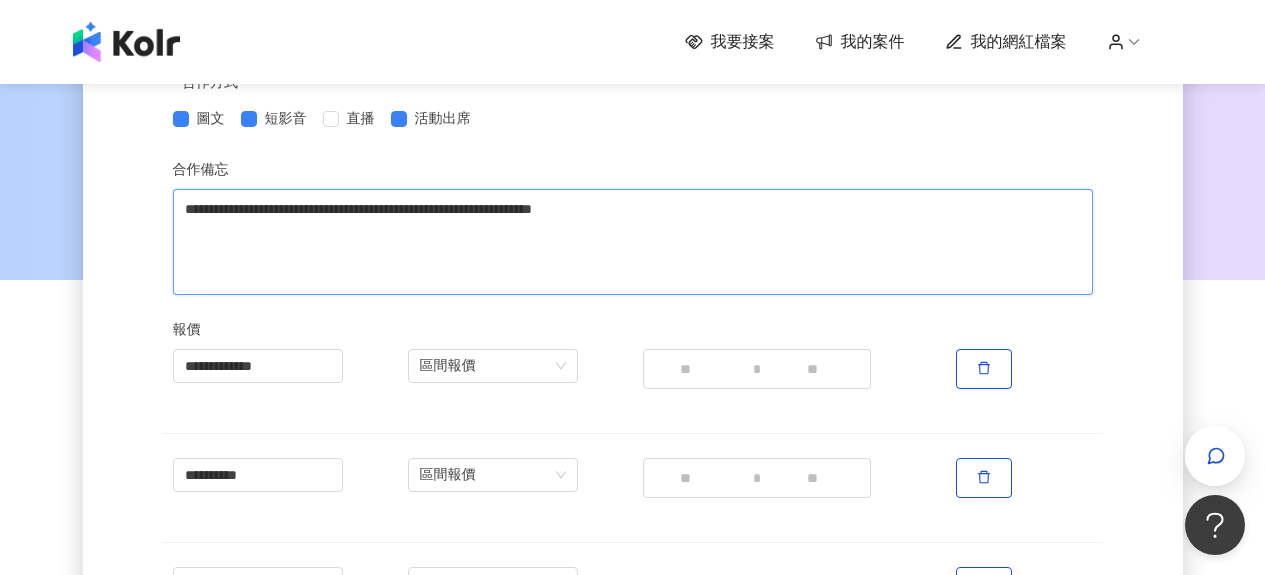 type 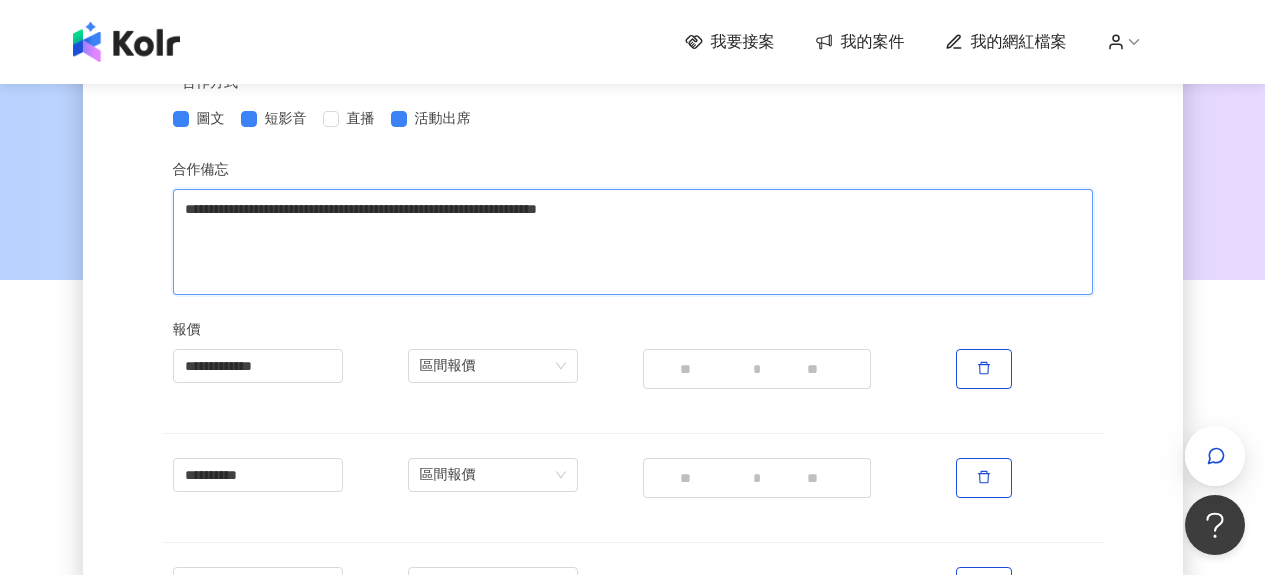 type 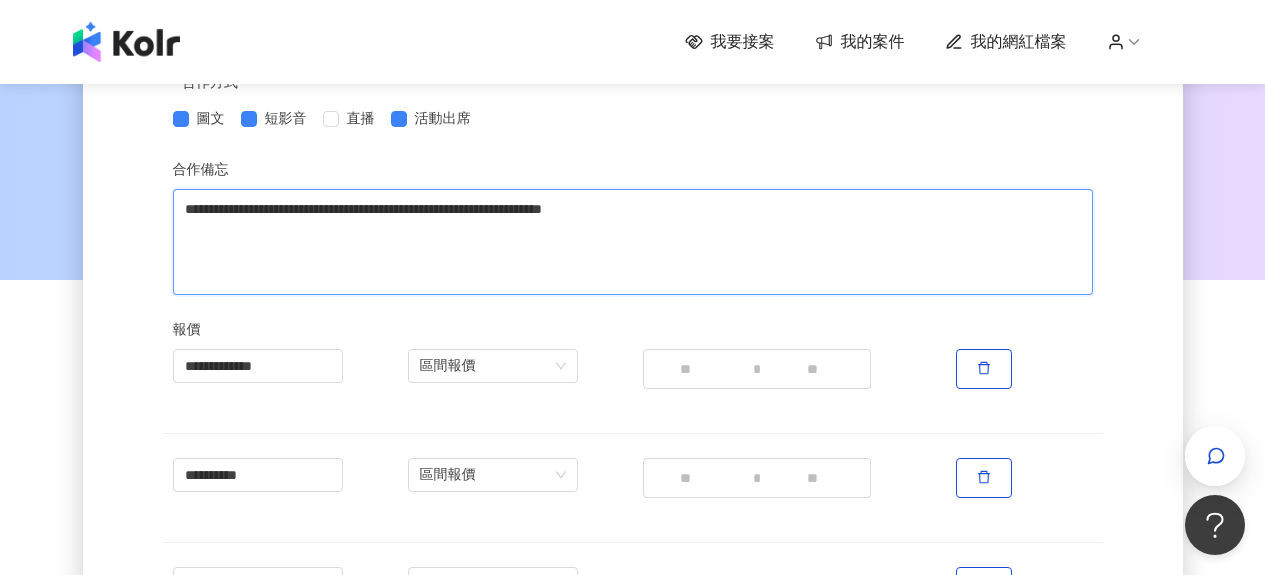 type 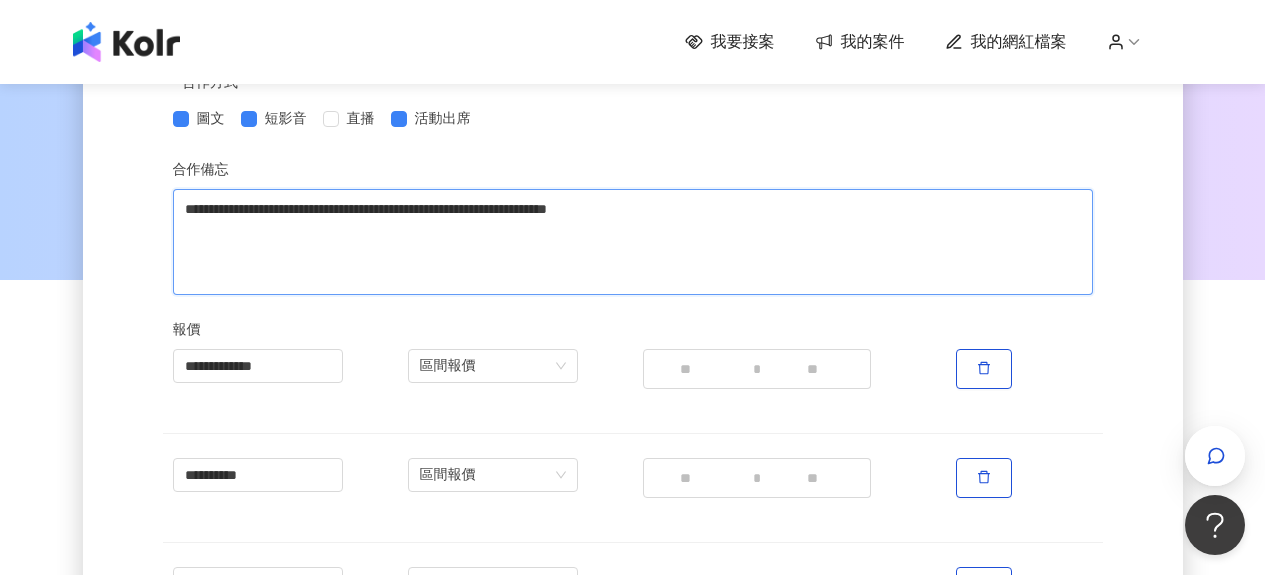 type 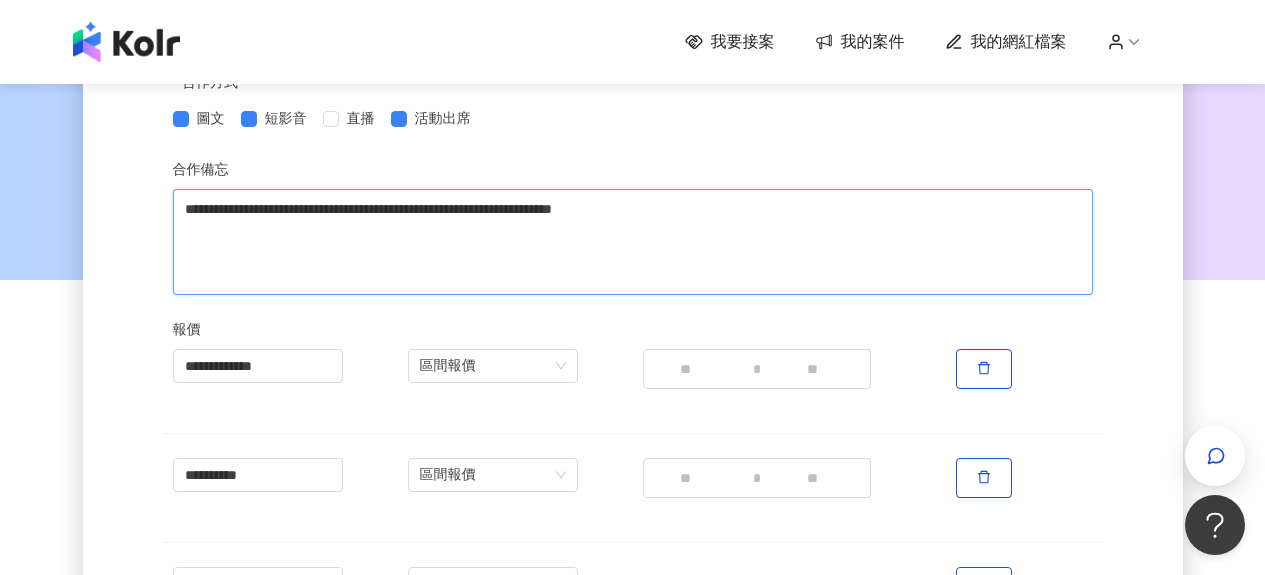 type 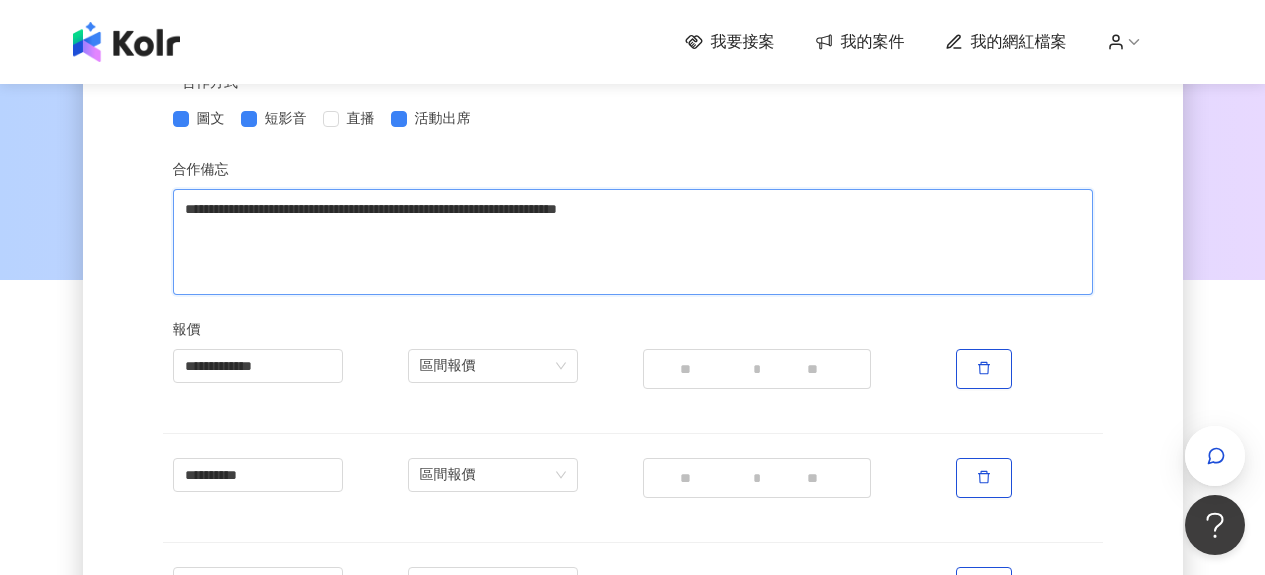 type 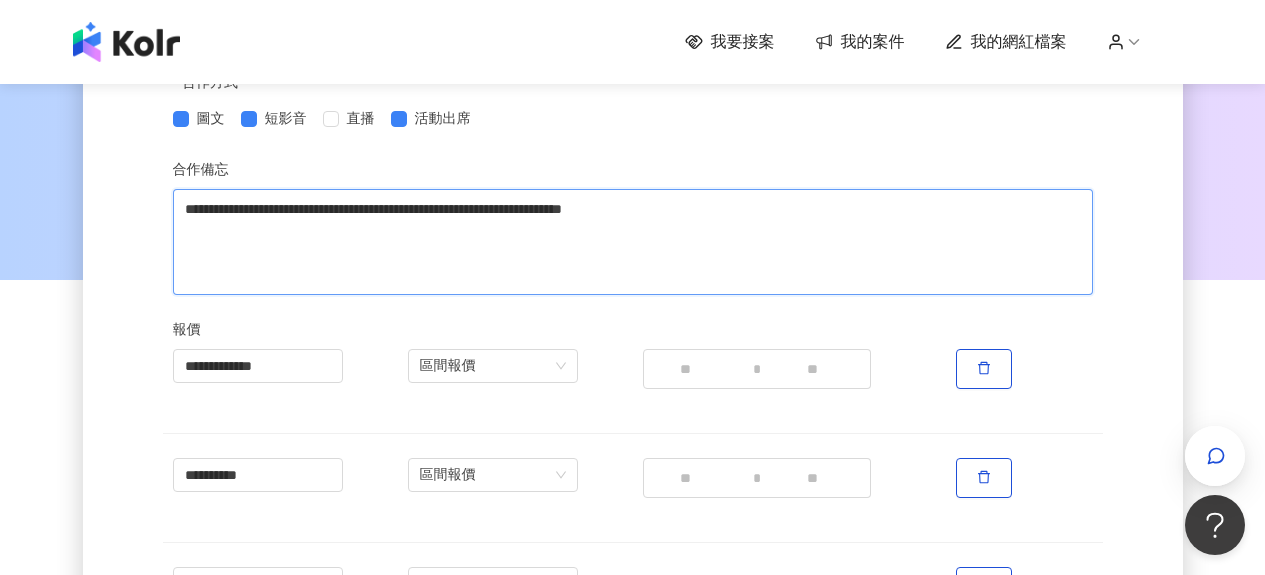 type 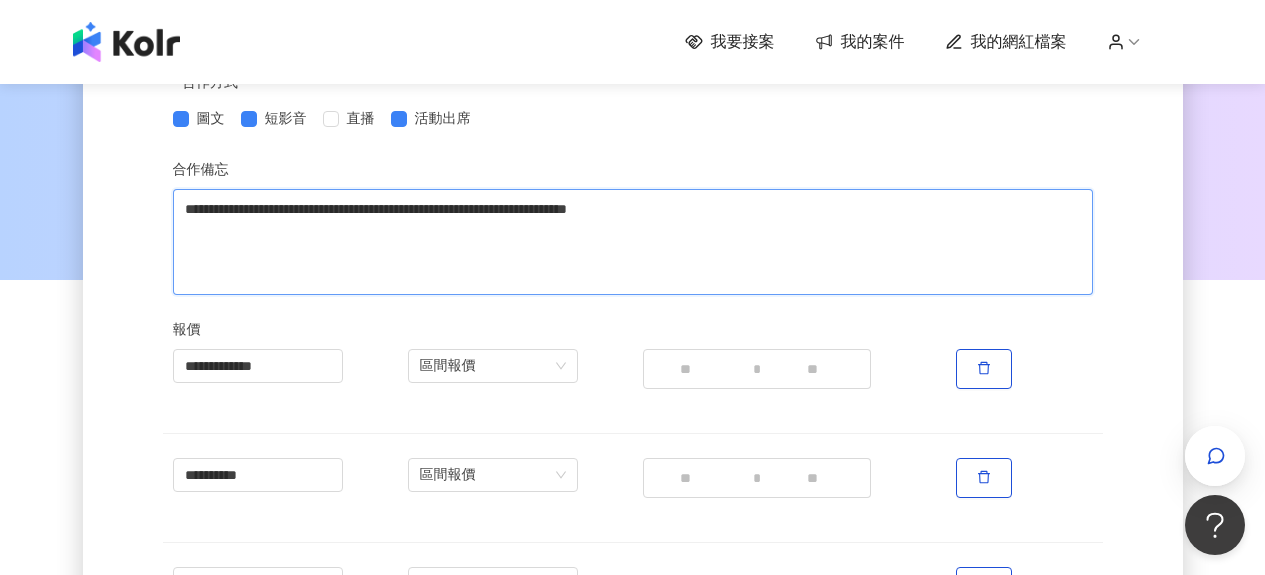 type 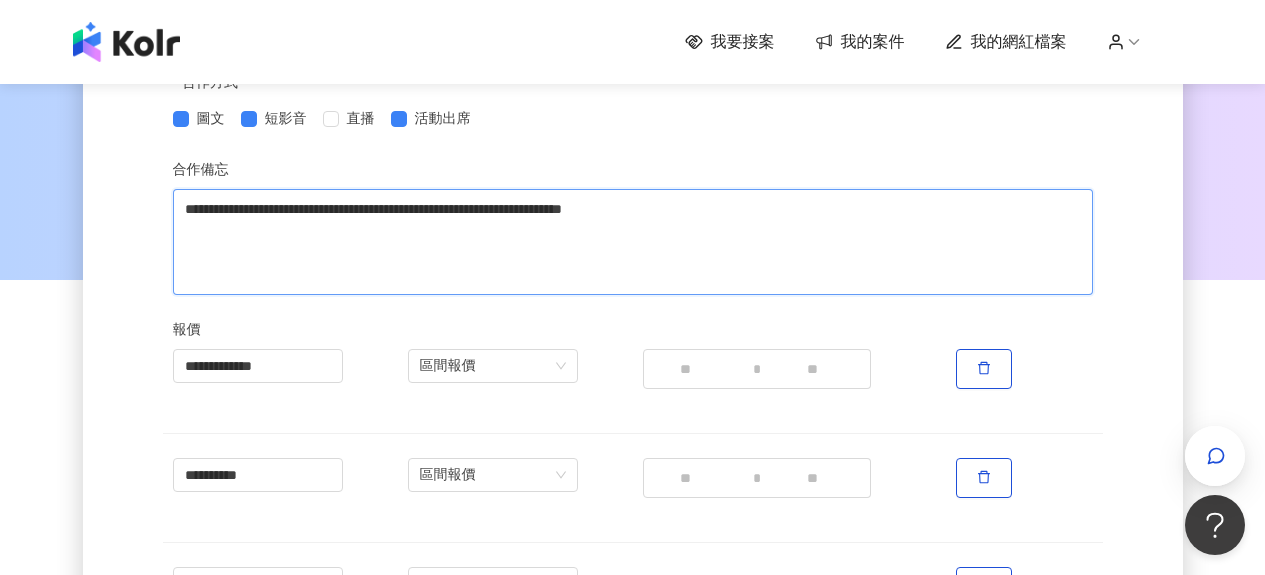 type 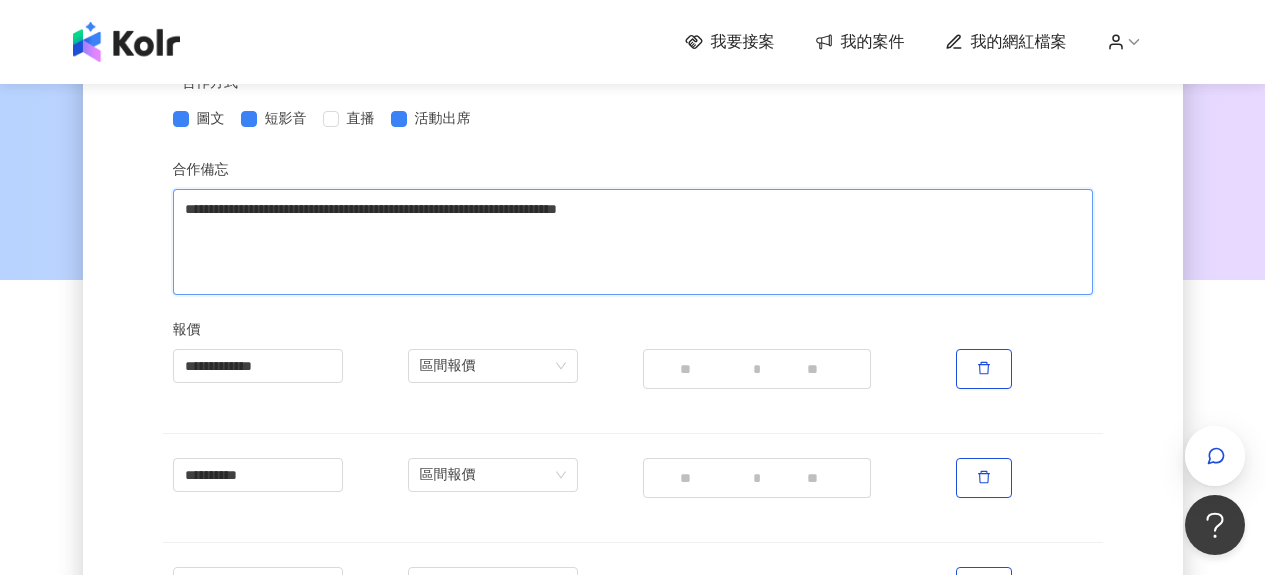 type 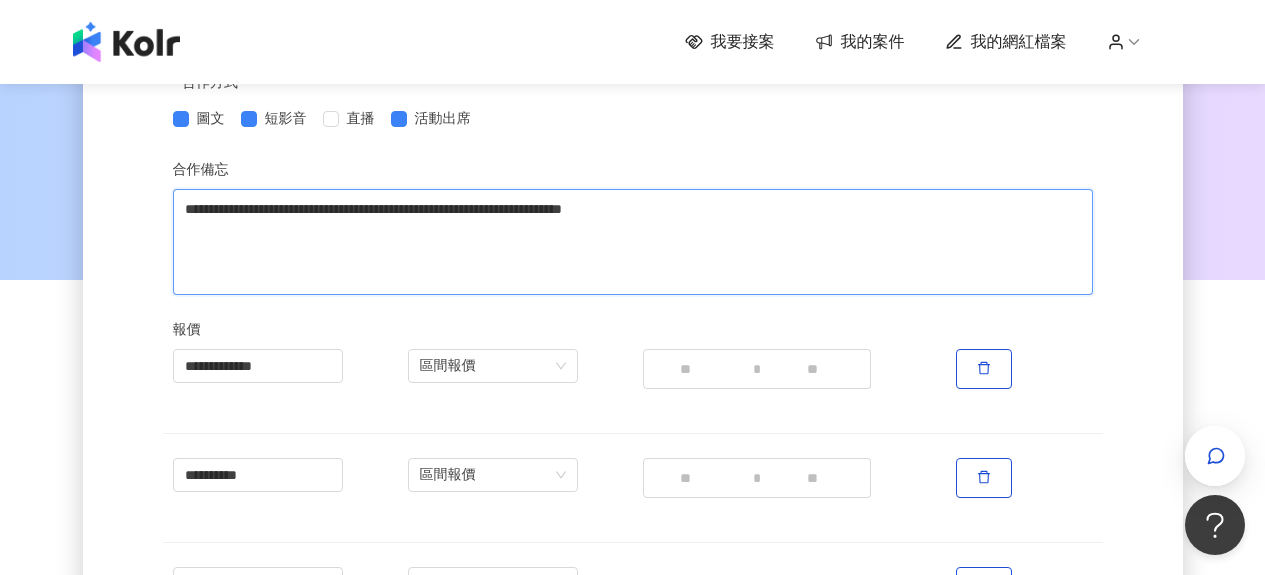 type 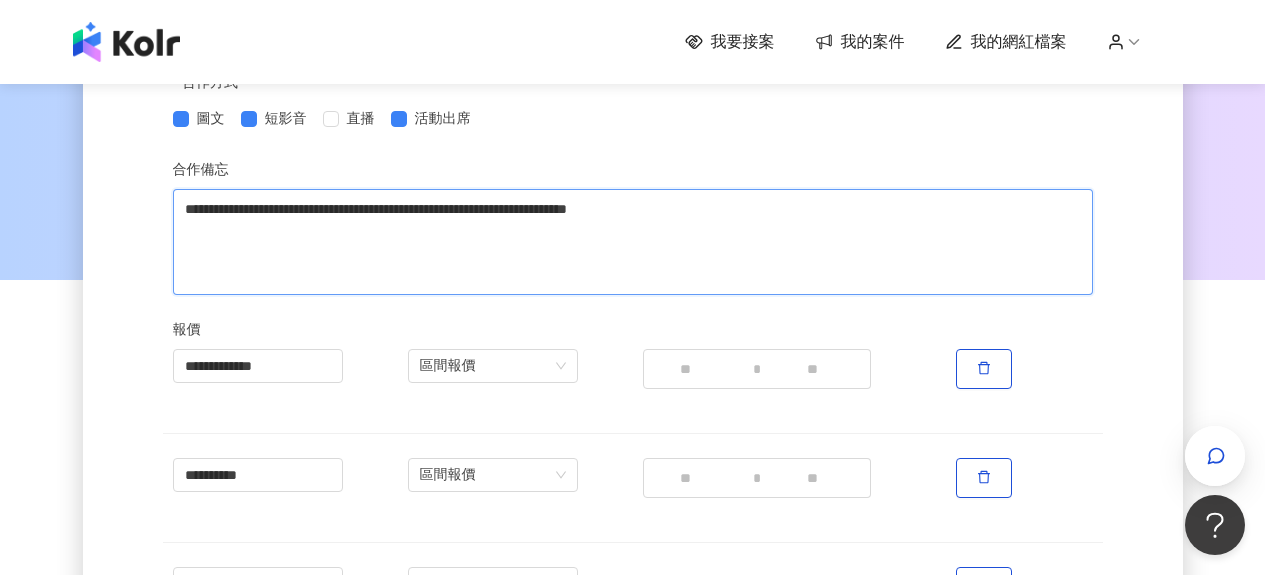 type 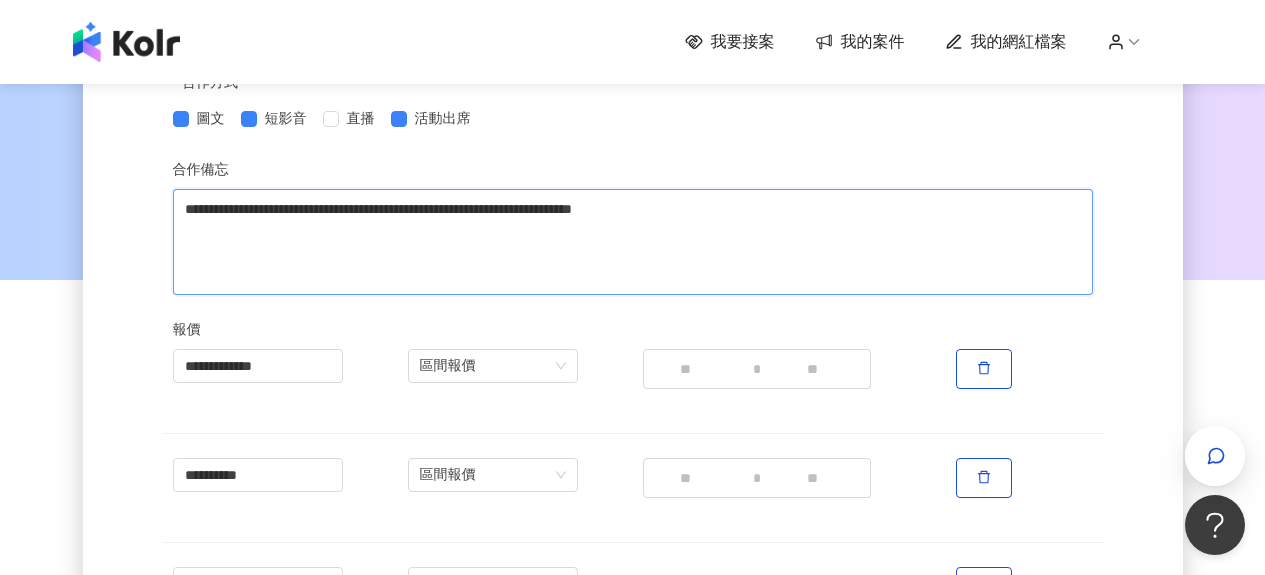 type 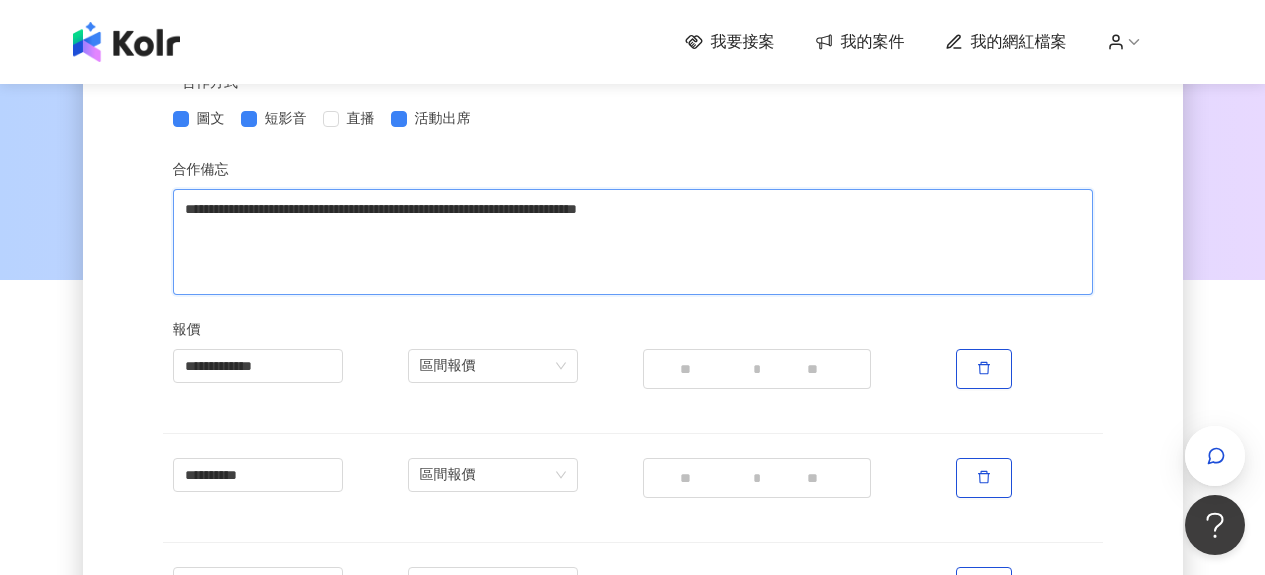 type 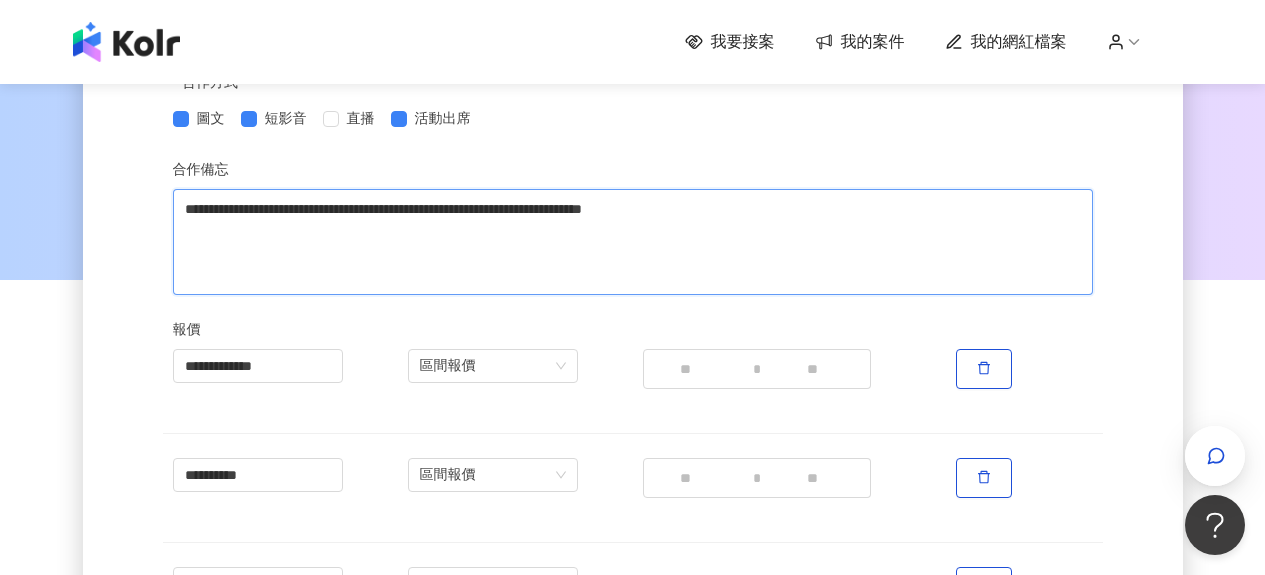 type 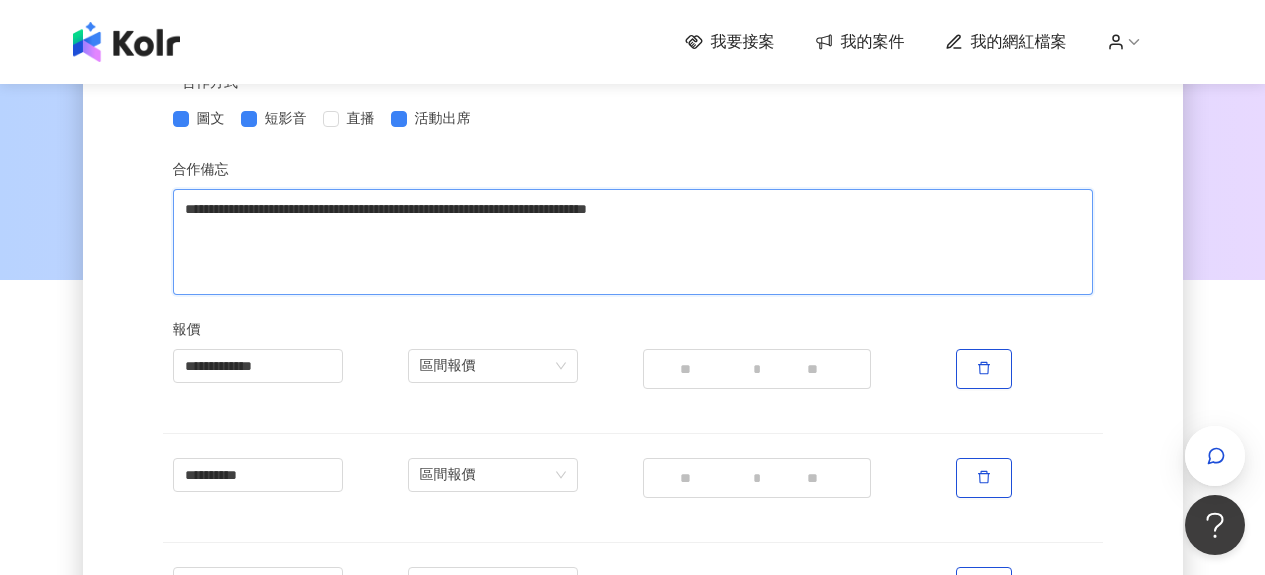 type 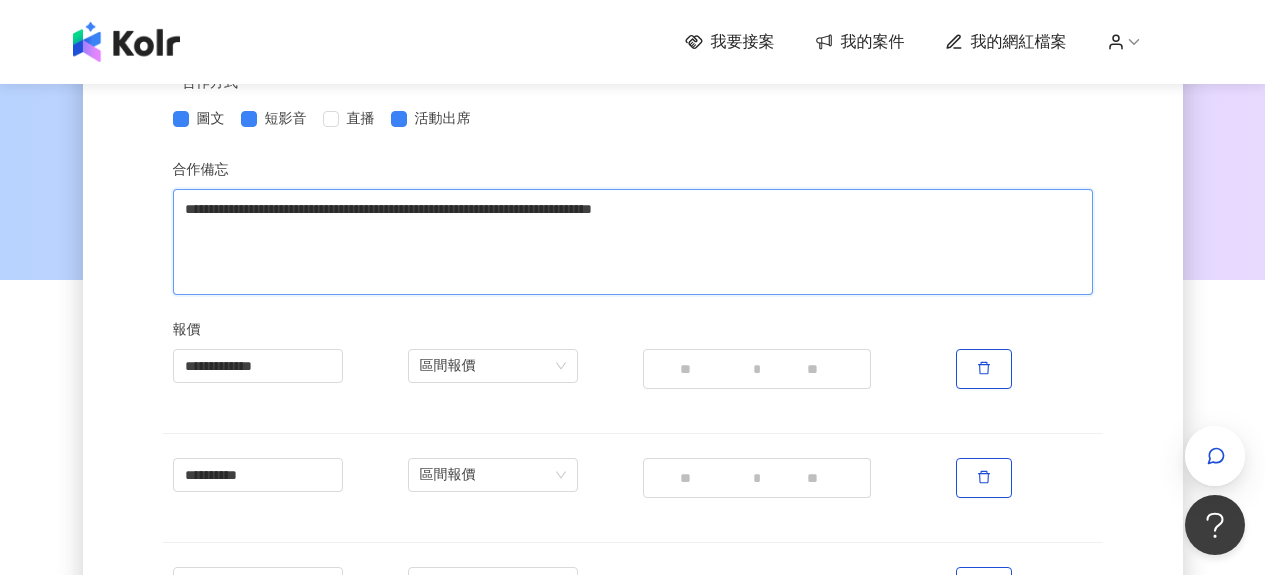 type 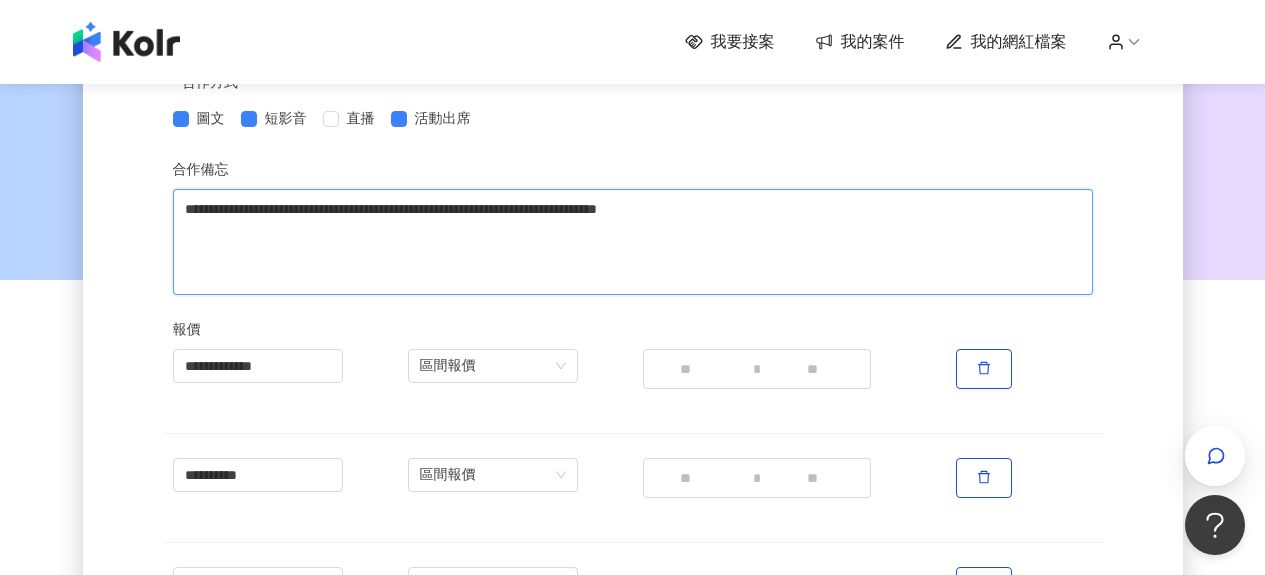 type 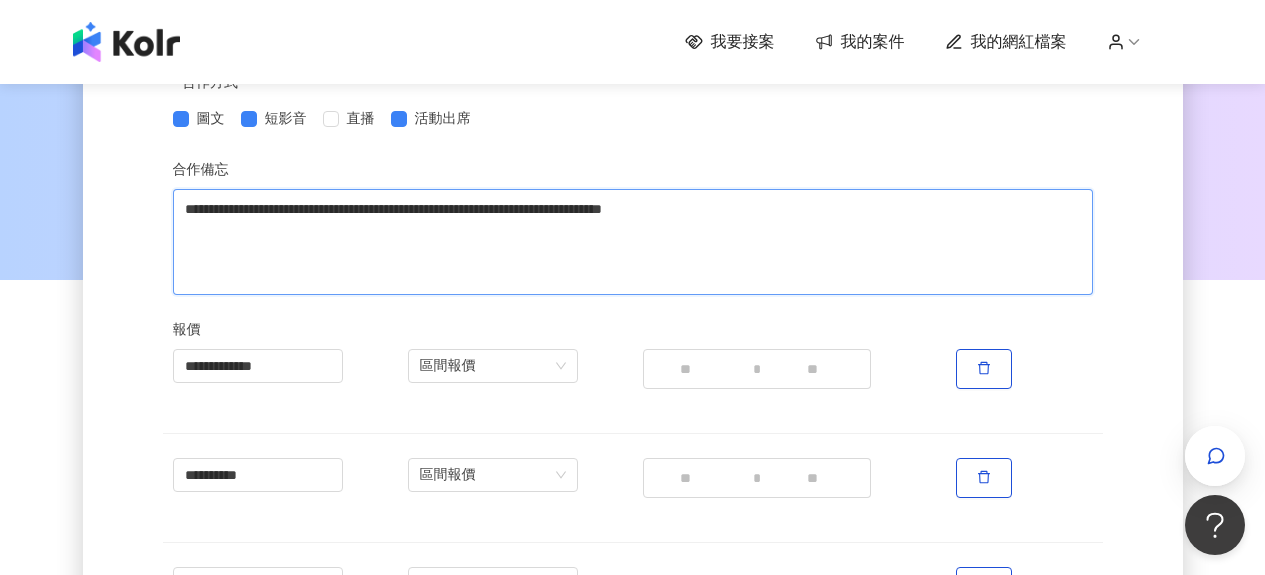 type 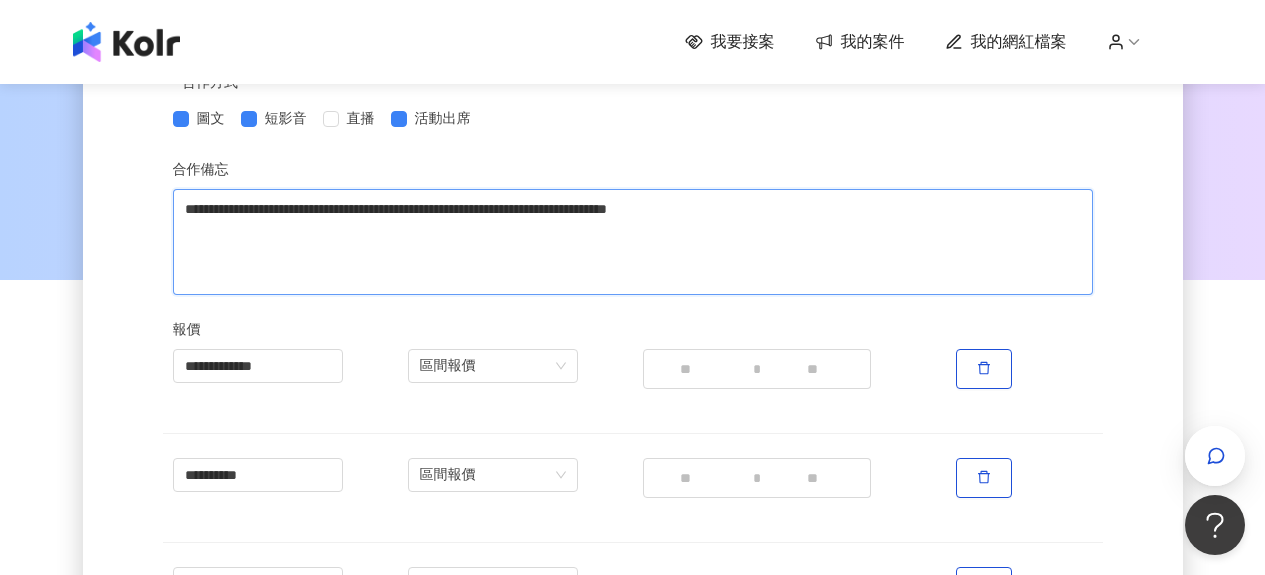 type 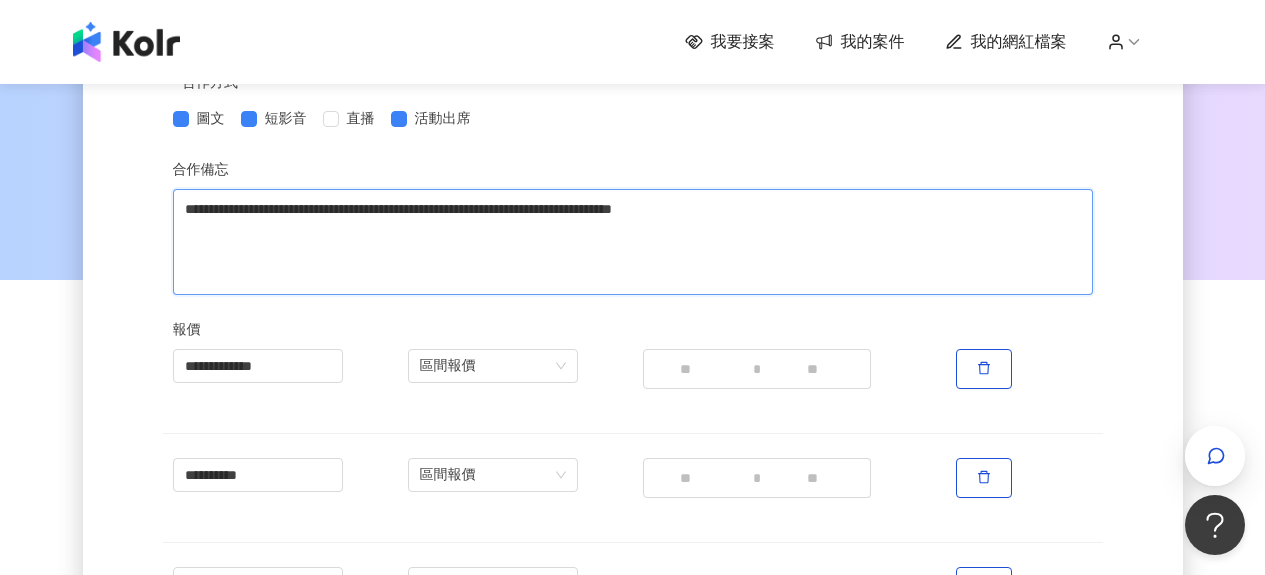 type 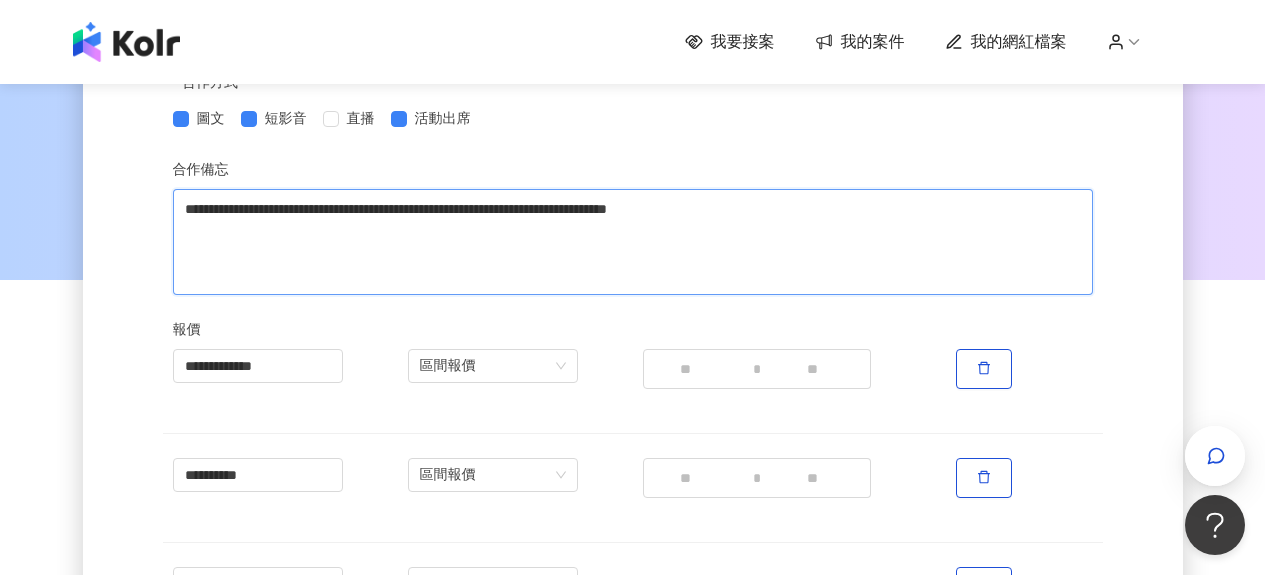 type 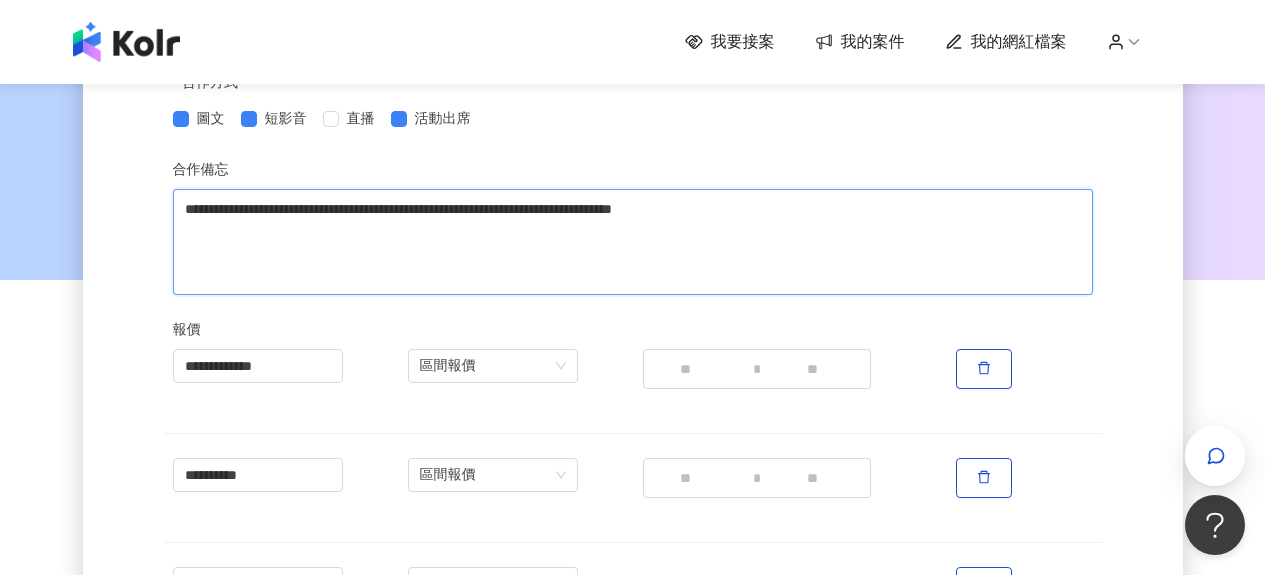 type 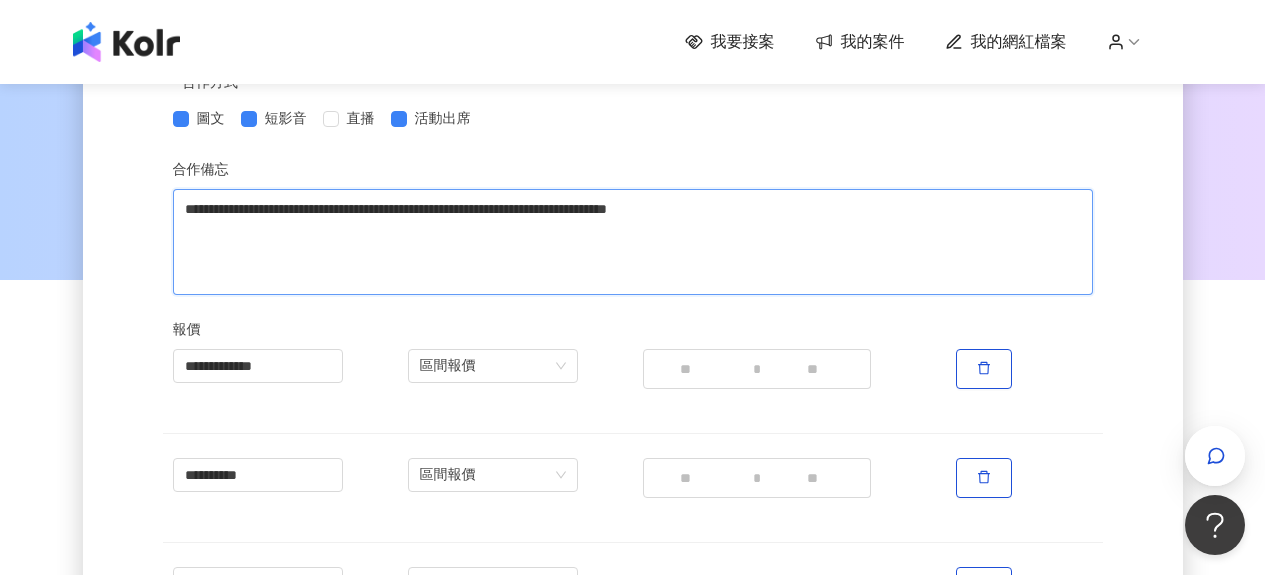 type 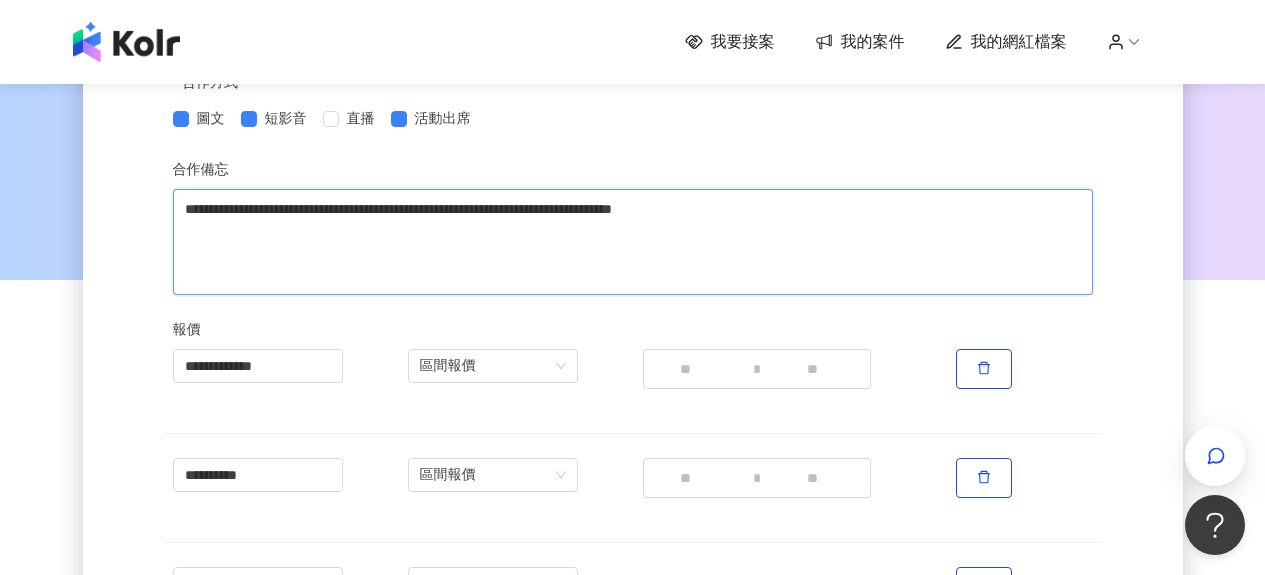 type 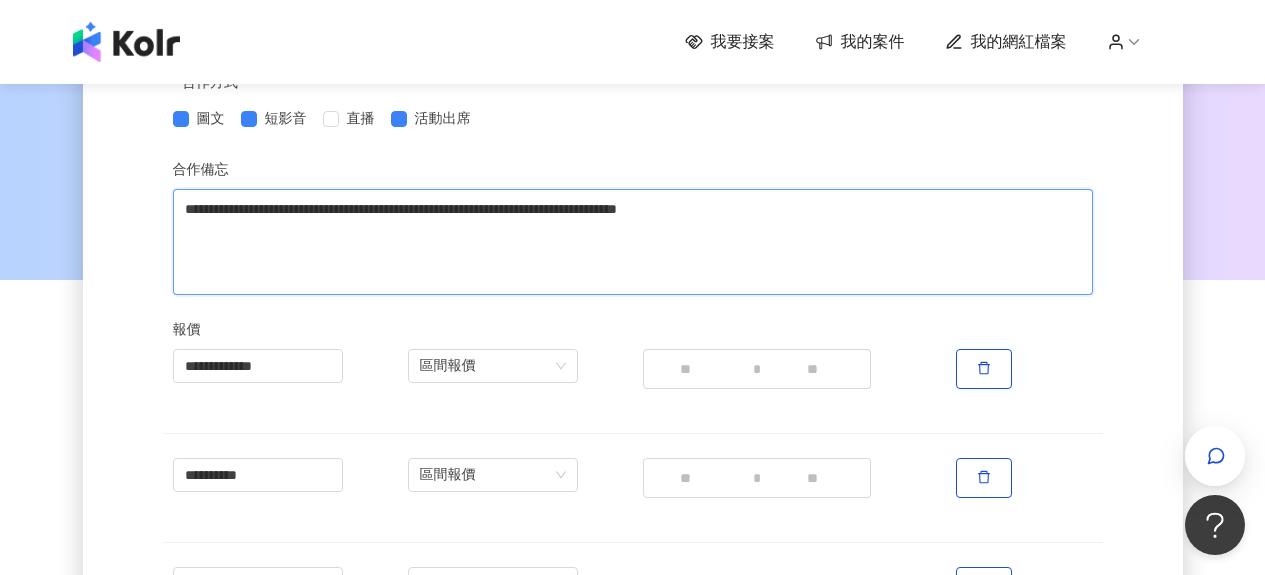 type 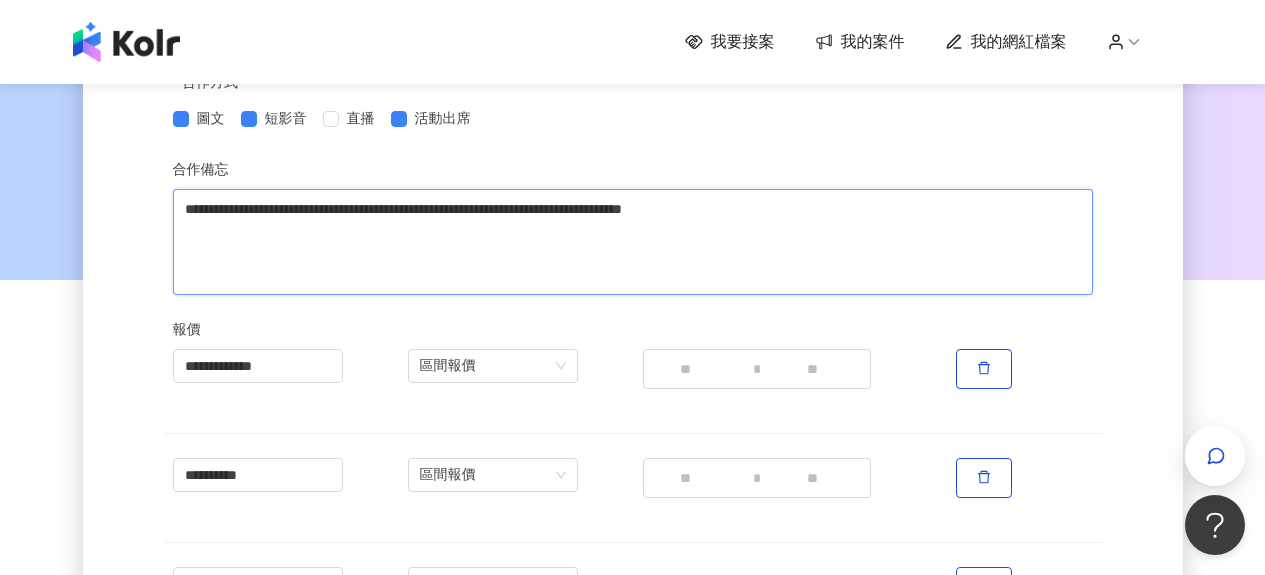 type 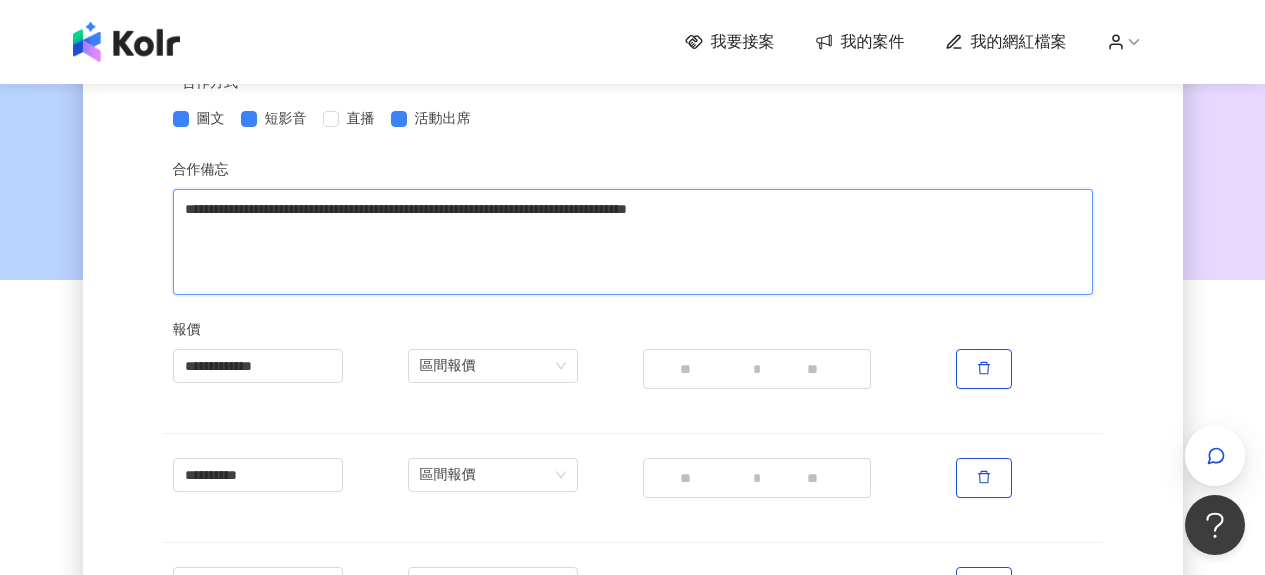 type 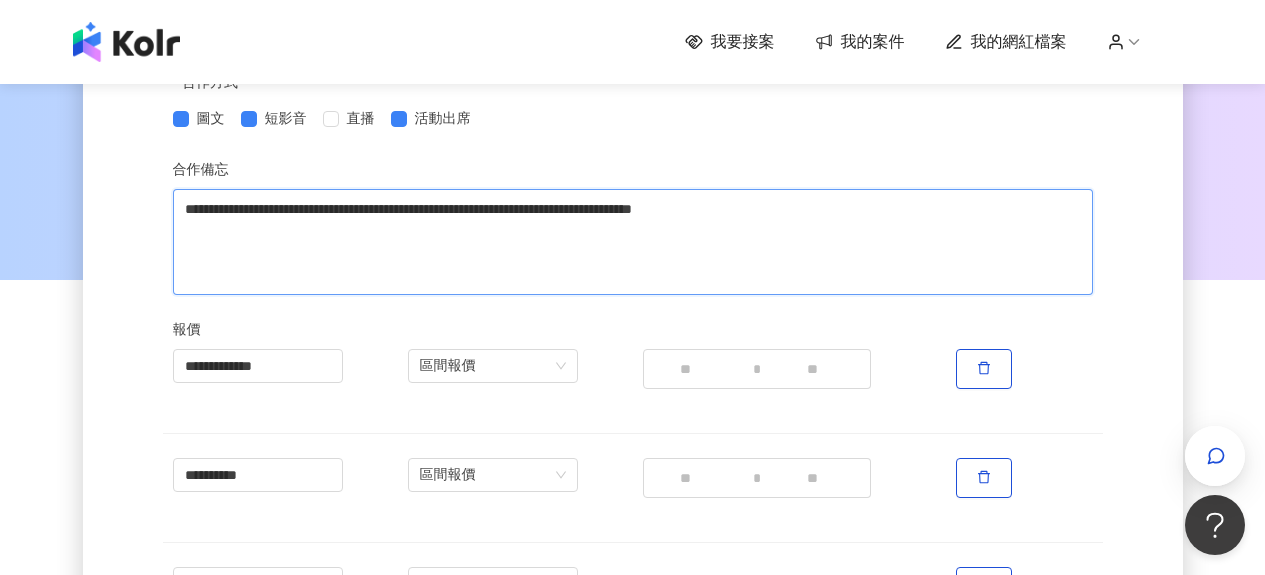 type 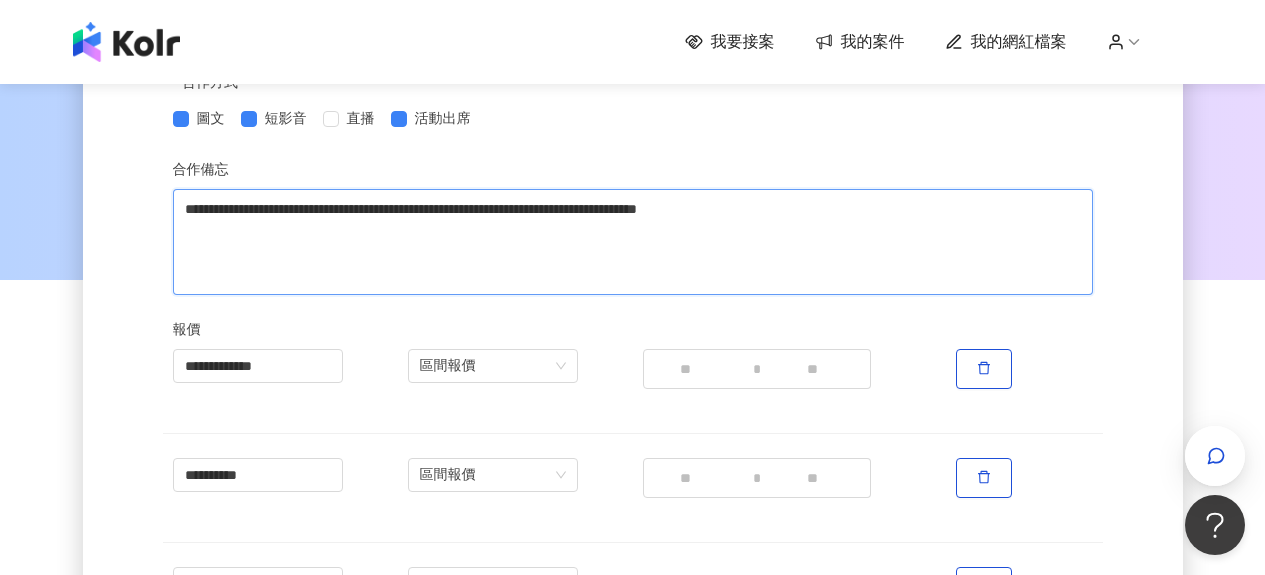 type 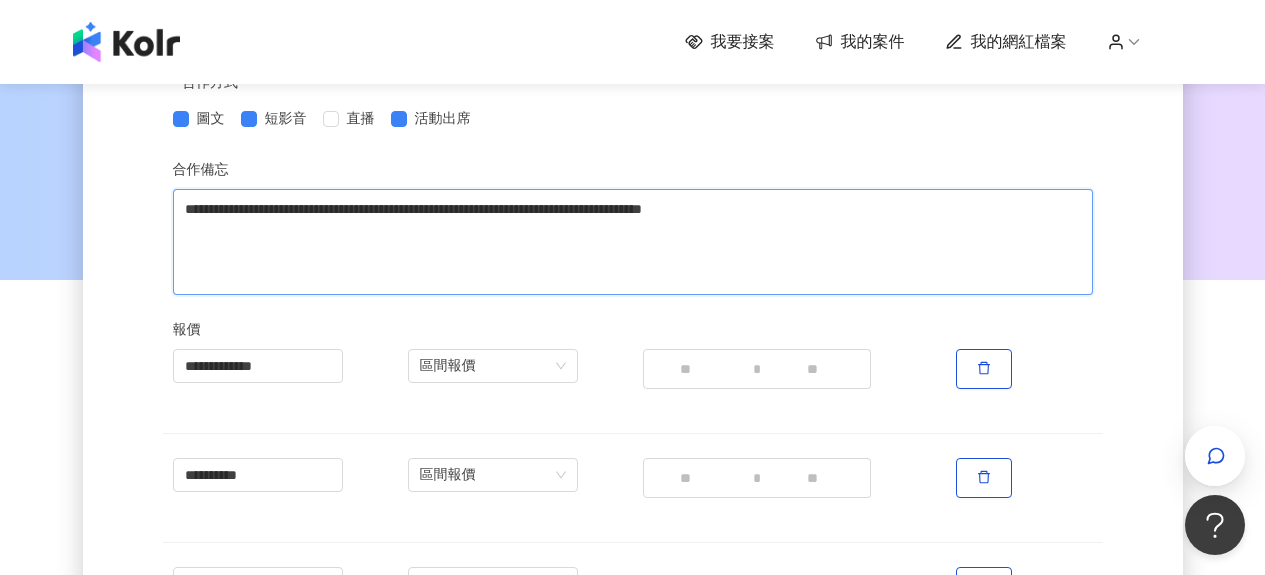 type 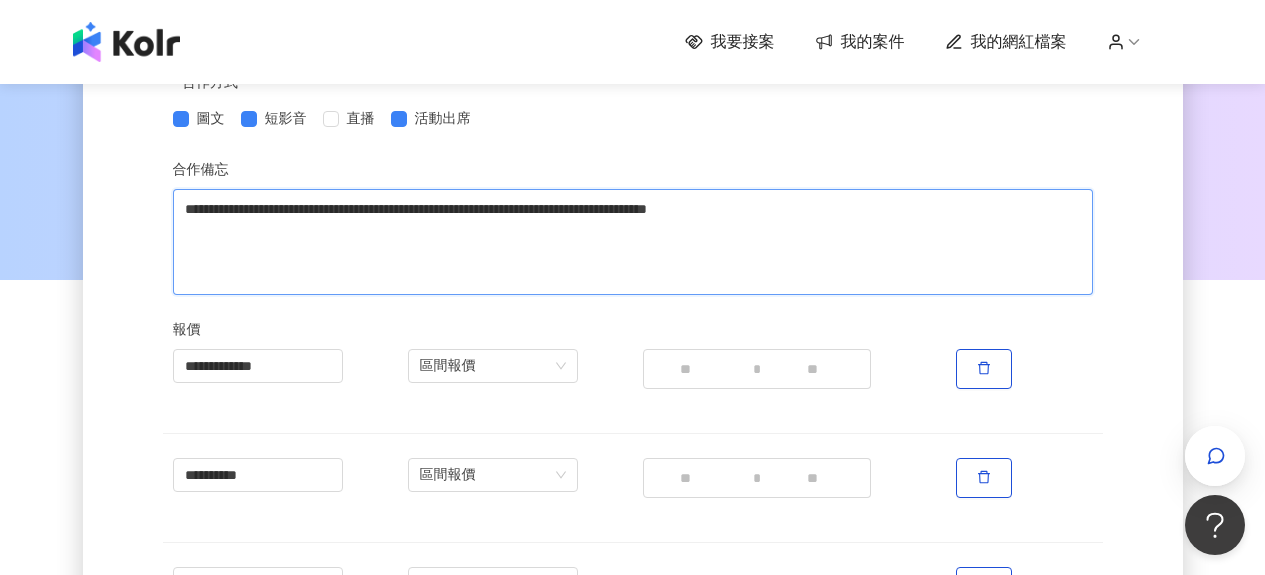type 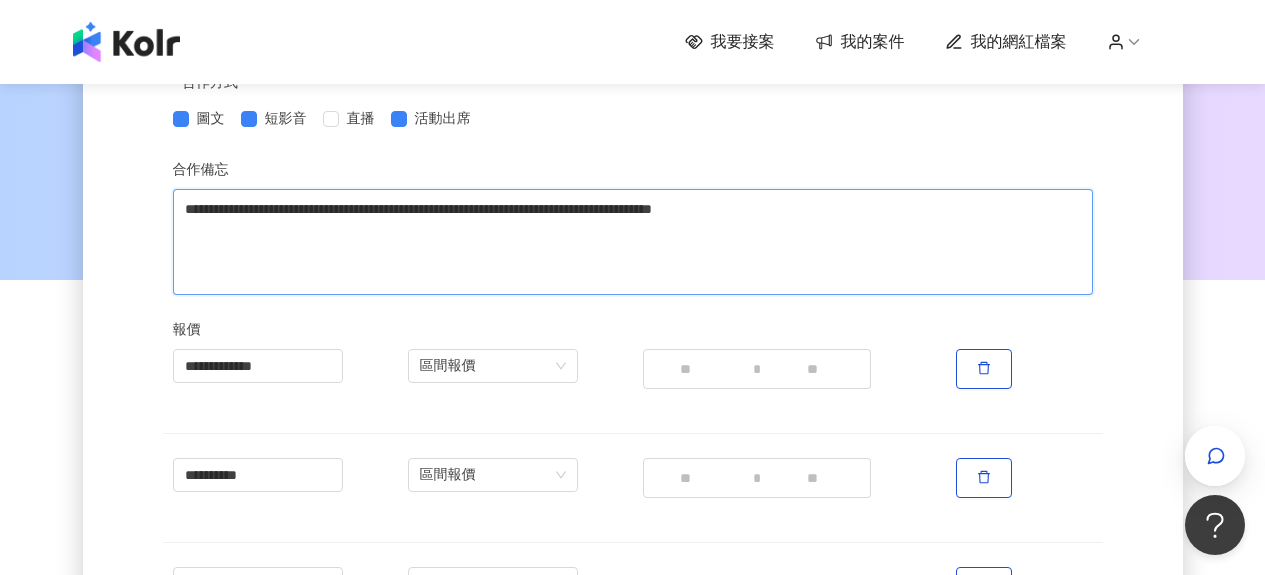 type 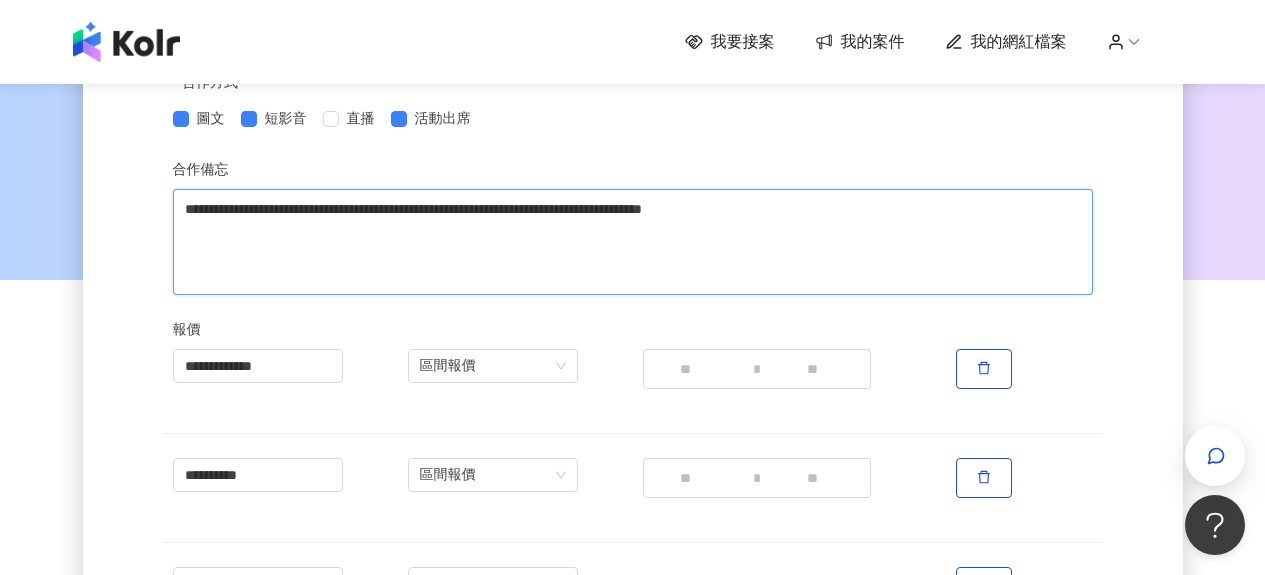 type 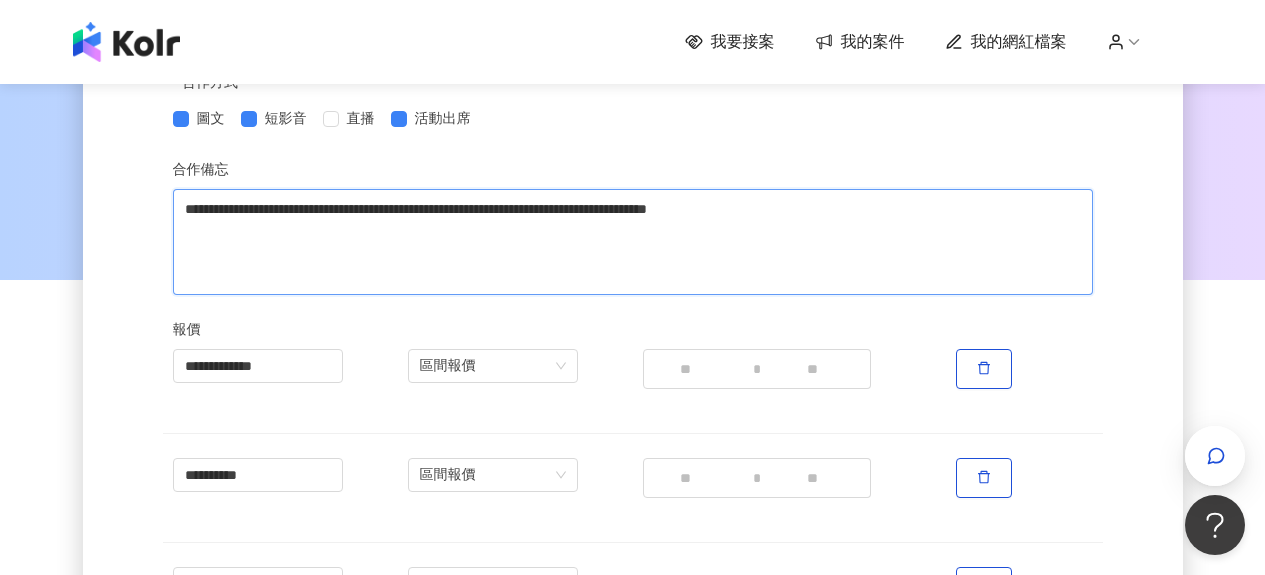 type 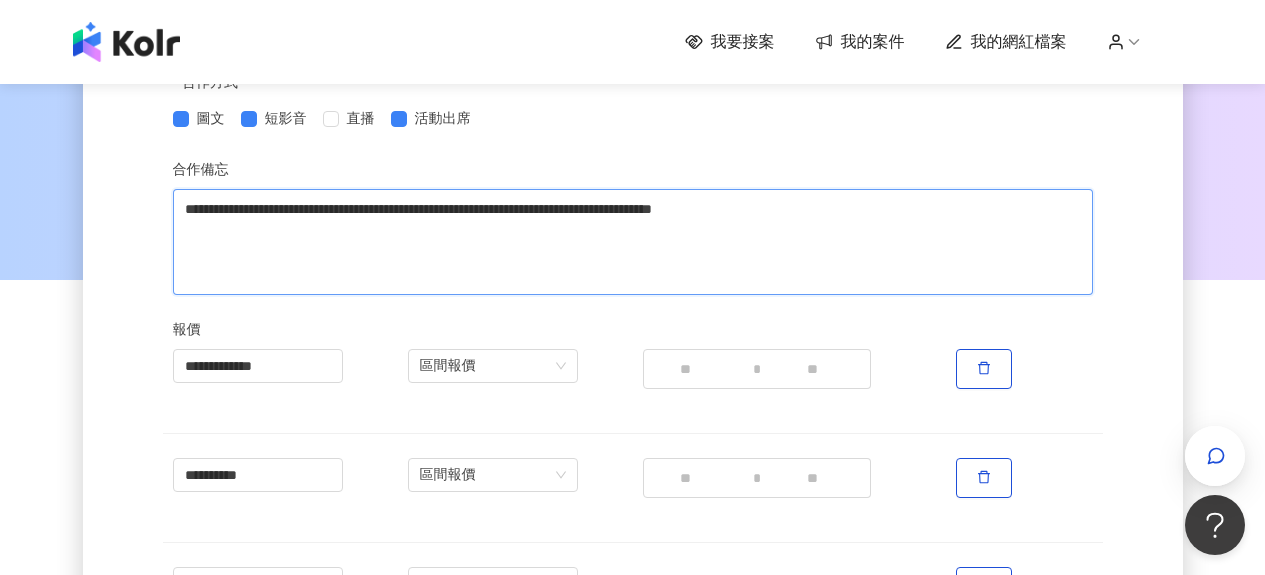 type 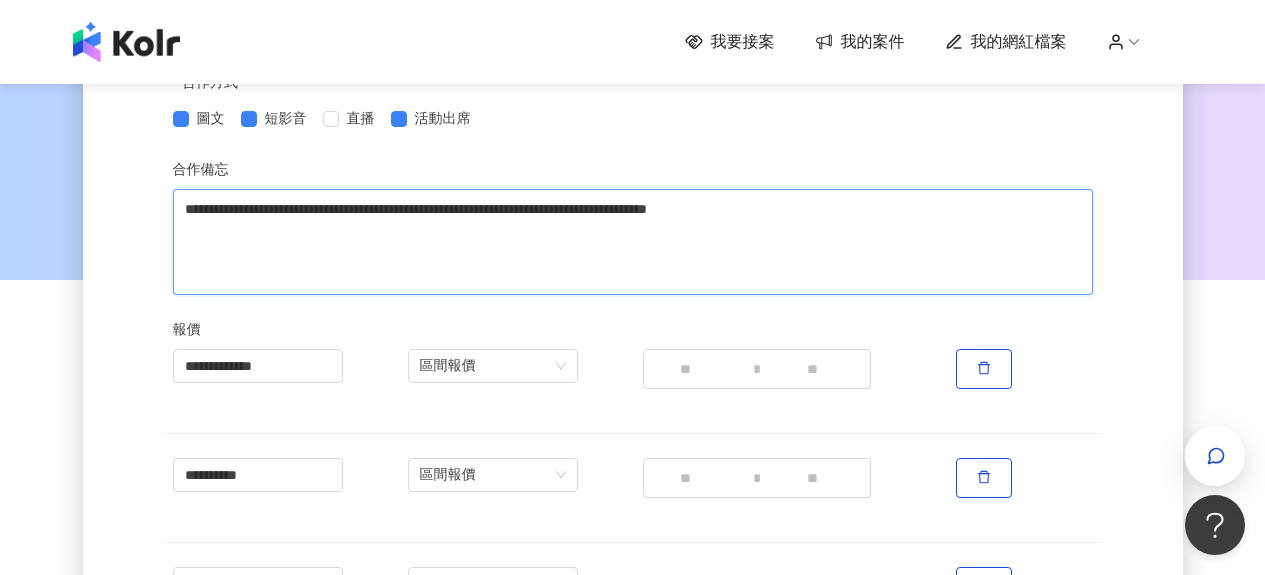 type 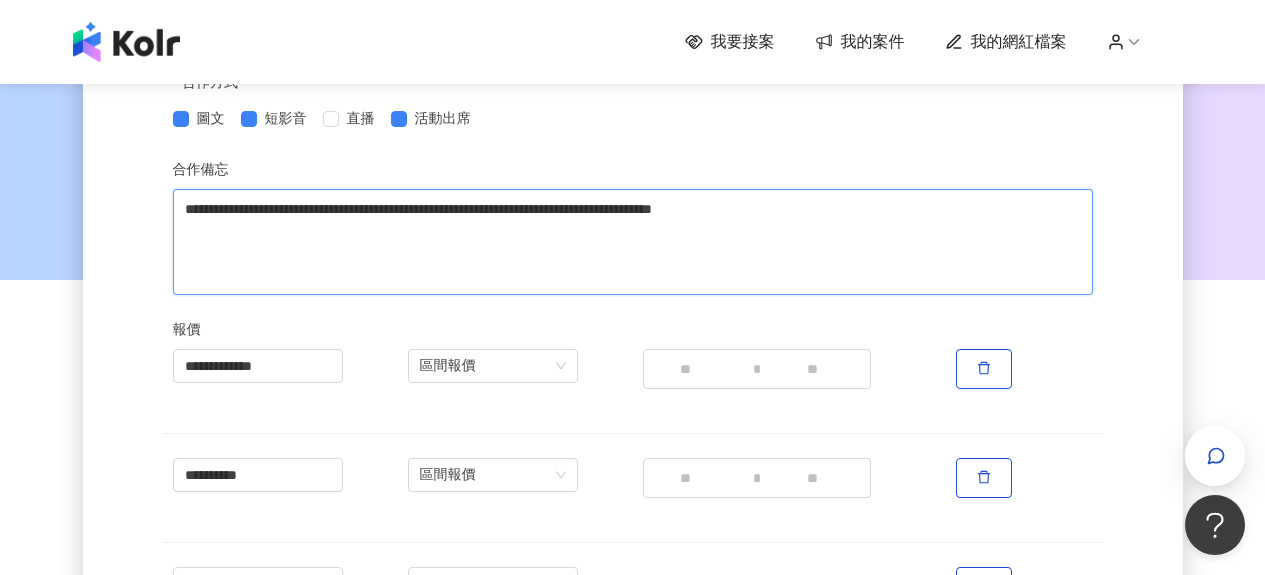 type 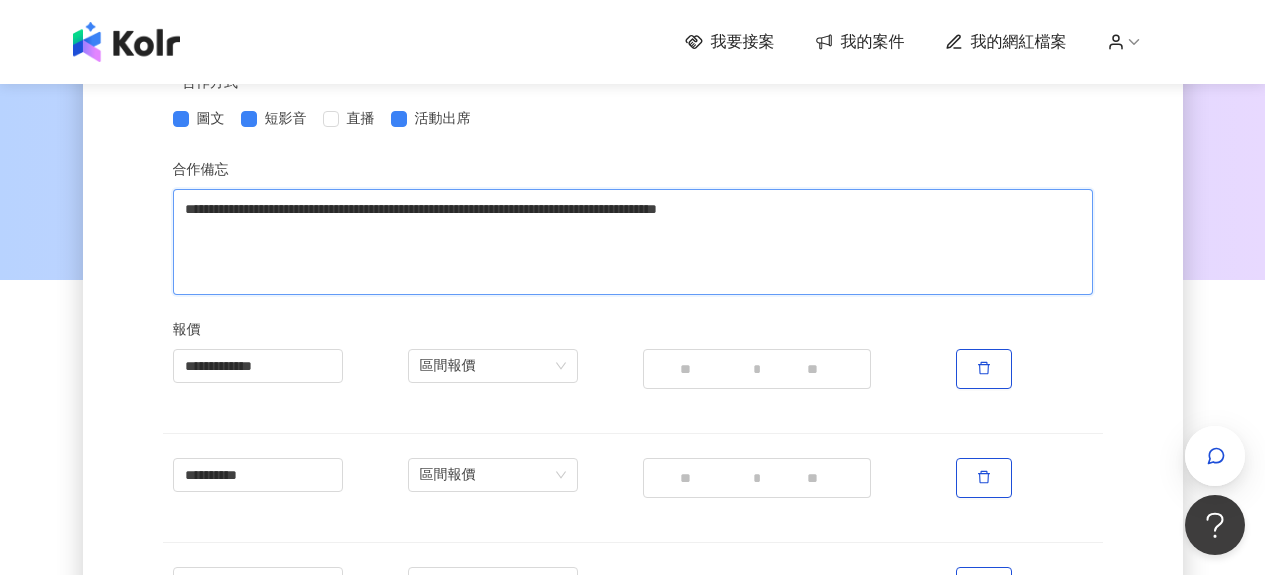 type 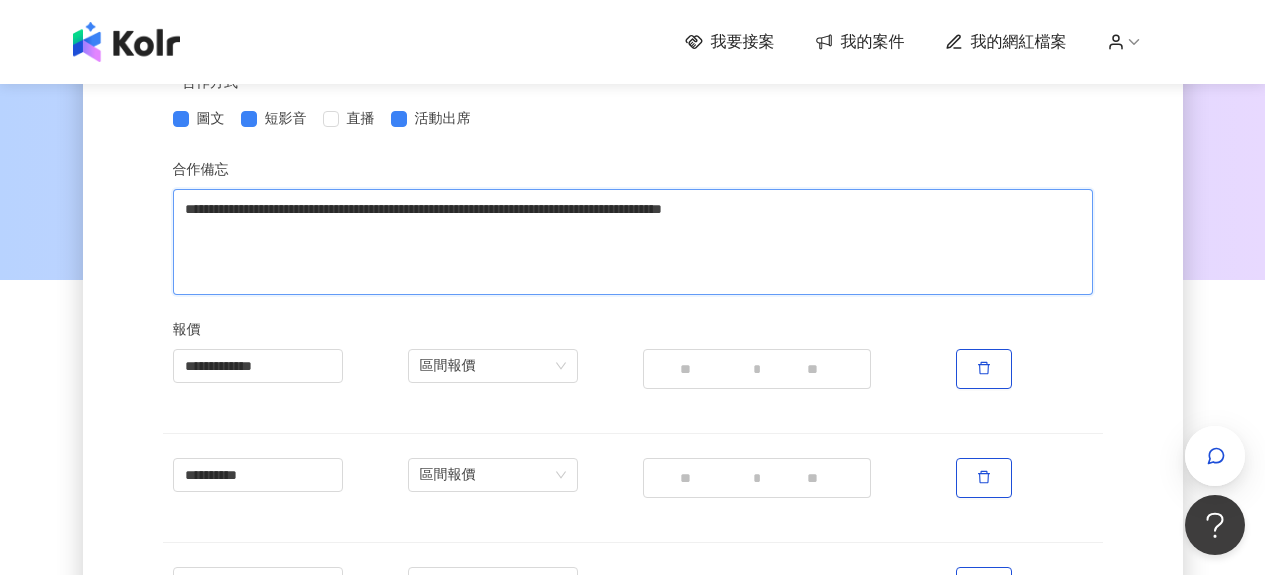 type 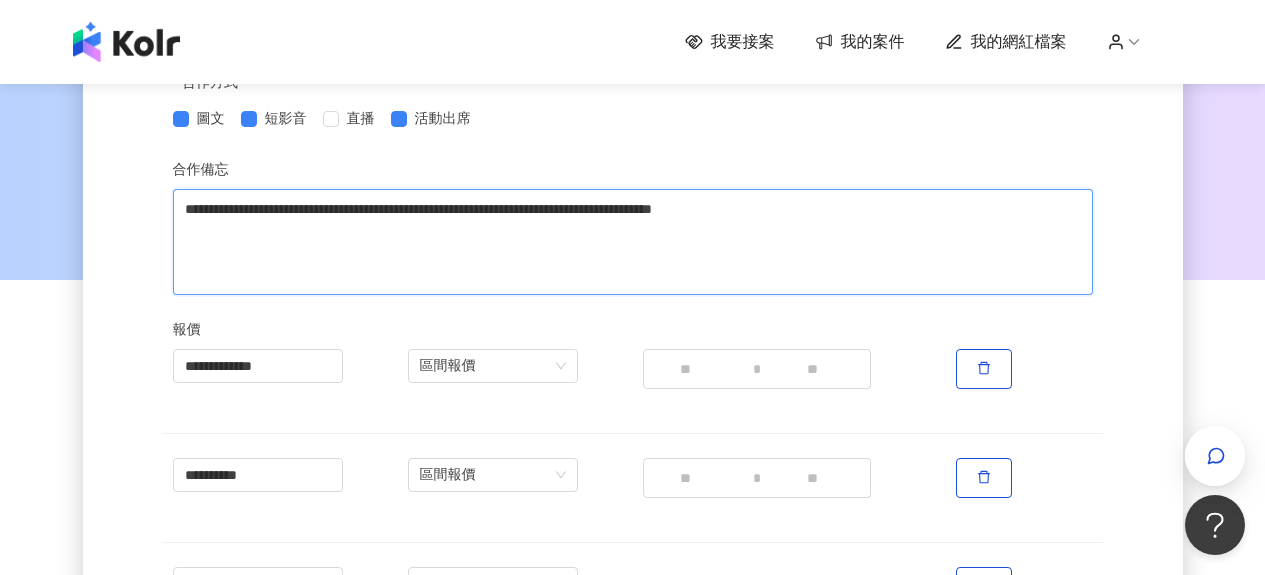 type 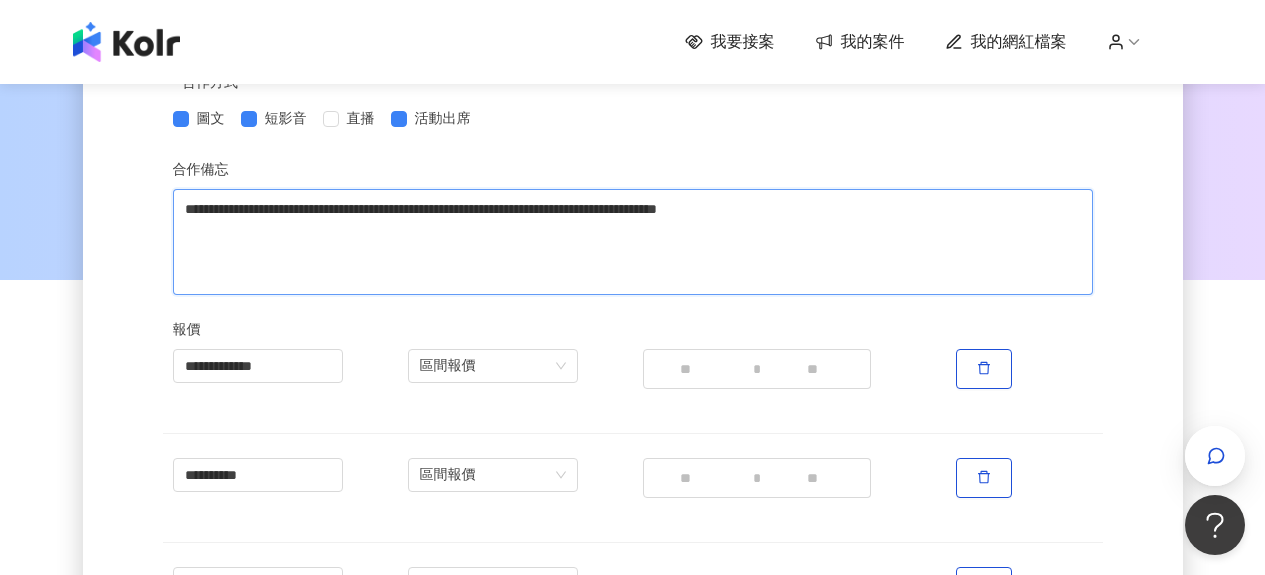 type 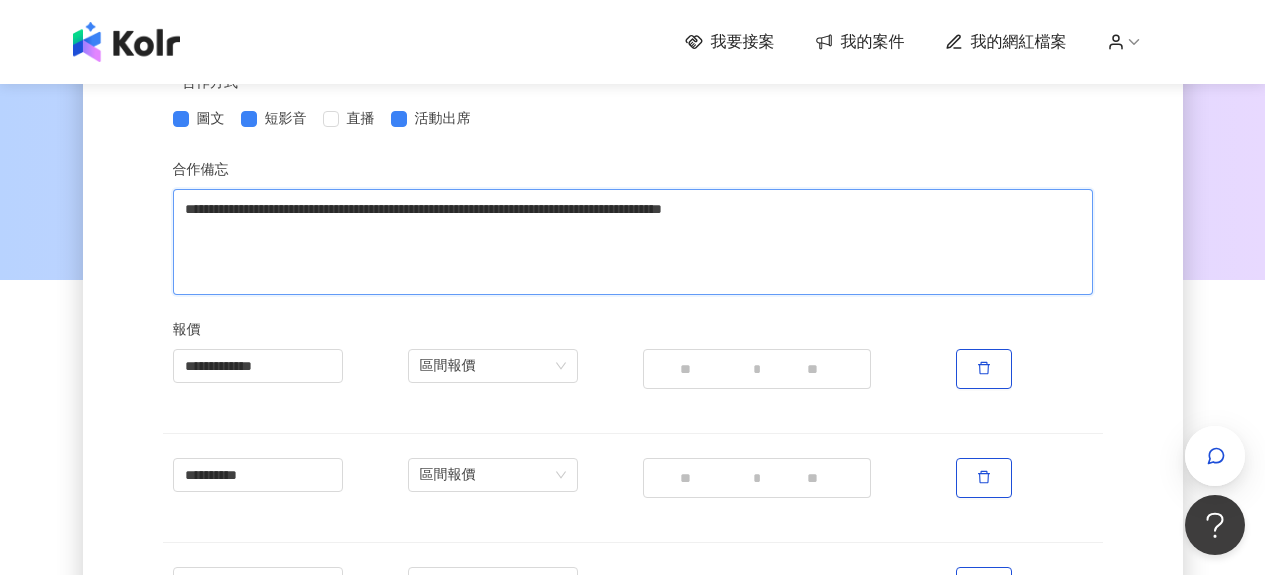 type 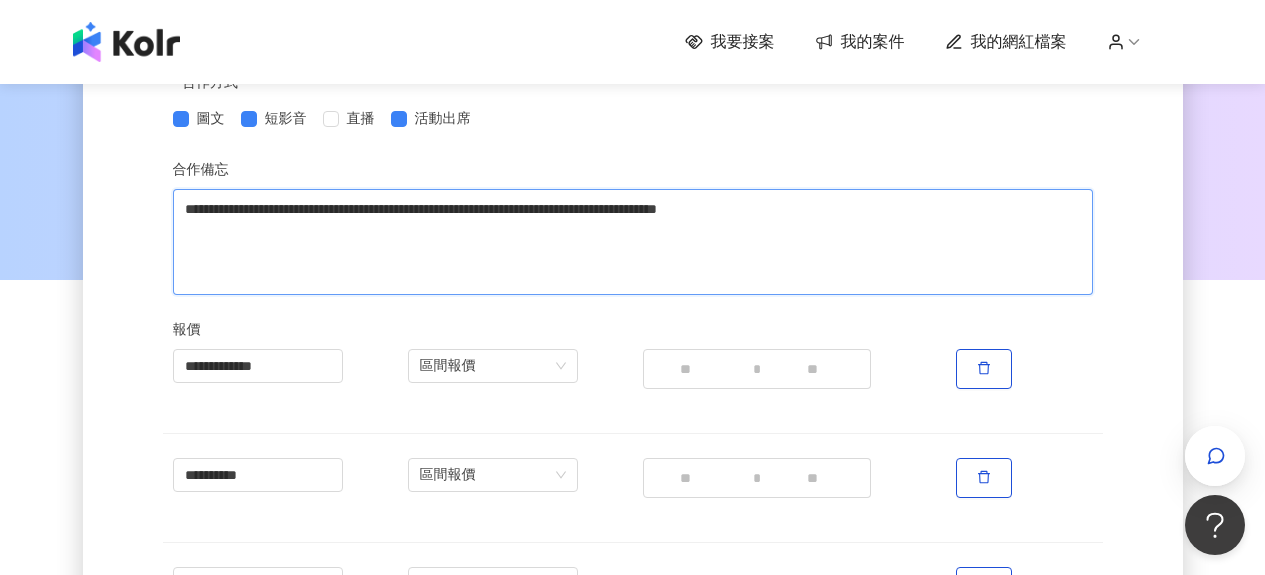 type 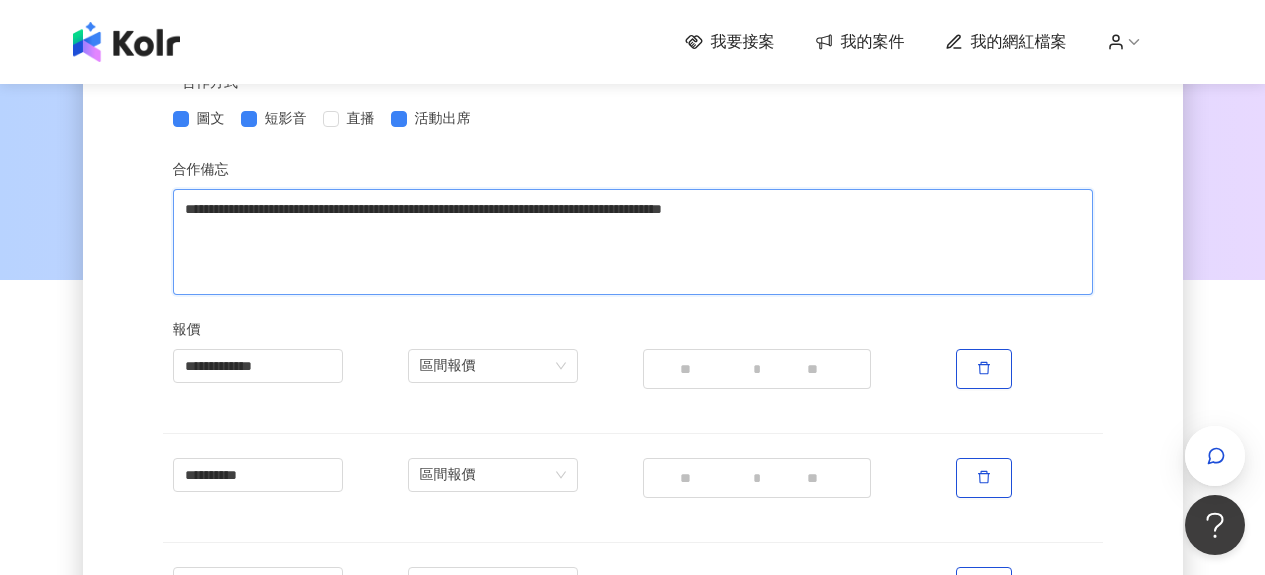 type 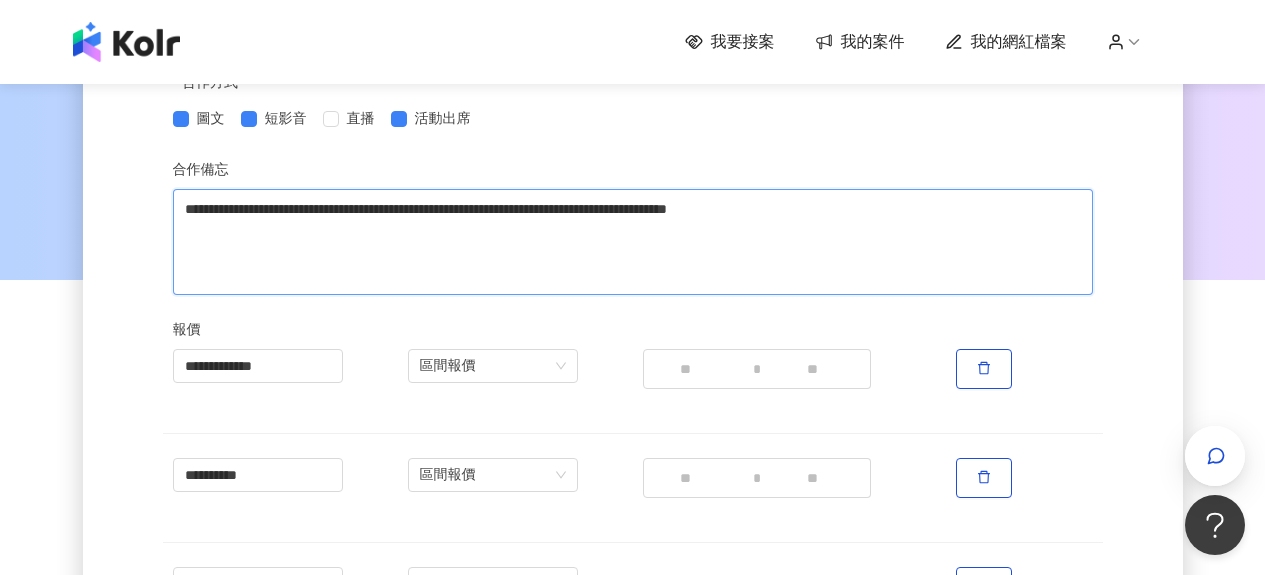 type 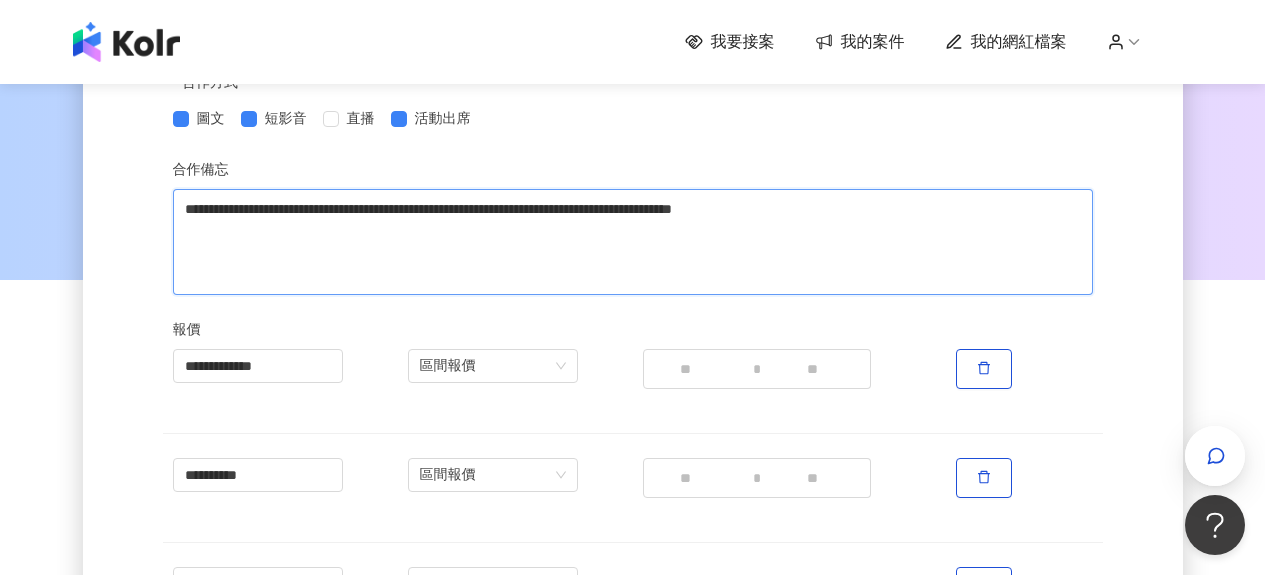 type 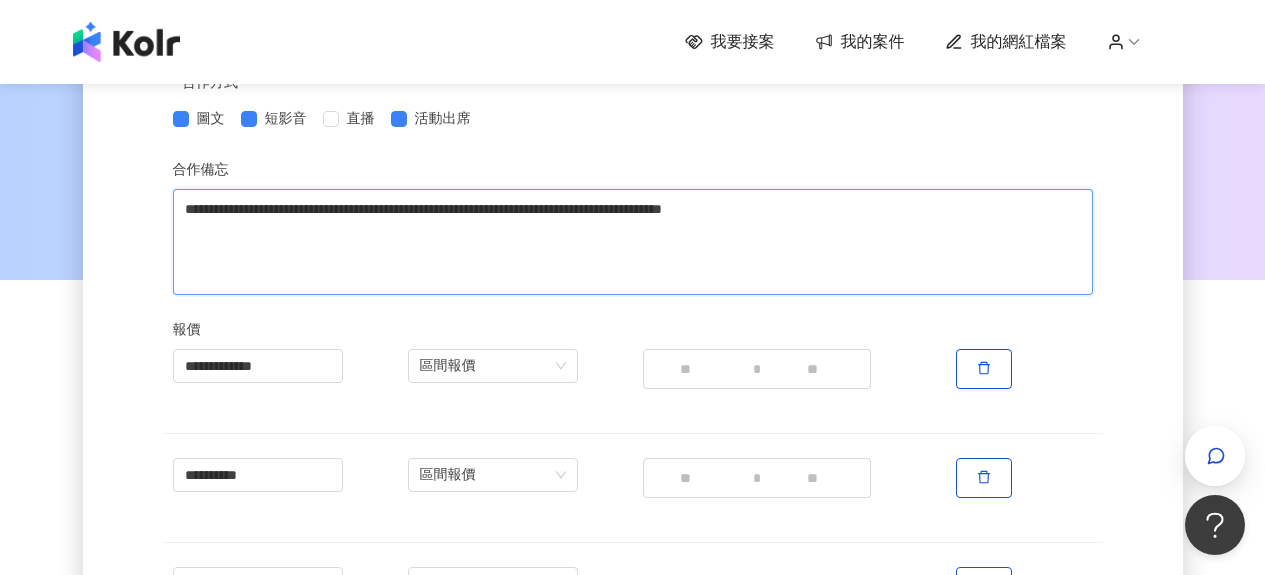 type 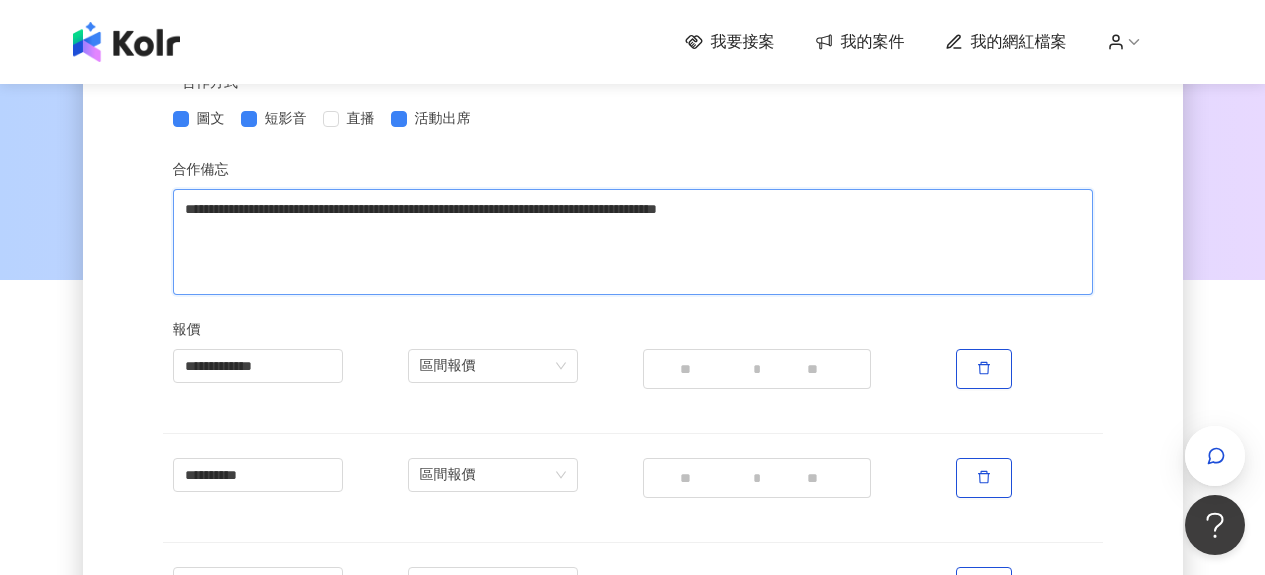 type 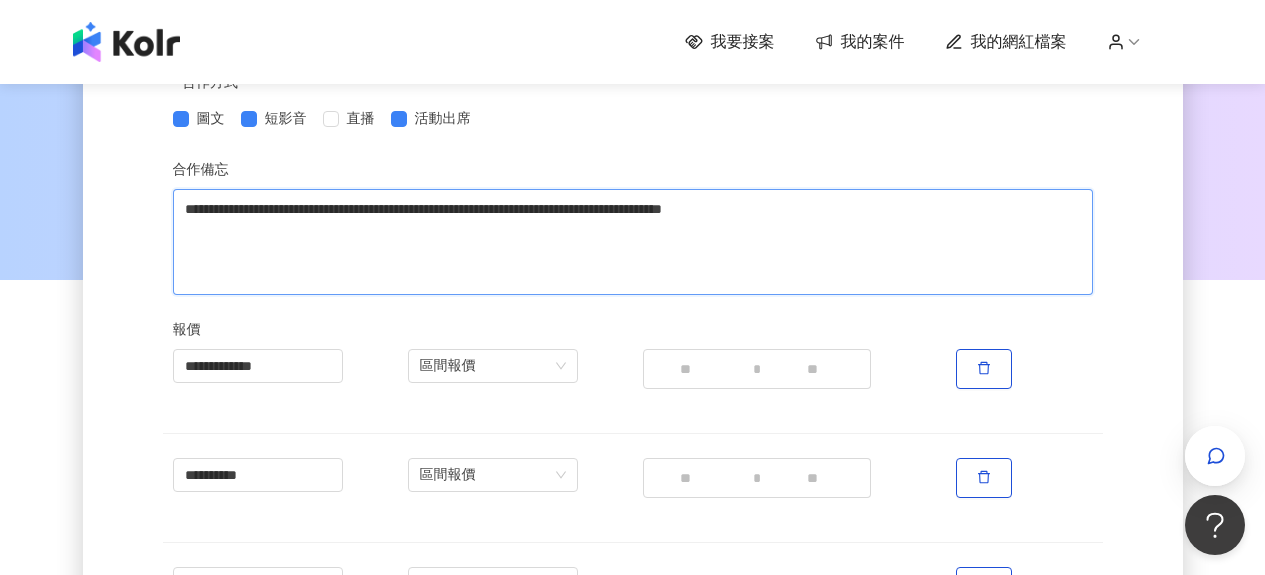 type 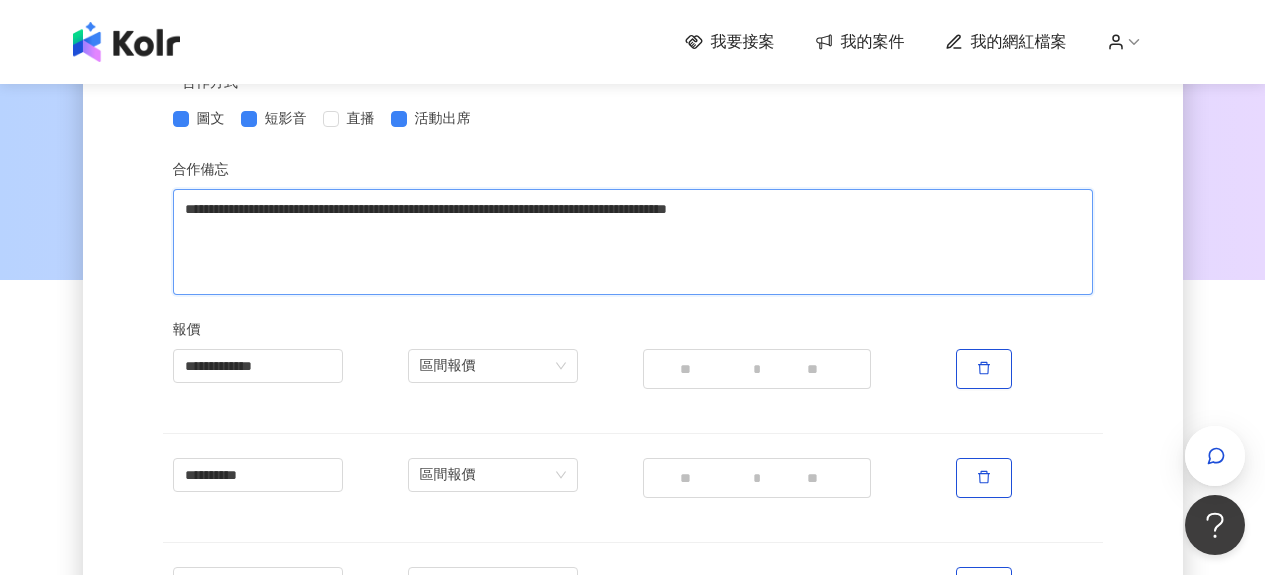 type 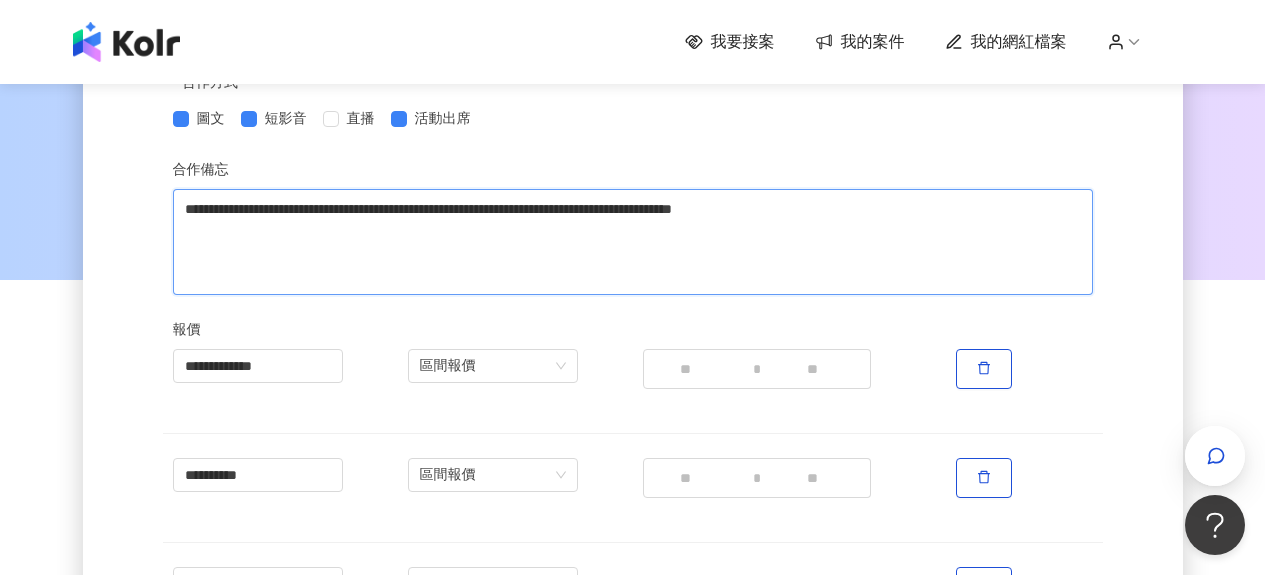 type 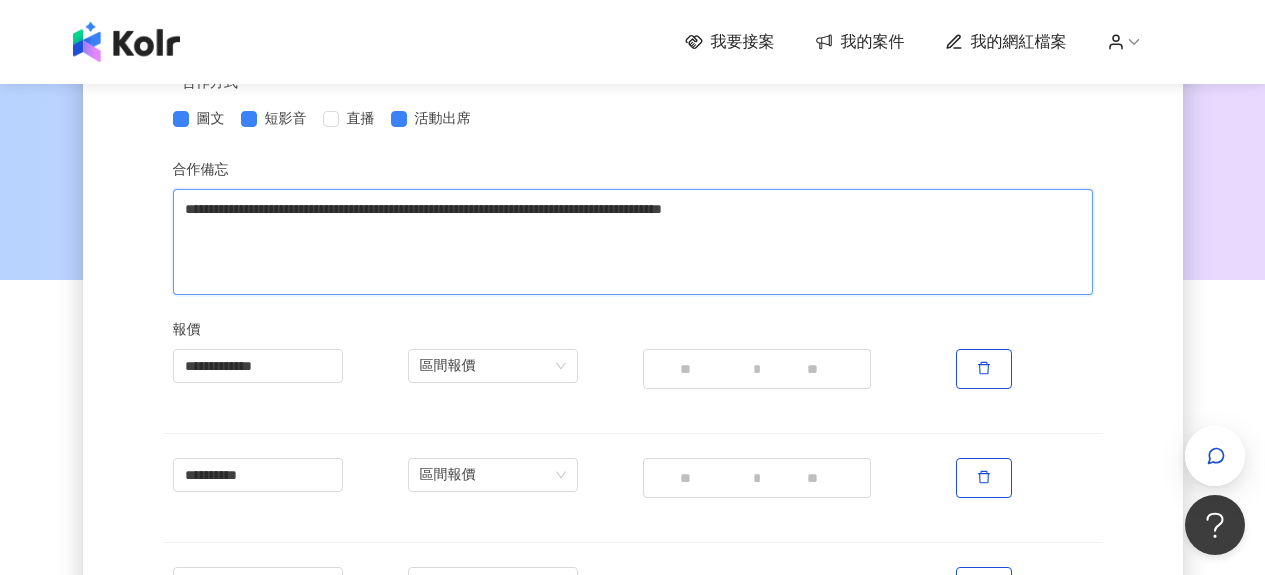 type 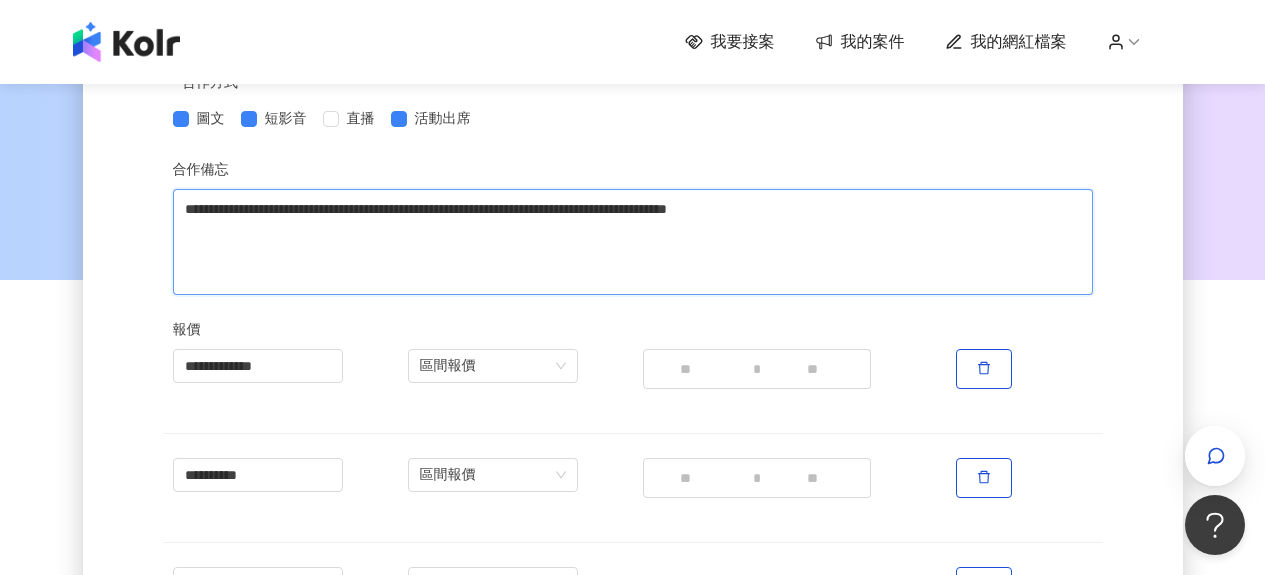 type 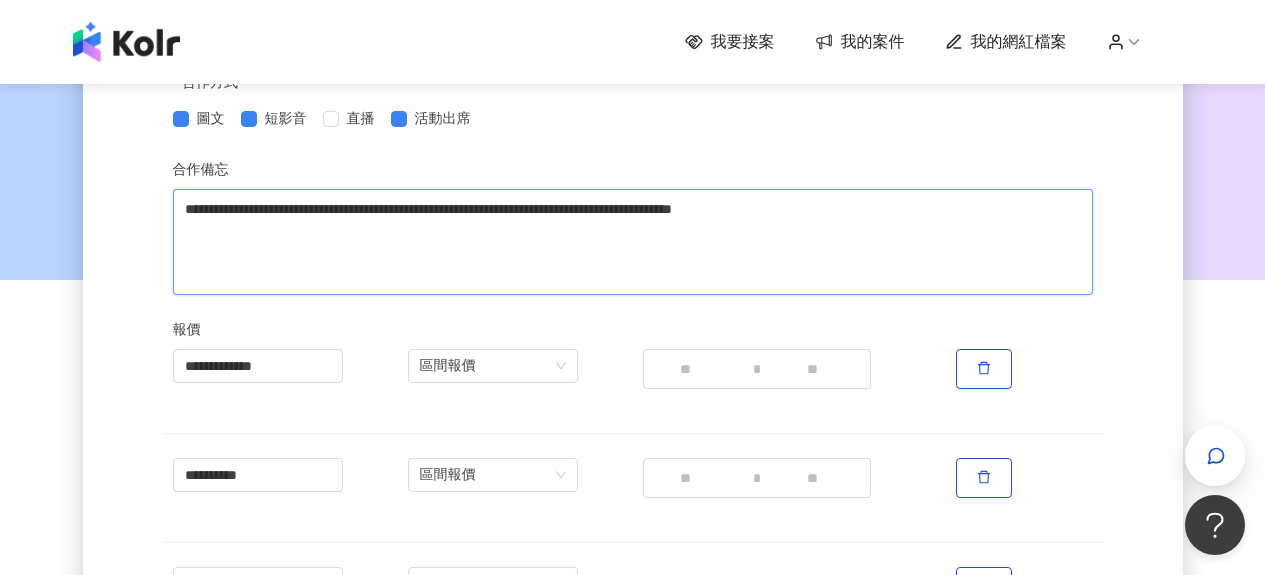 type 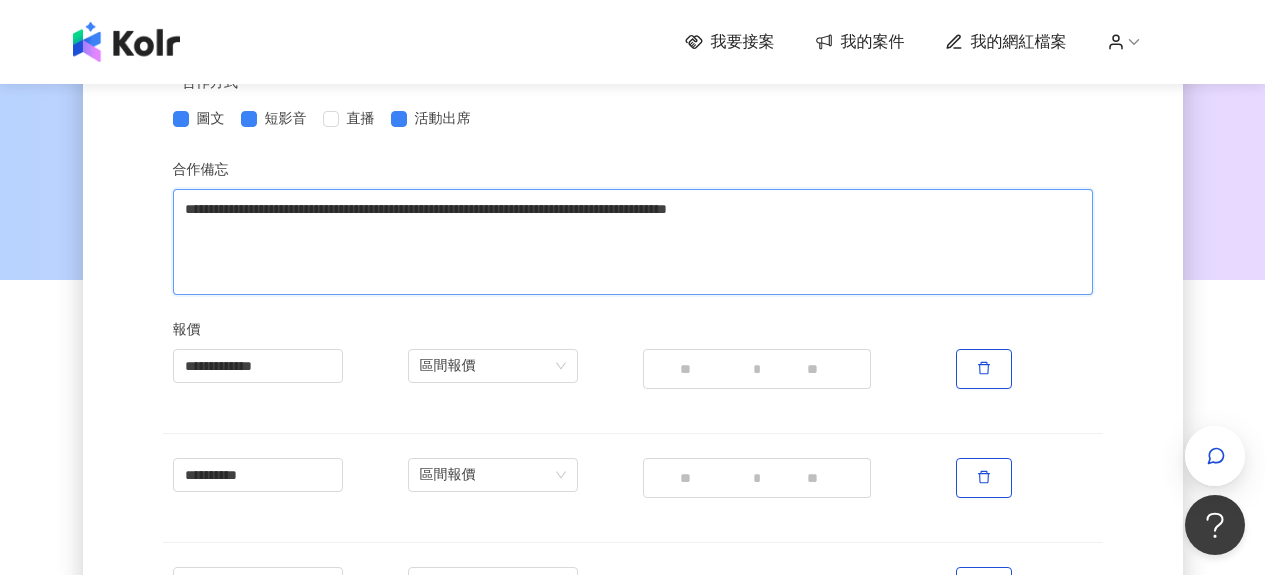 type 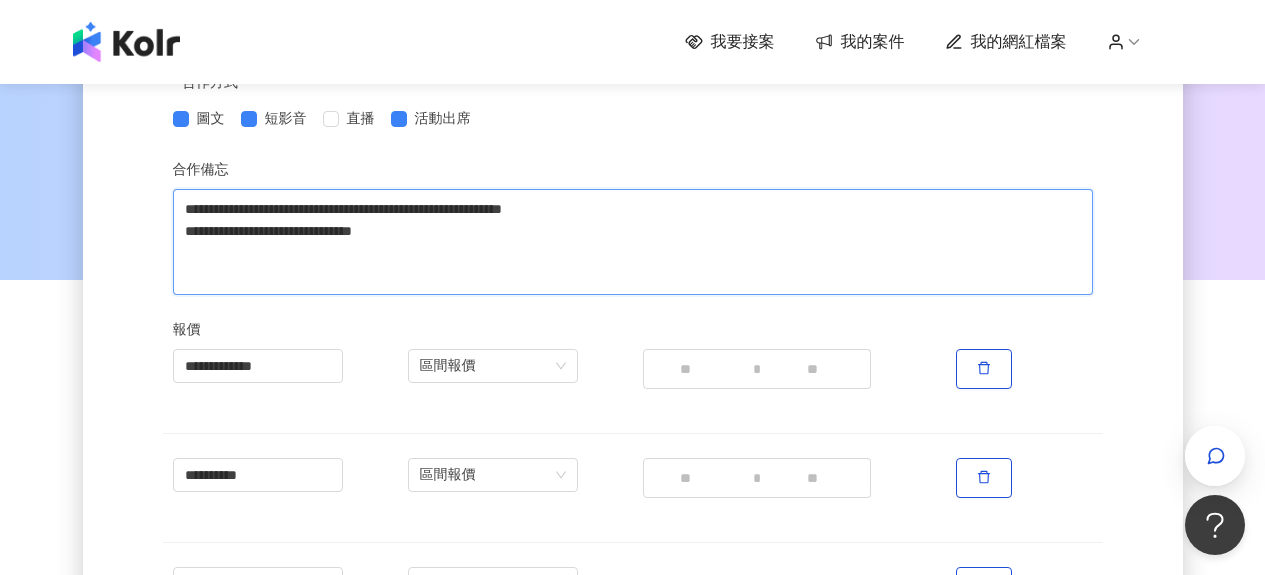 type 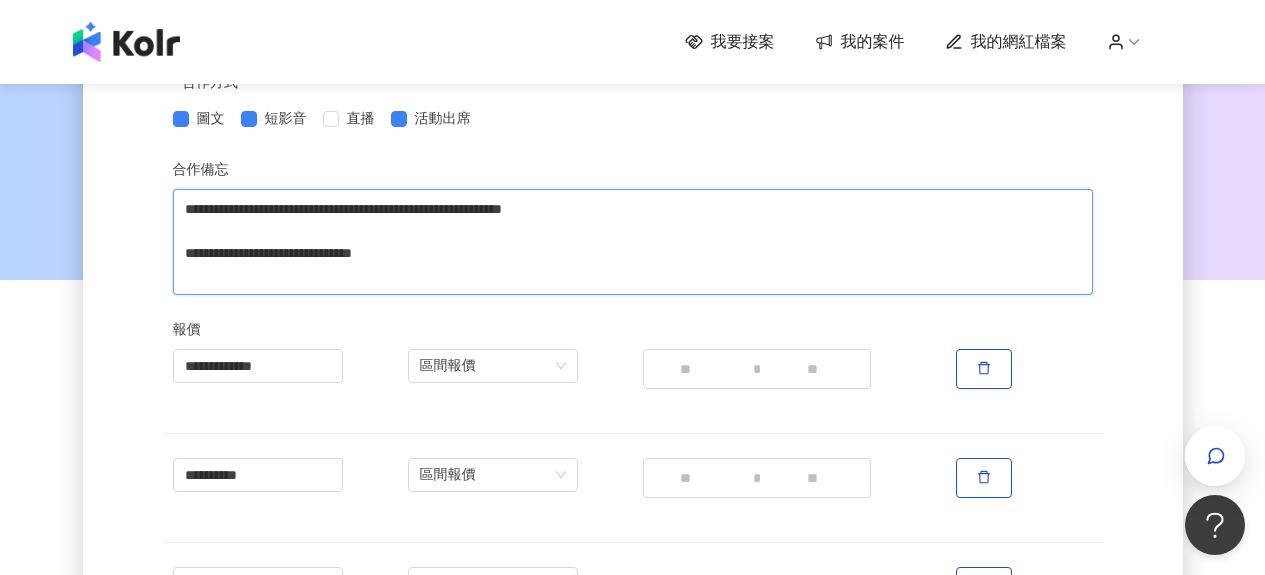 type 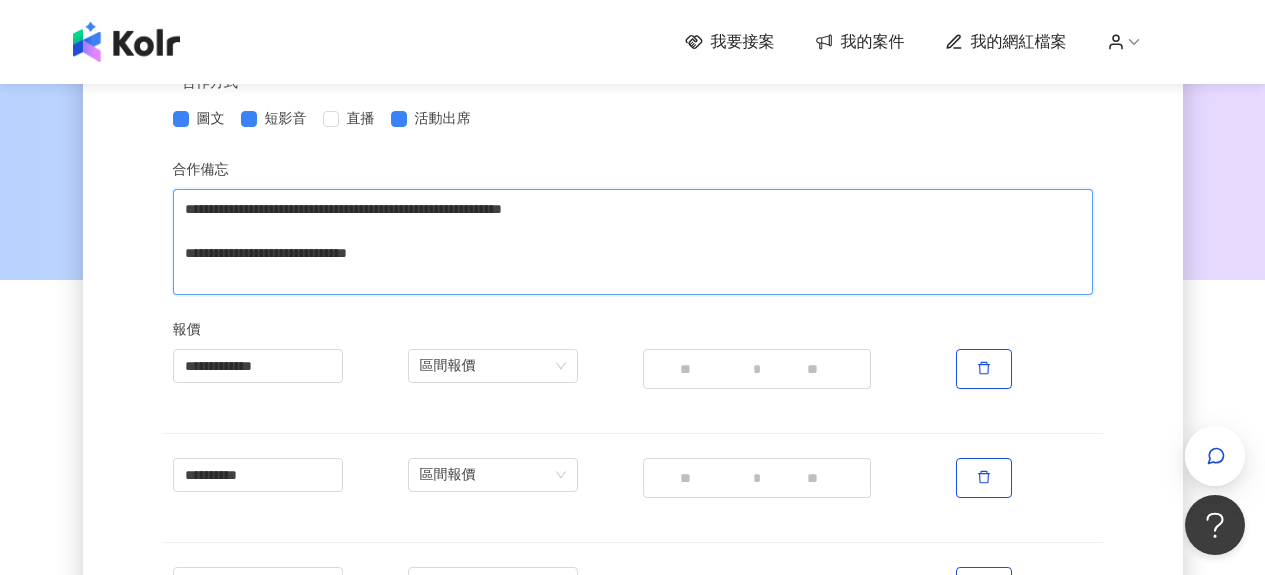 type 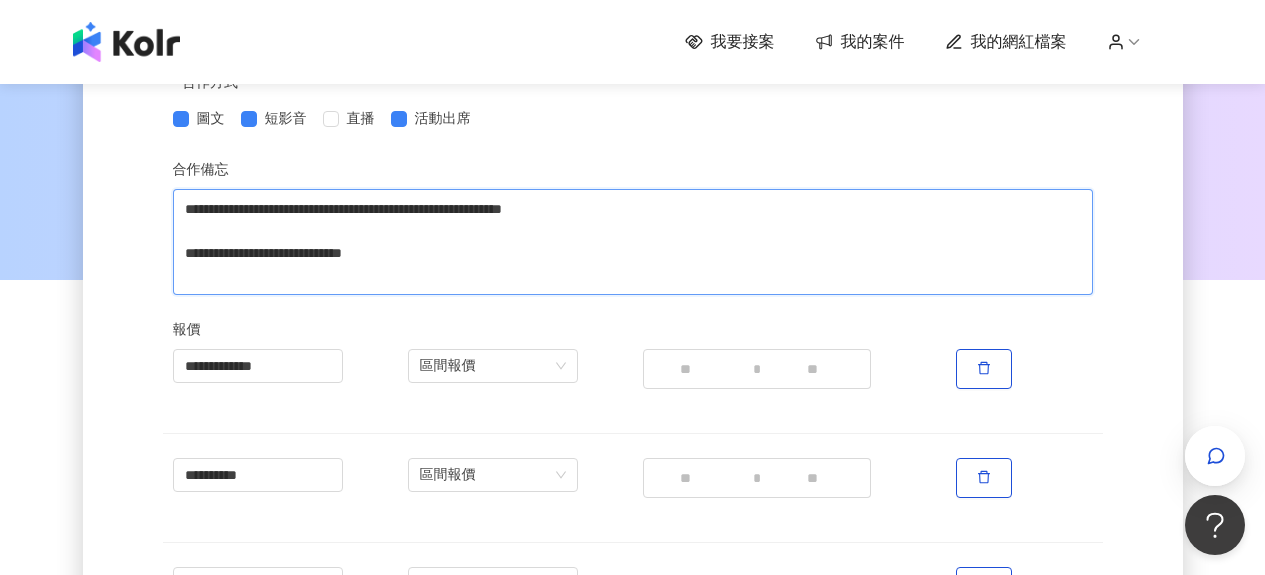 type 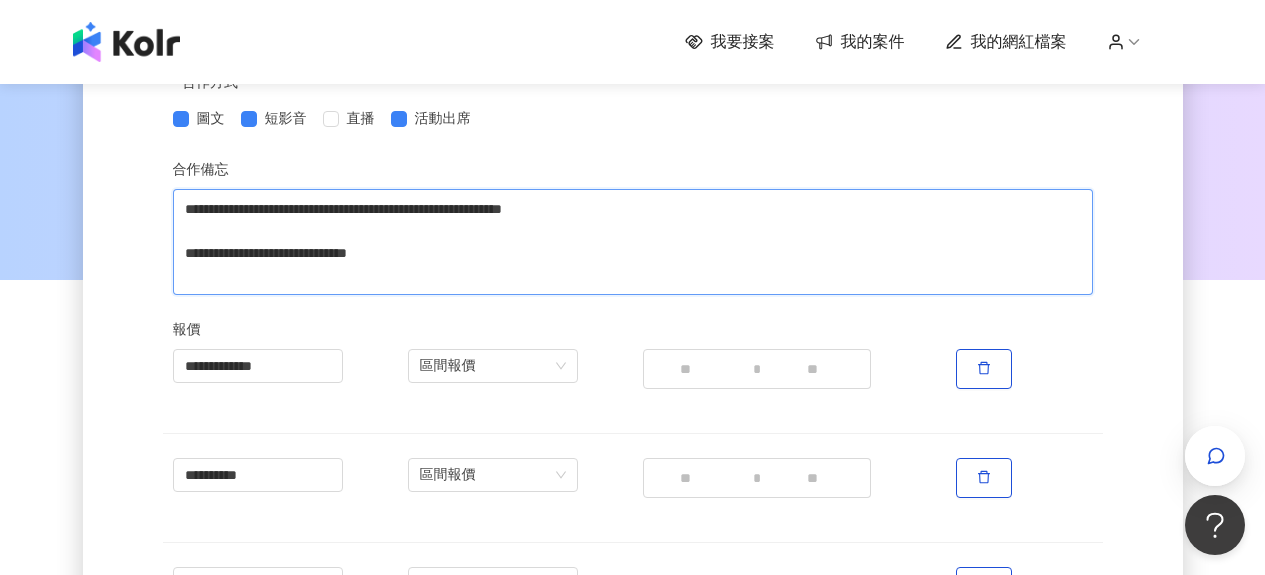 type 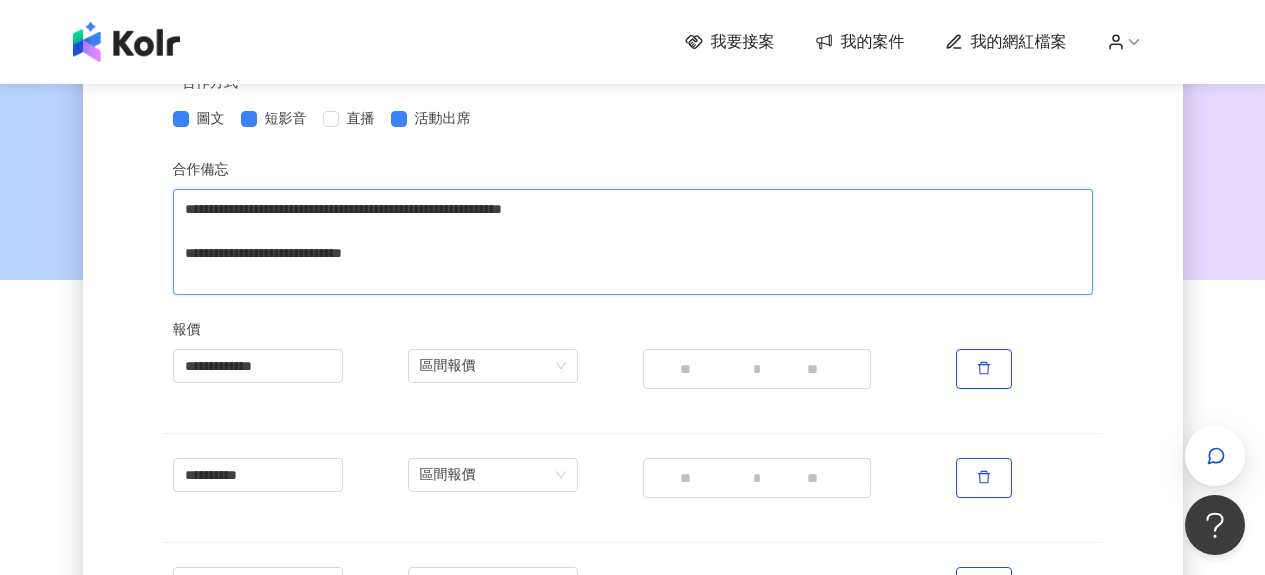 type 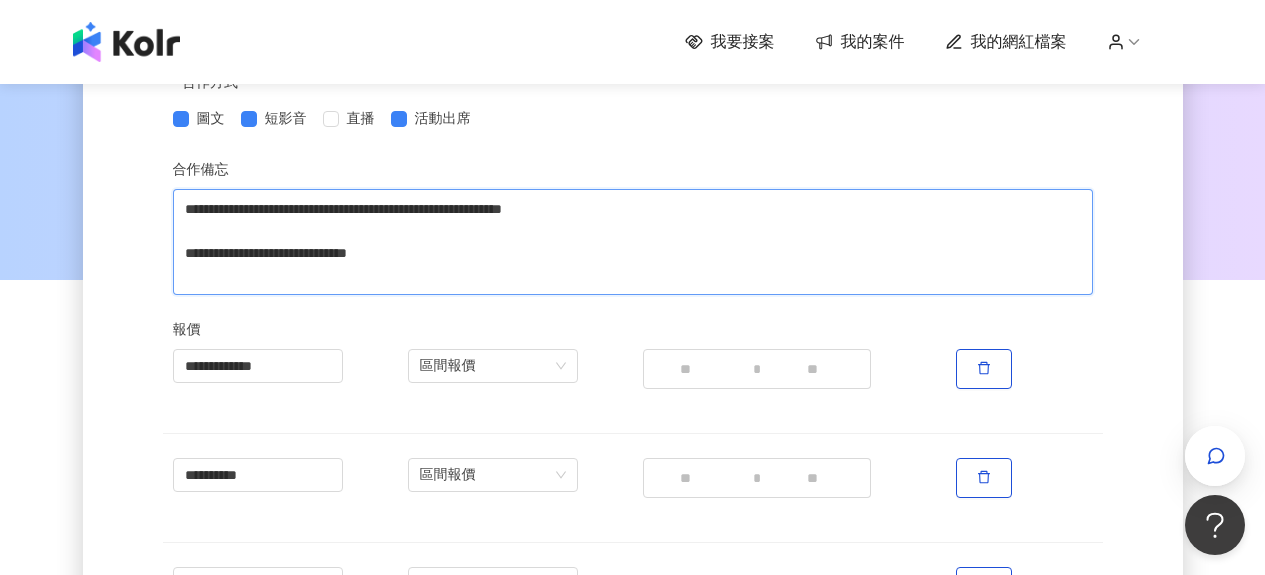 type 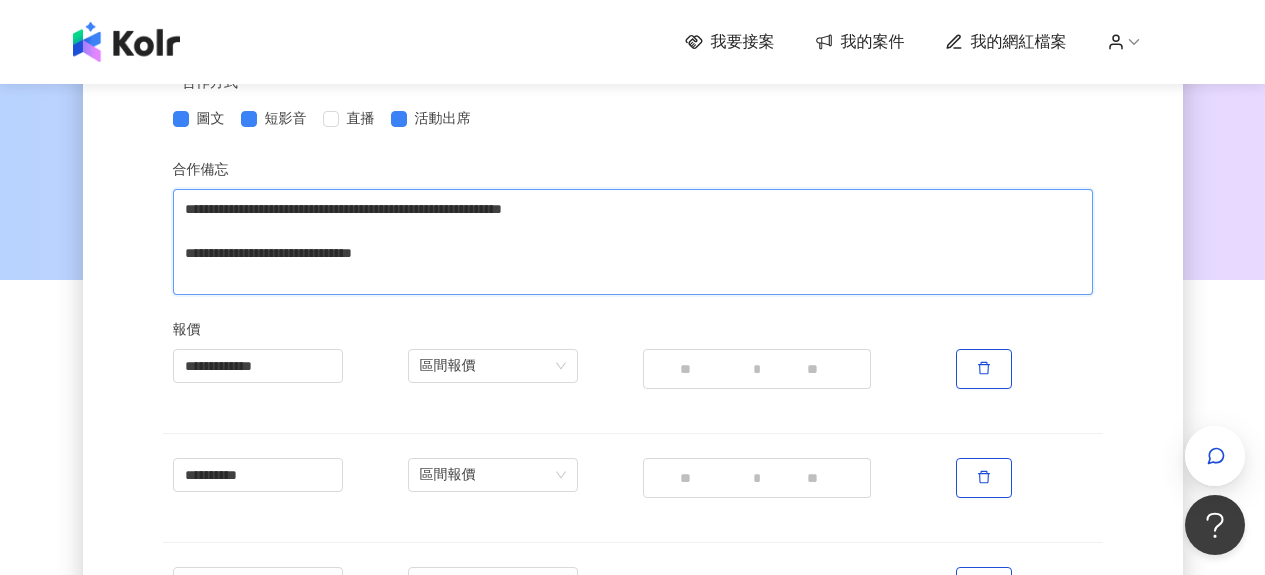 type 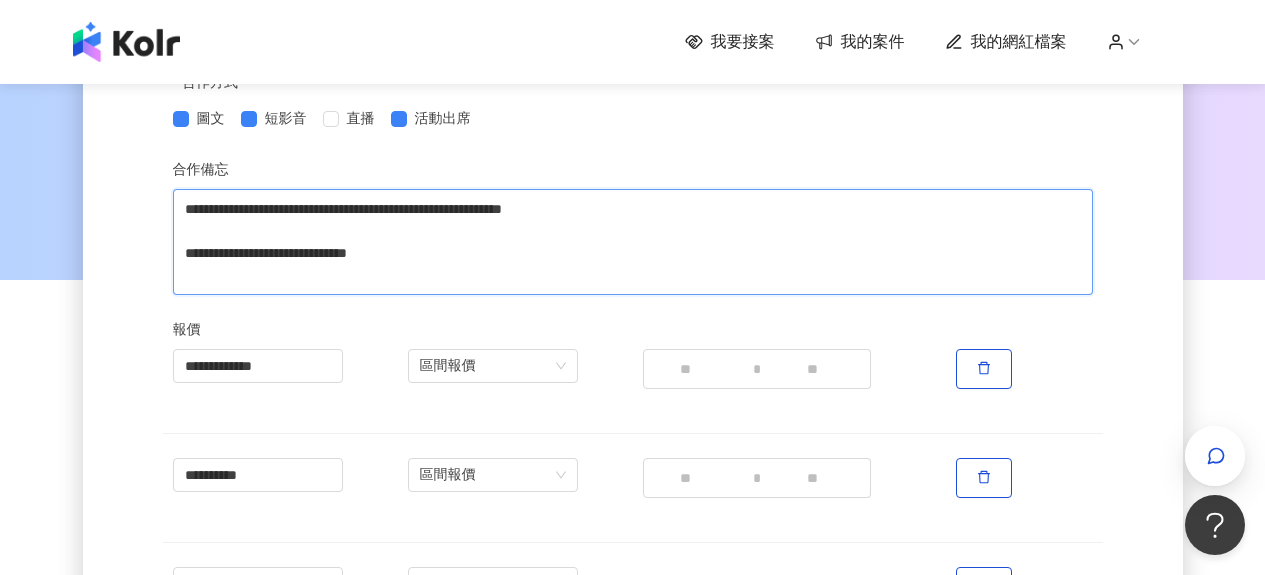 type 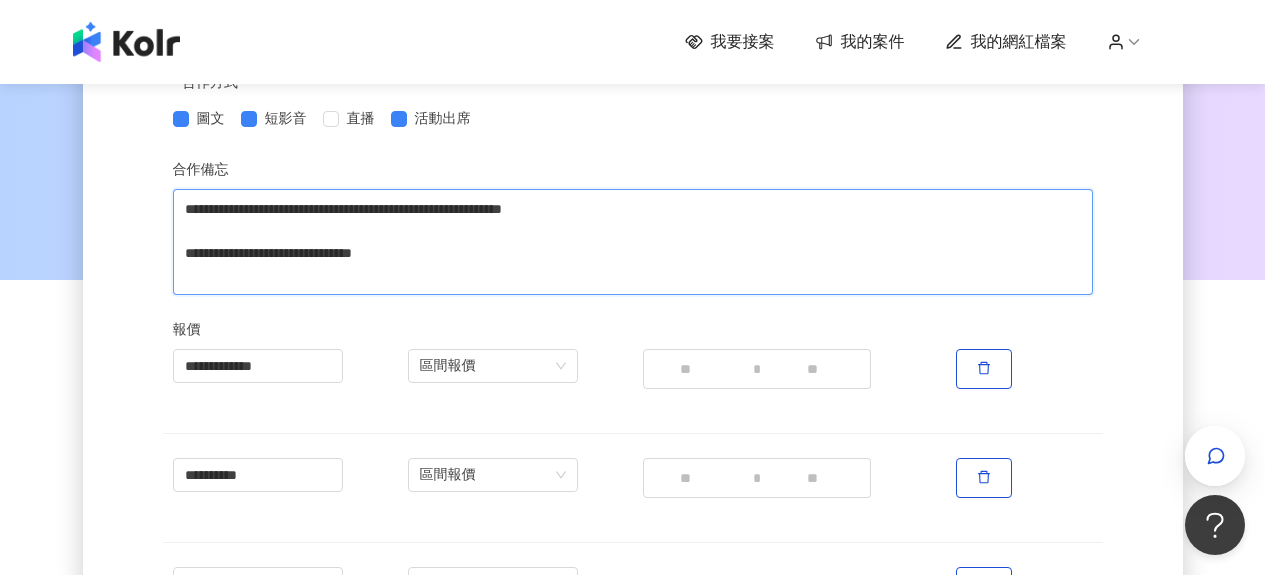 type 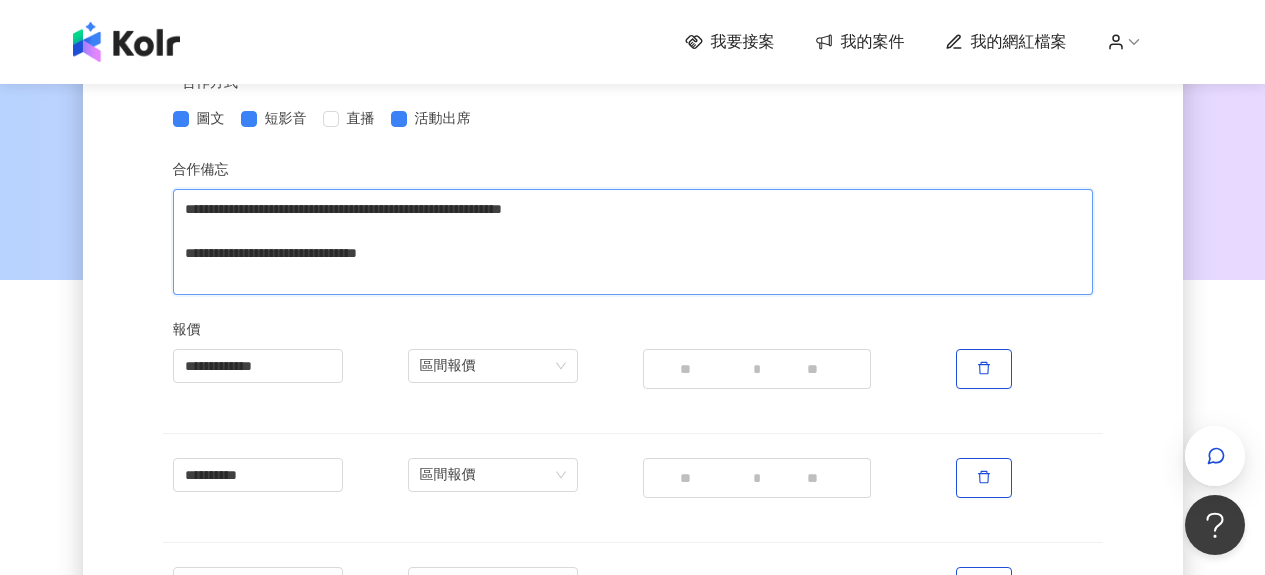 type 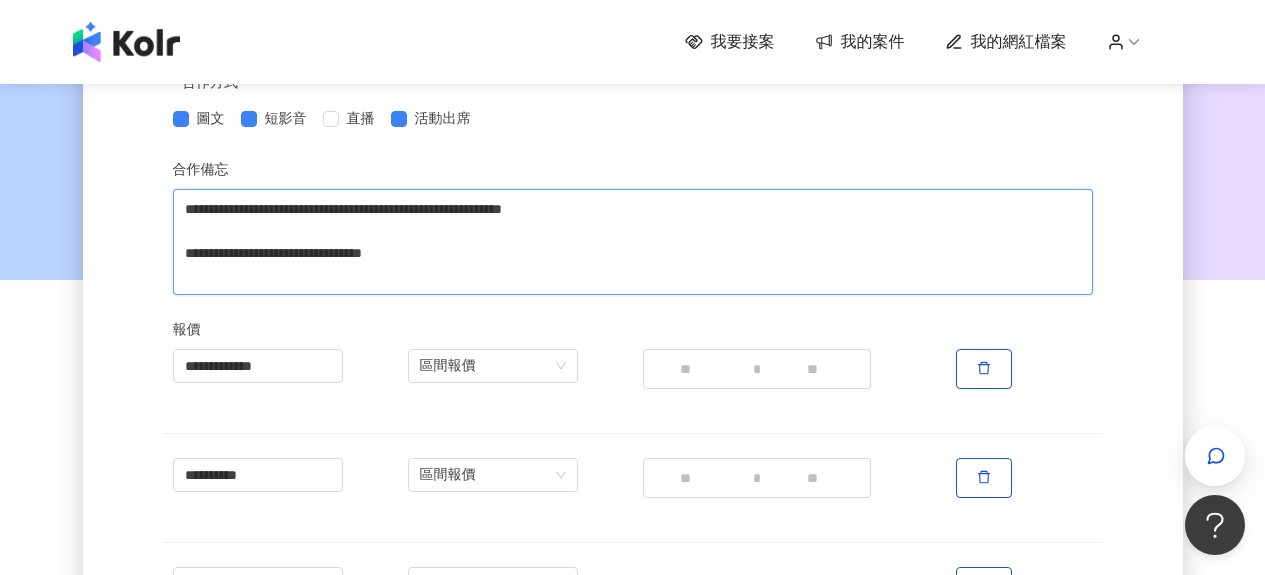 type 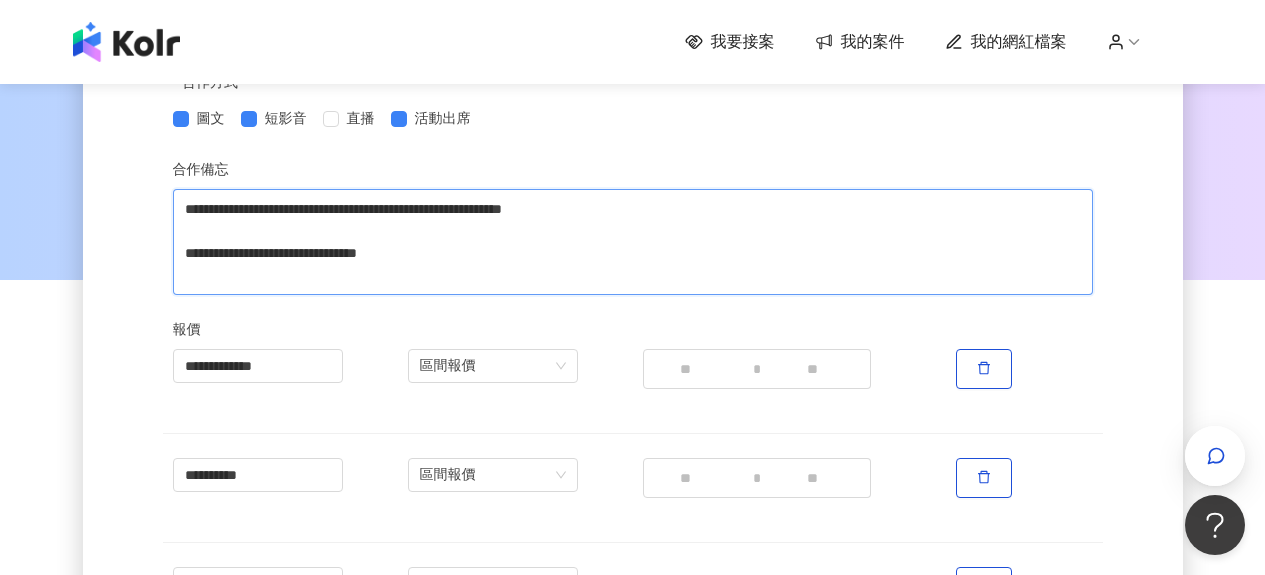 type 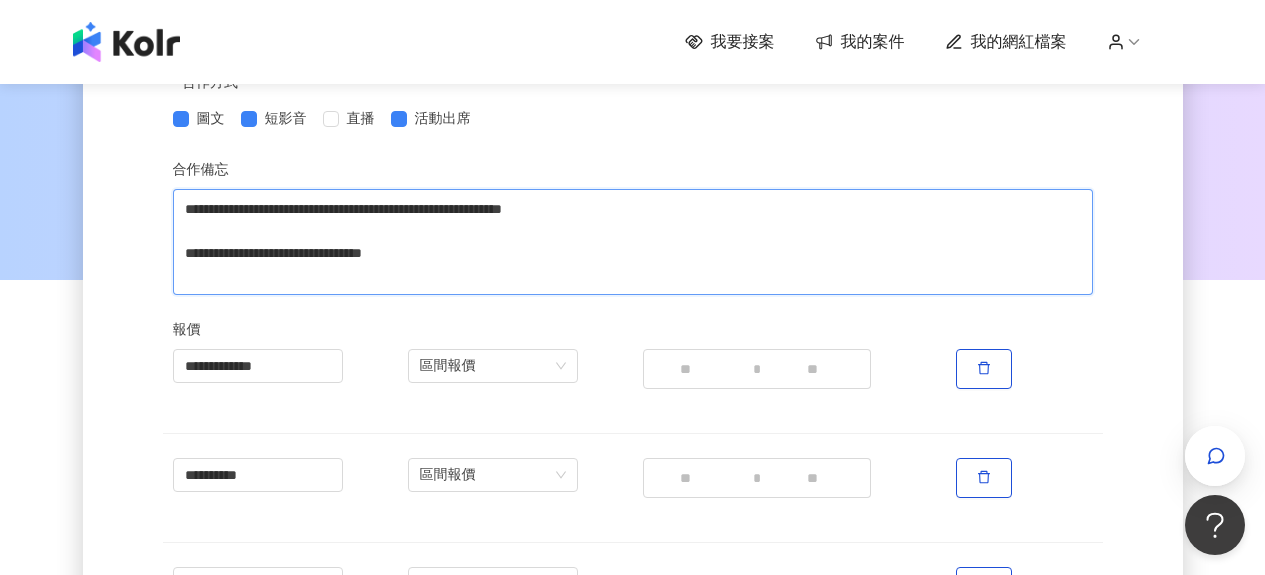 type 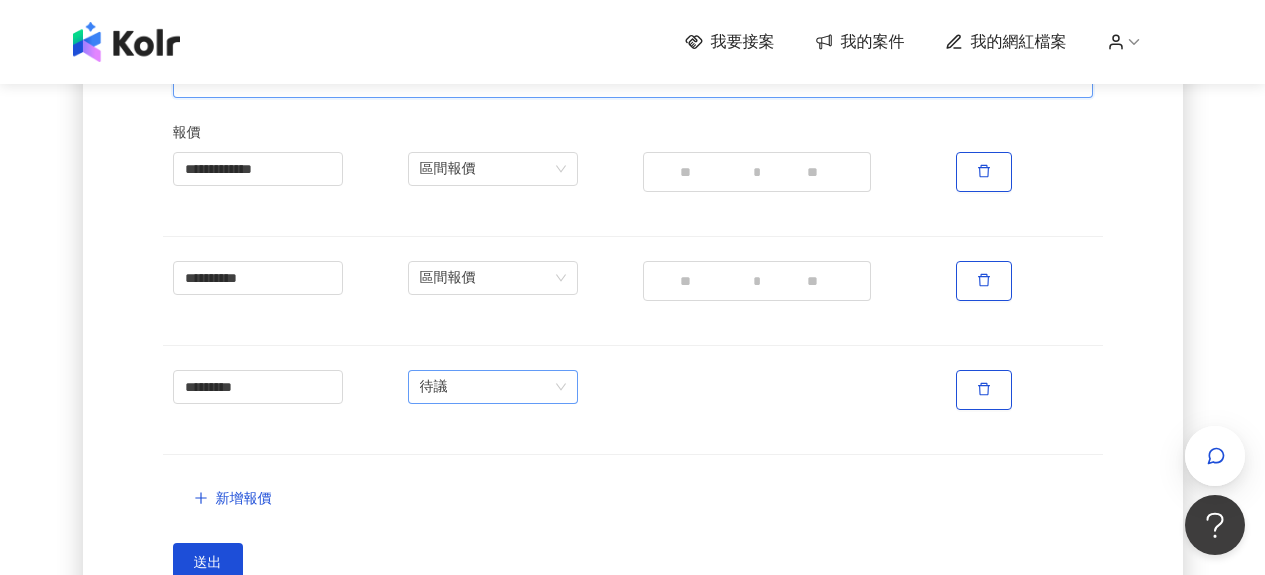 scroll, scrollTop: 600, scrollLeft: 0, axis: vertical 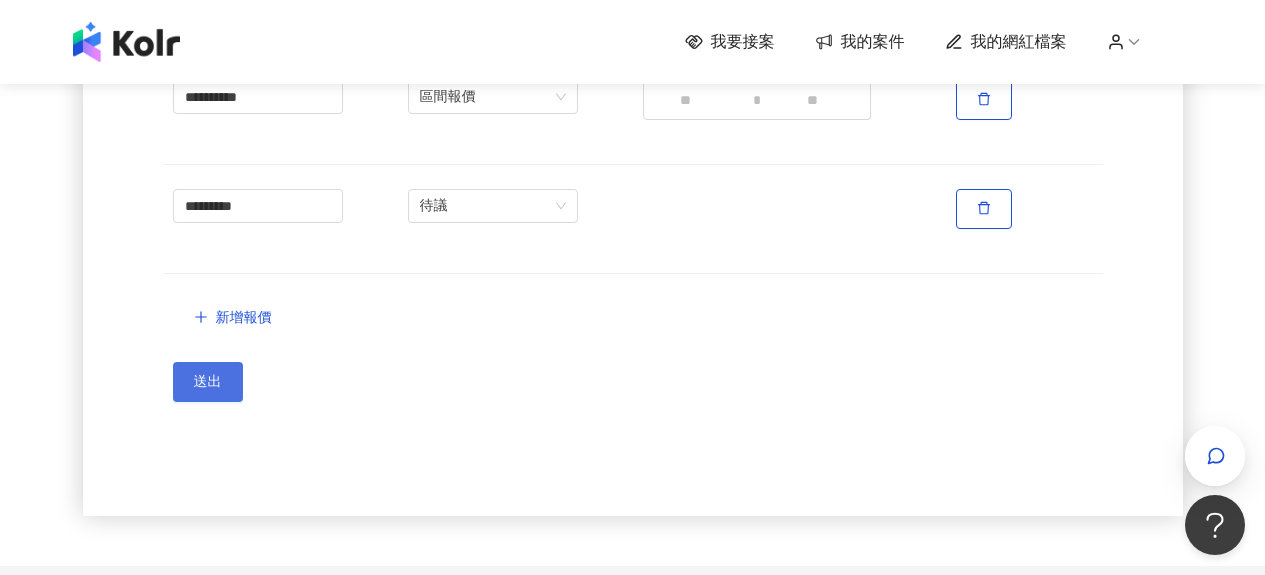 click on "送出" at bounding box center (208, 382) 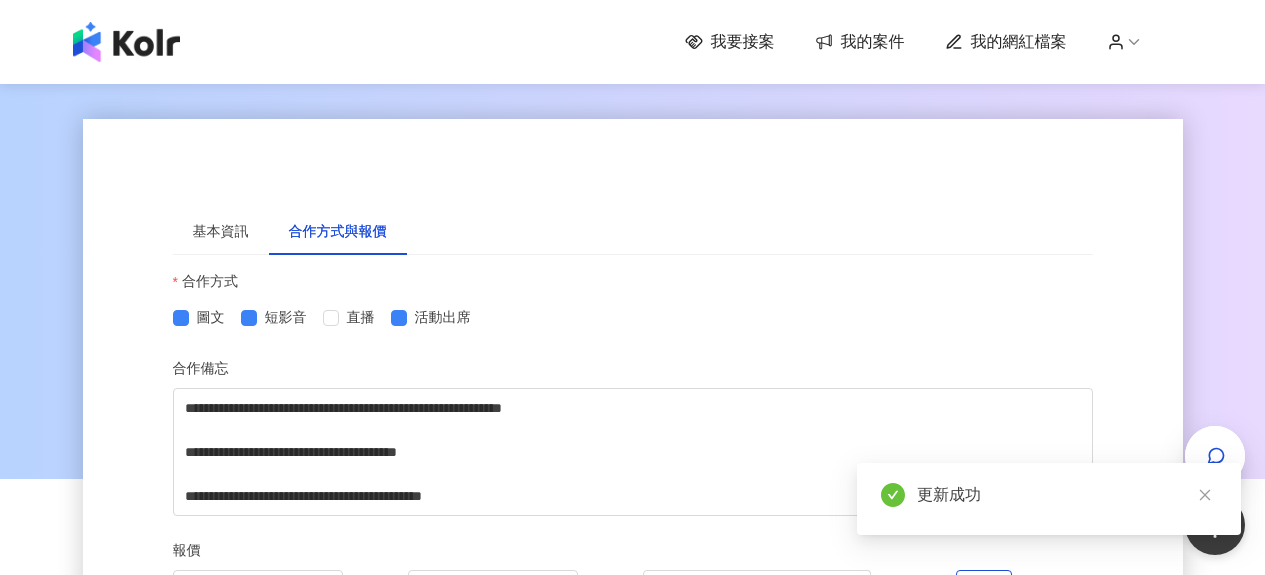 scroll, scrollTop: 0, scrollLeft: 0, axis: both 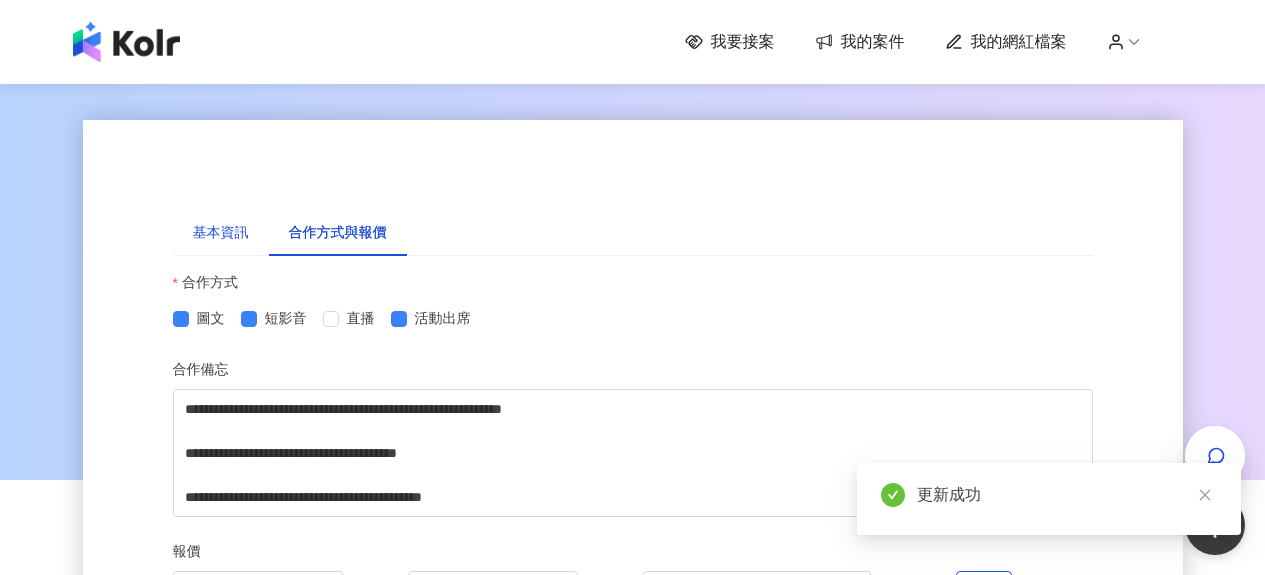 click on "基本資訊" at bounding box center [221, 233] 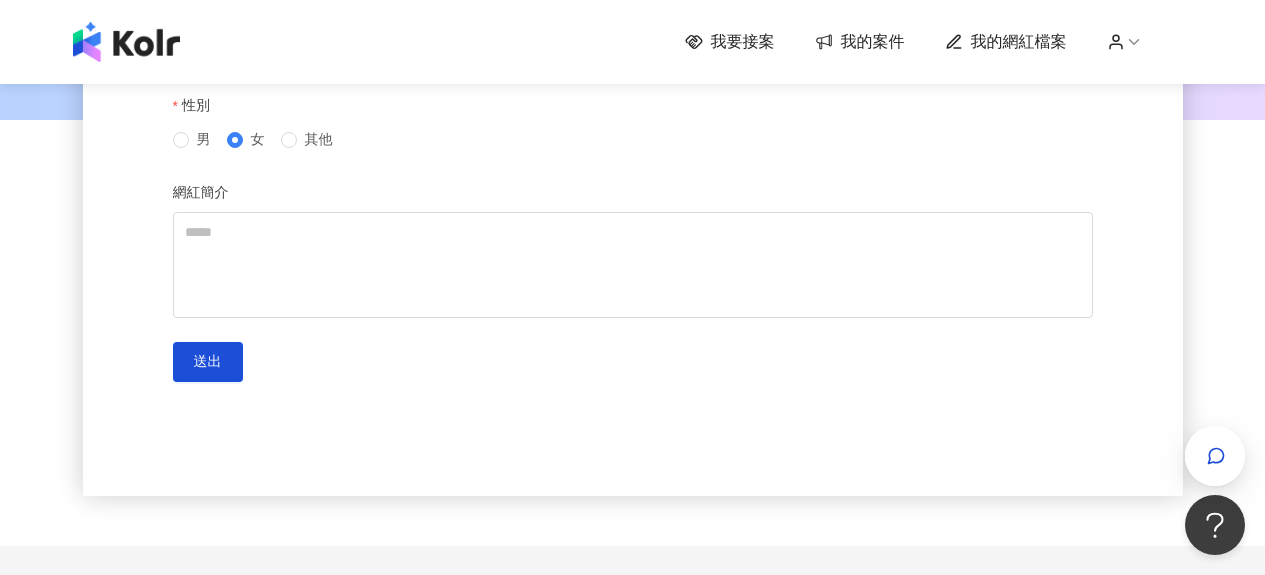 scroll, scrollTop: 400, scrollLeft: 0, axis: vertical 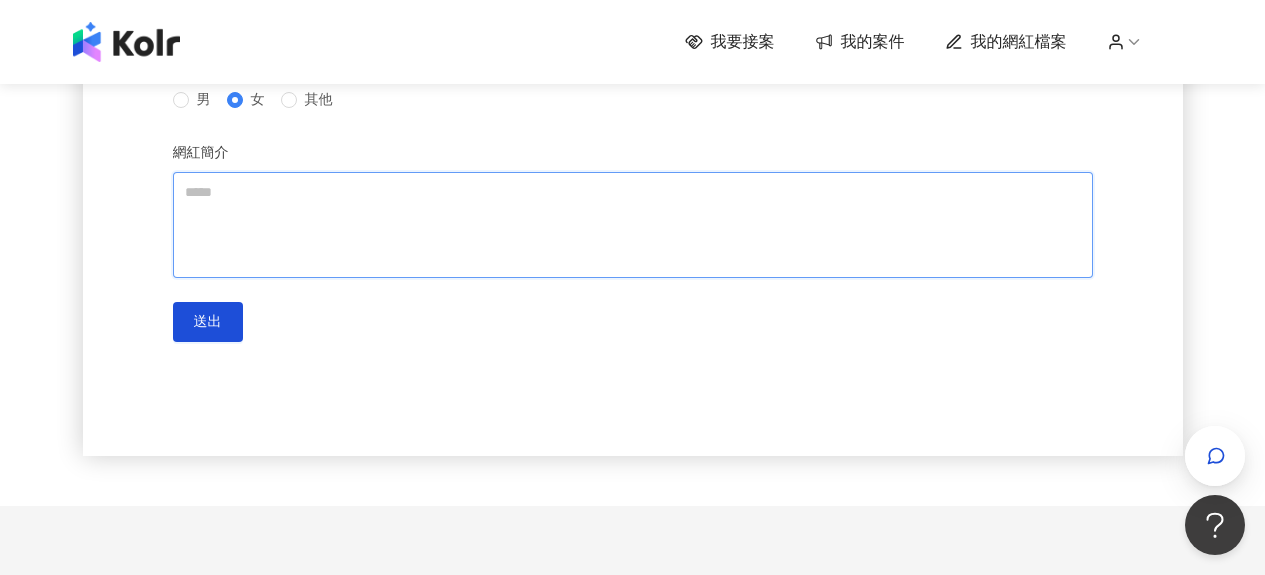 click on "網紅簡介" at bounding box center (633, 225) 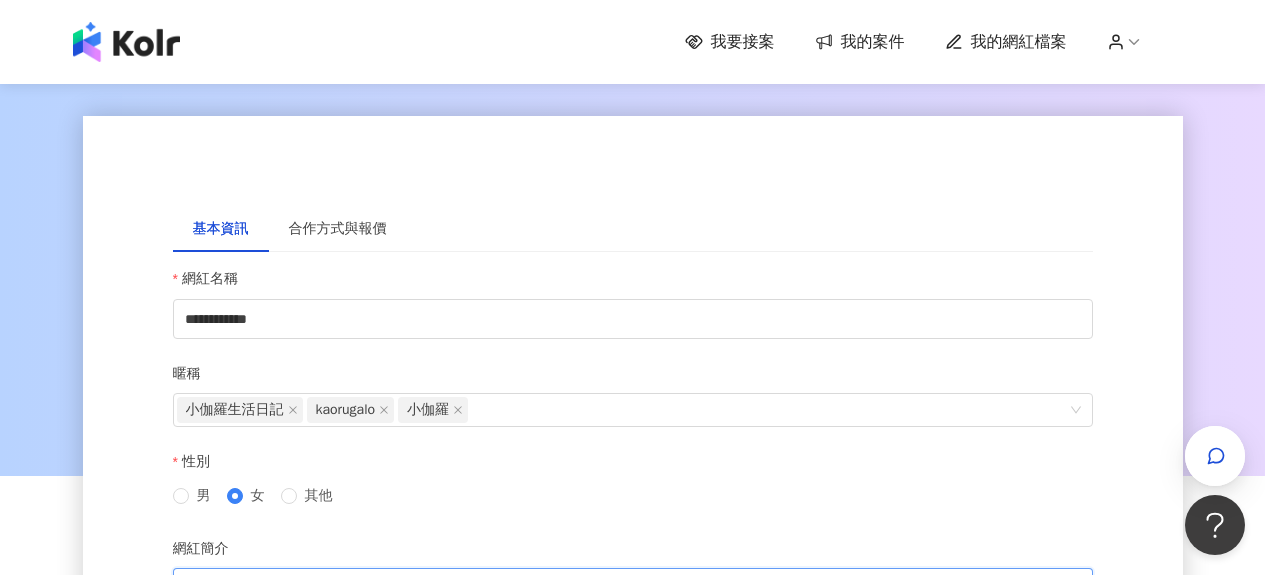 scroll, scrollTop: 0, scrollLeft: 0, axis: both 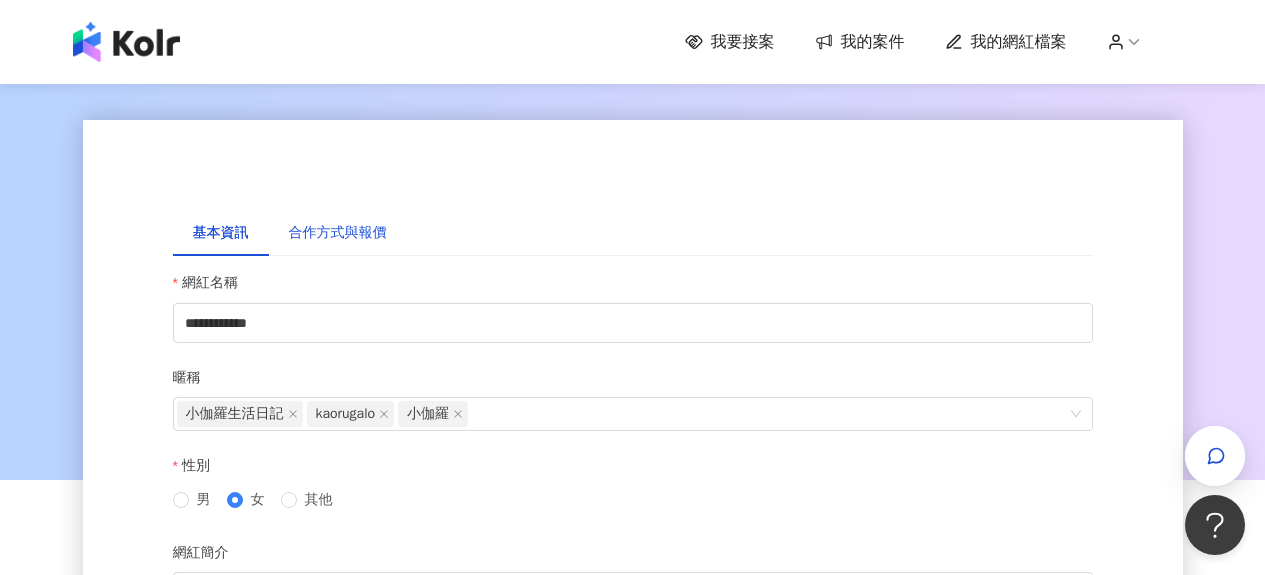 click on "合作方式與報價" at bounding box center (338, 233) 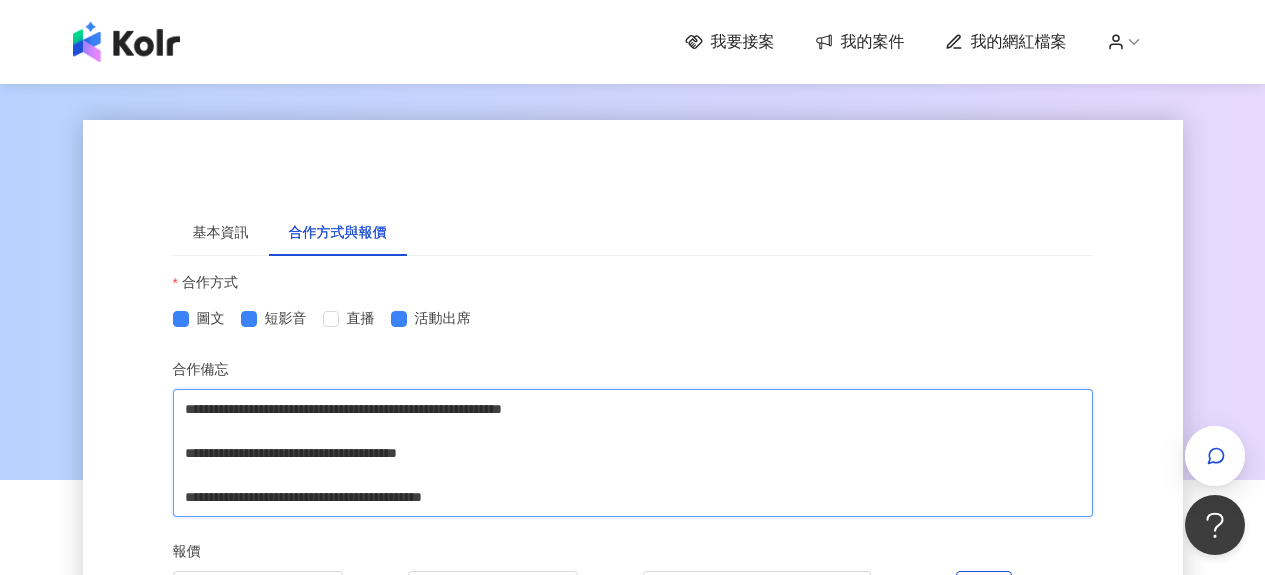 drag, startPoint x: 188, startPoint y: 408, endPoint x: 864, endPoint y: 507, distance: 683.2108 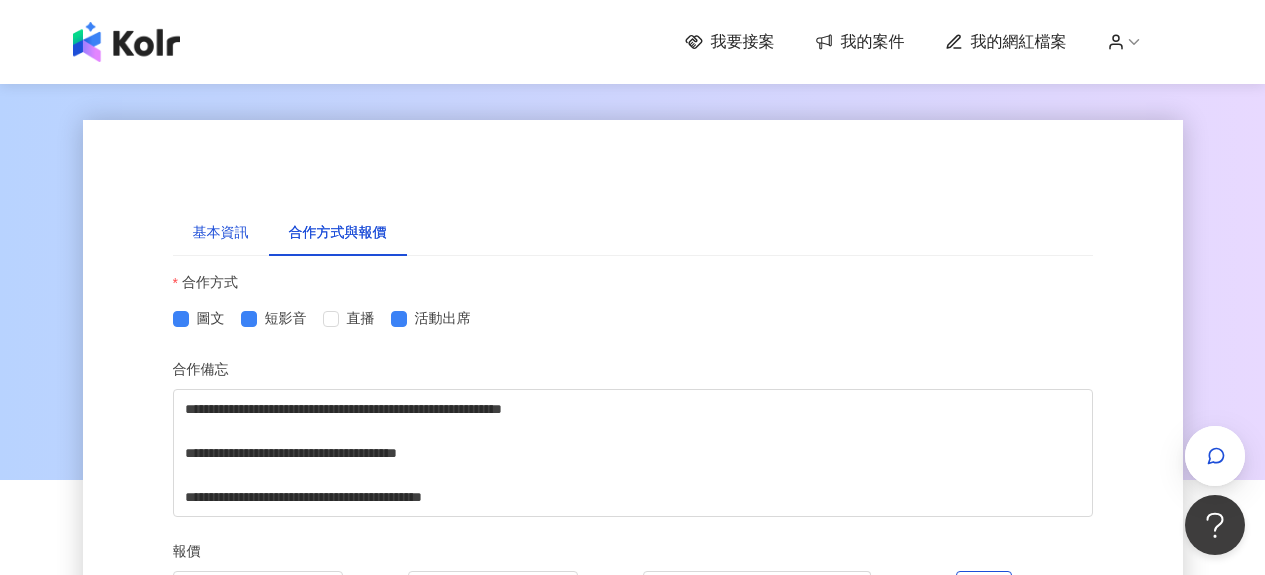 click on "基本資訊" at bounding box center [221, 233] 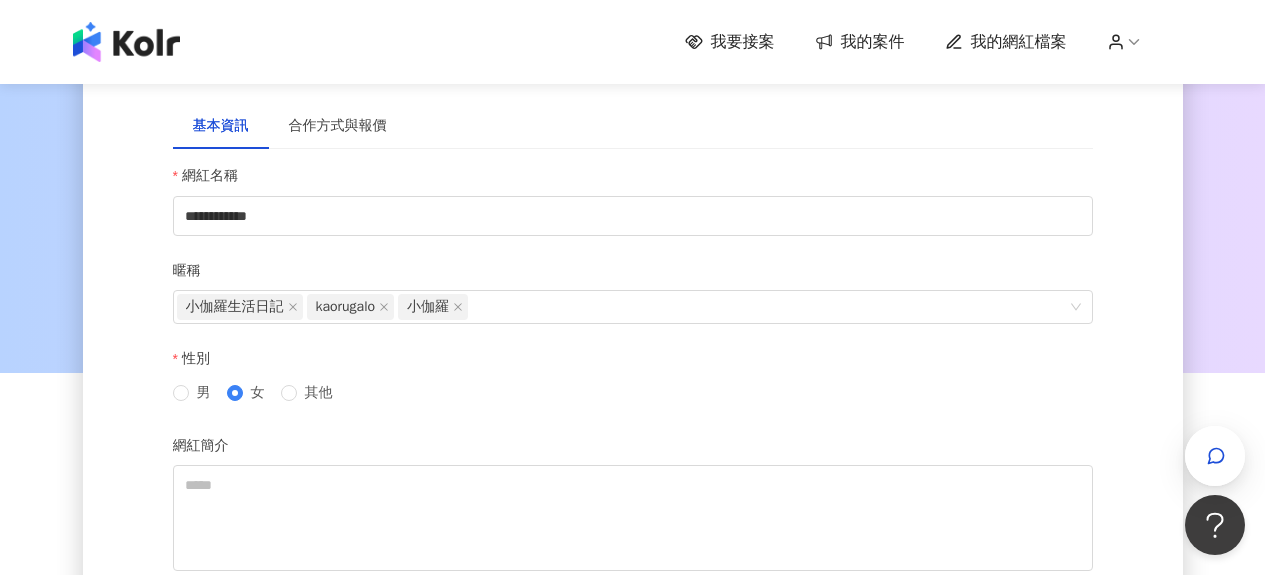 scroll, scrollTop: 200, scrollLeft: 0, axis: vertical 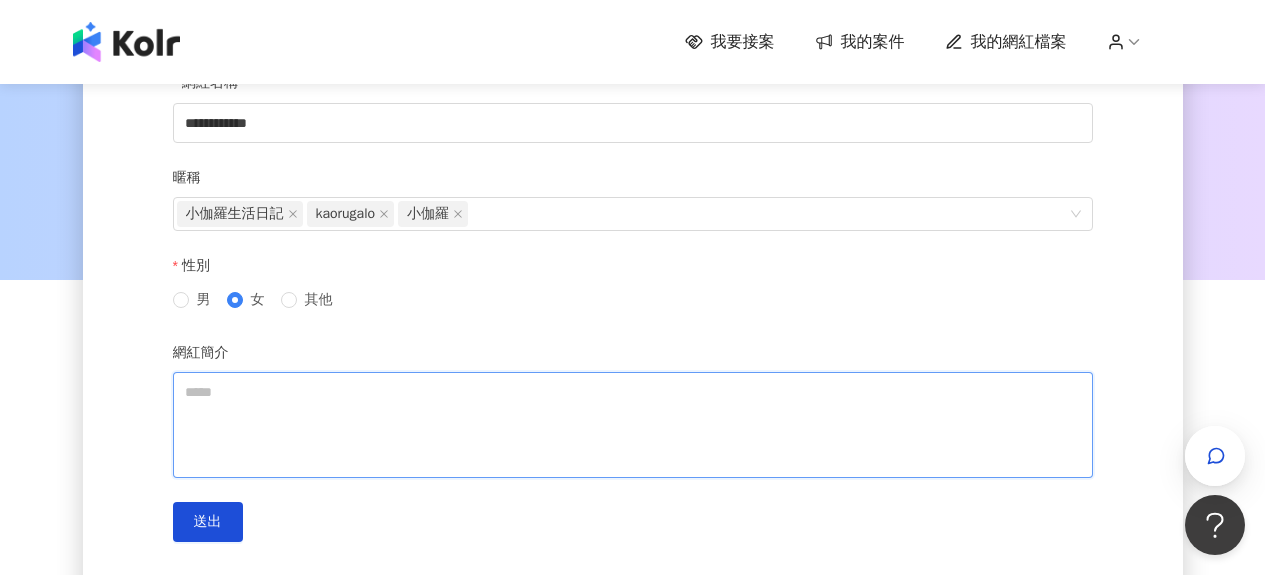 click on "網紅簡介" at bounding box center [633, 425] 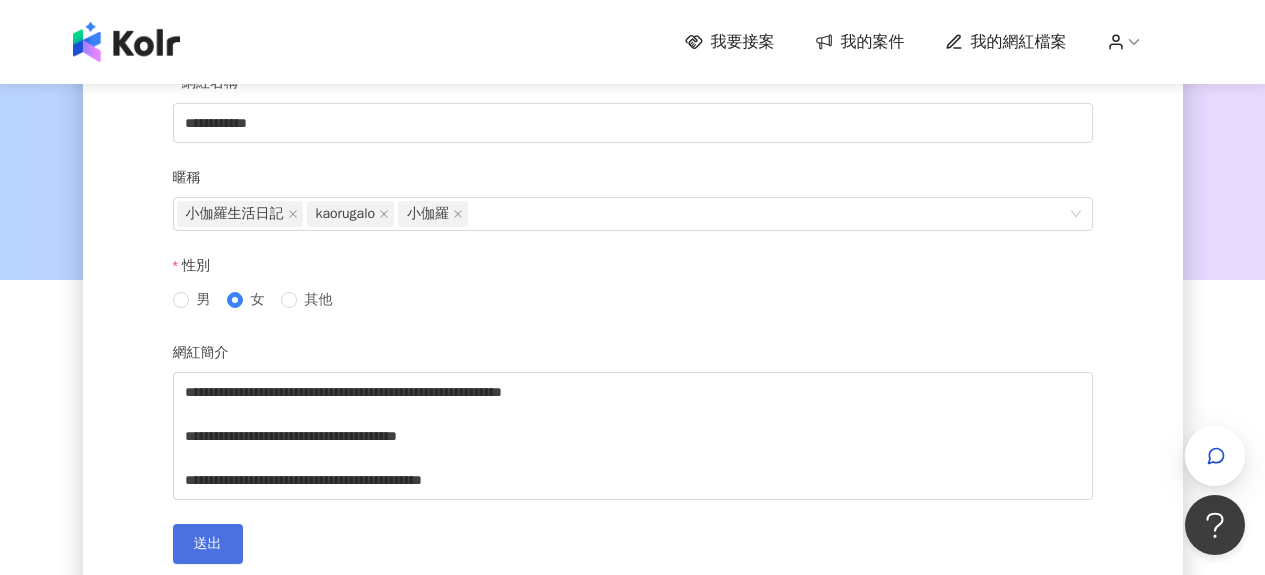 click on "送出" at bounding box center [208, 544] 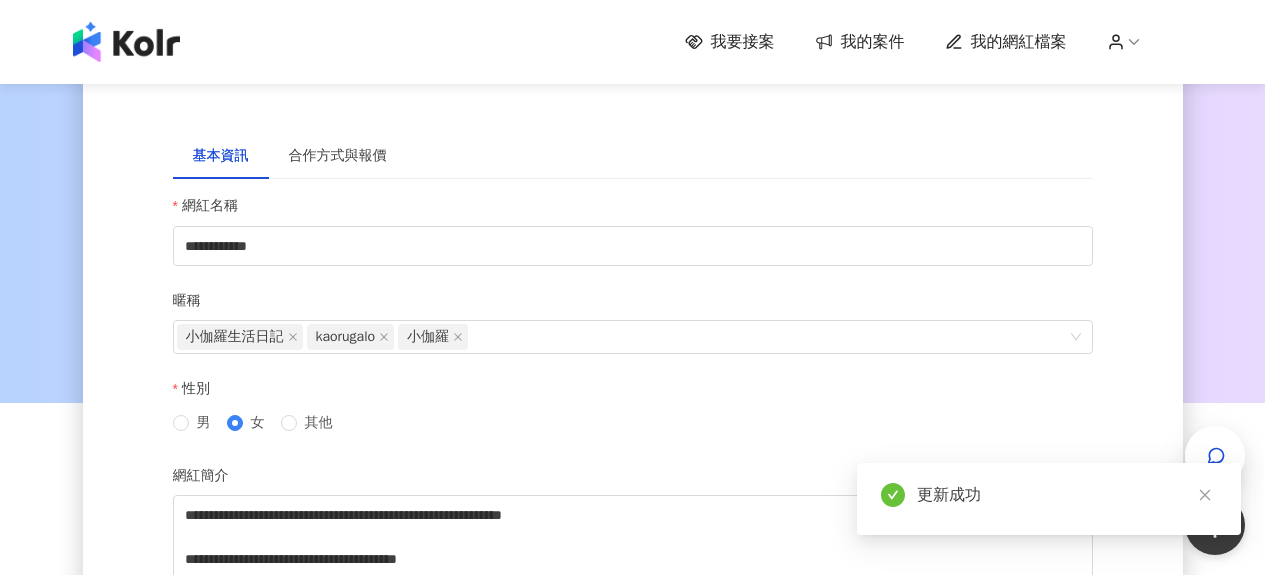 scroll, scrollTop: 75, scrollLeft: 0, axis: vertical 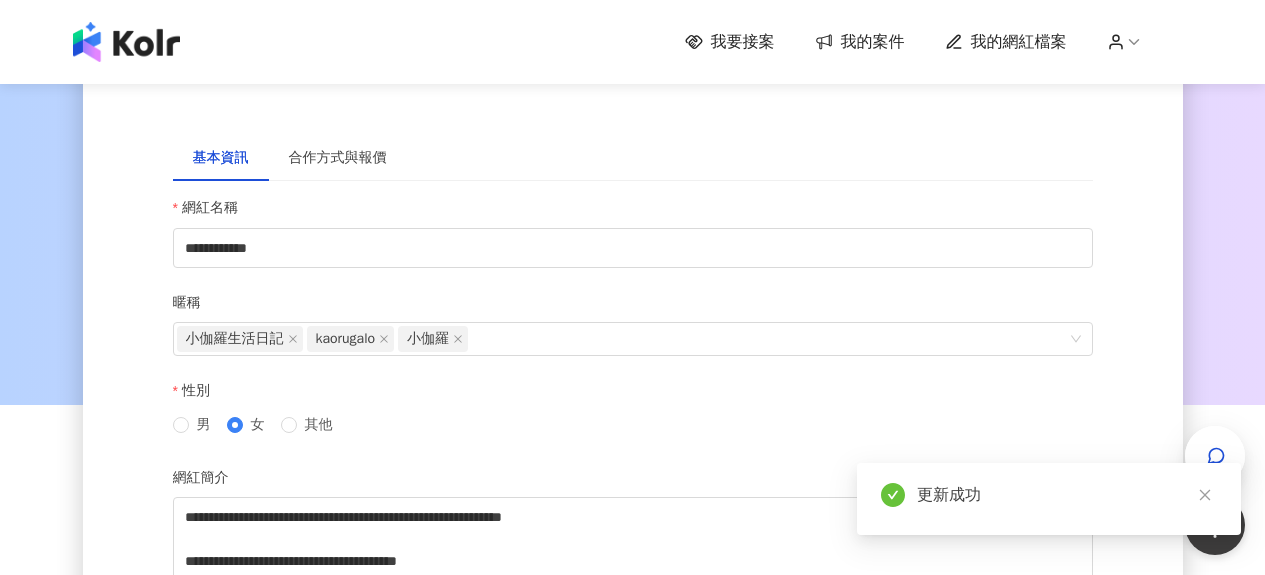 click on "我的網紅檔案" at bounding box center (1019, 42) 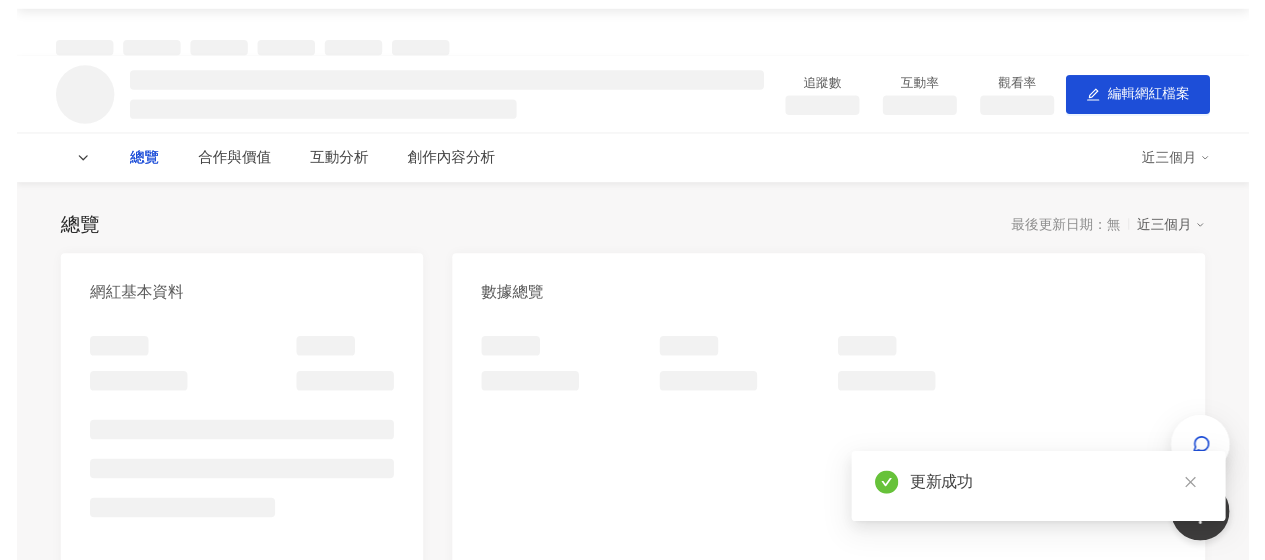 scroll, scrollTop: 0, scrollLeft: 0, axis: both 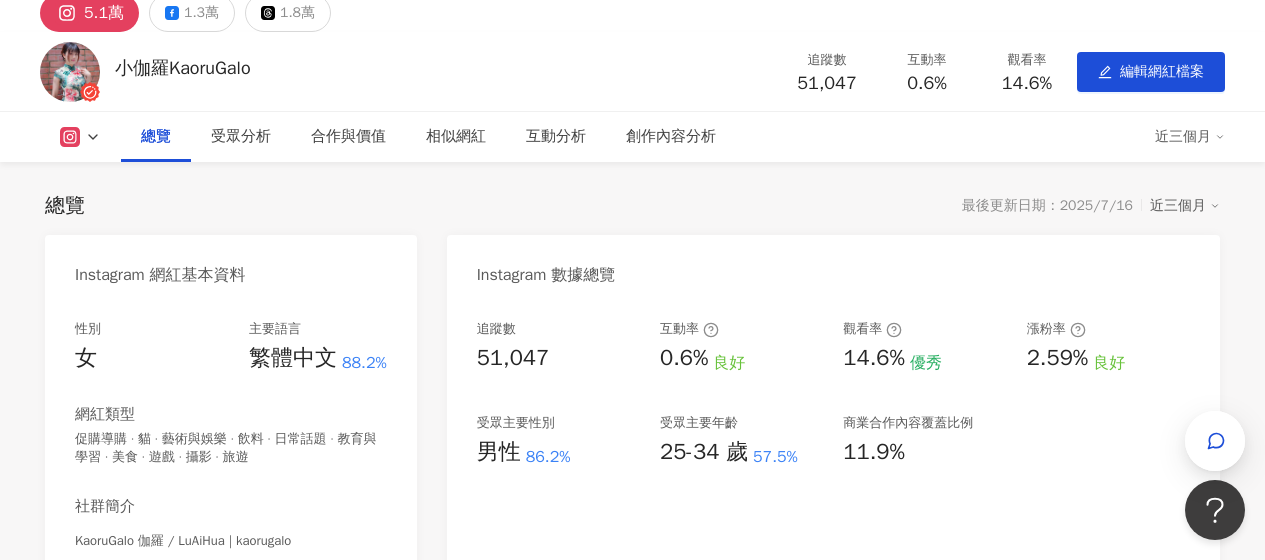 click on "近三個月" at bounding box center [1185, 206] 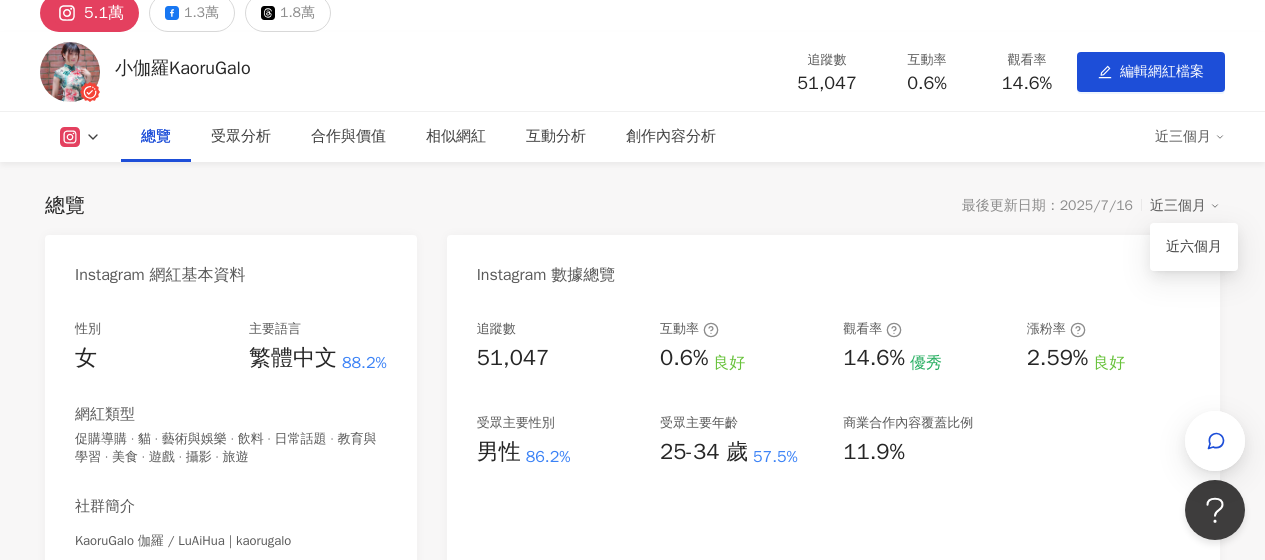 click on "近三個月" at bounding box center [1185, 206] 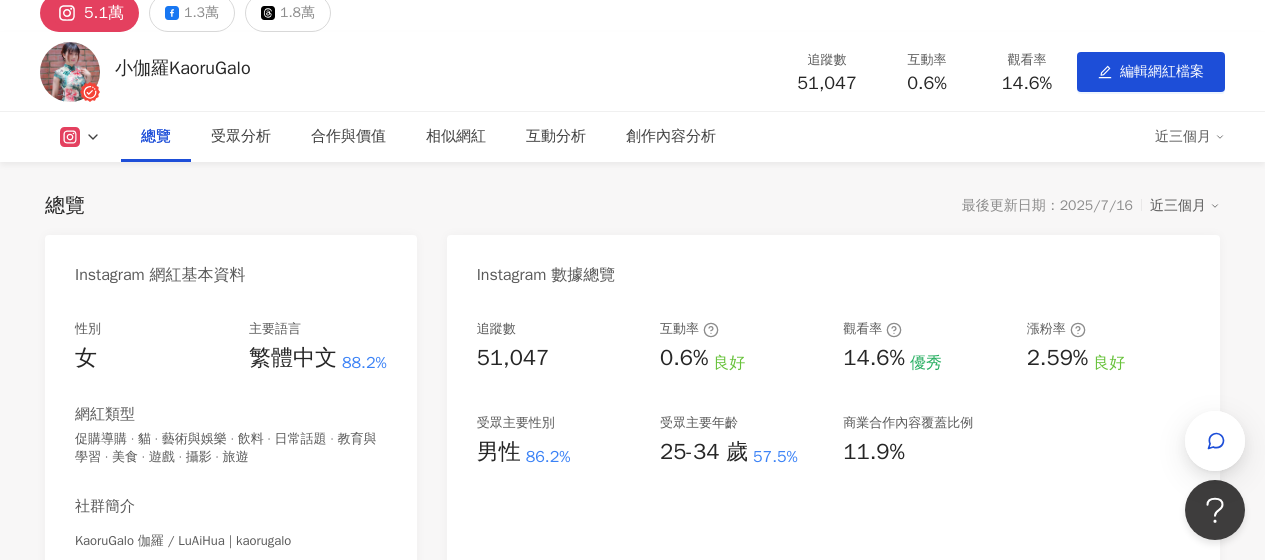 click on "近三個月" at bounding box center (1185, 206) 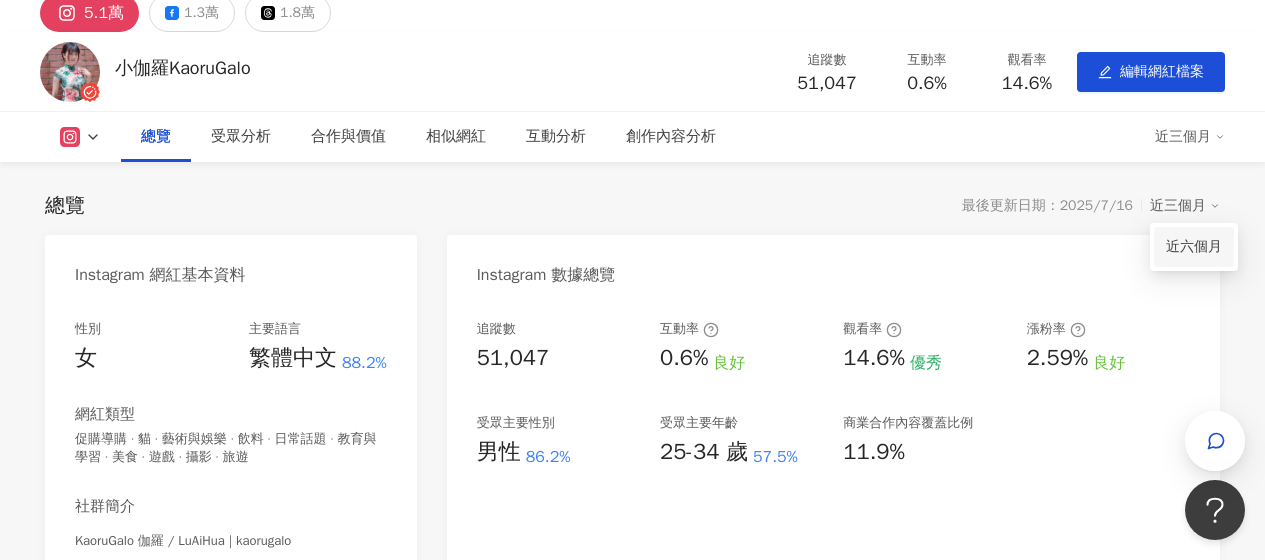 click on "近六個月" at bounding box center [1194, 247] 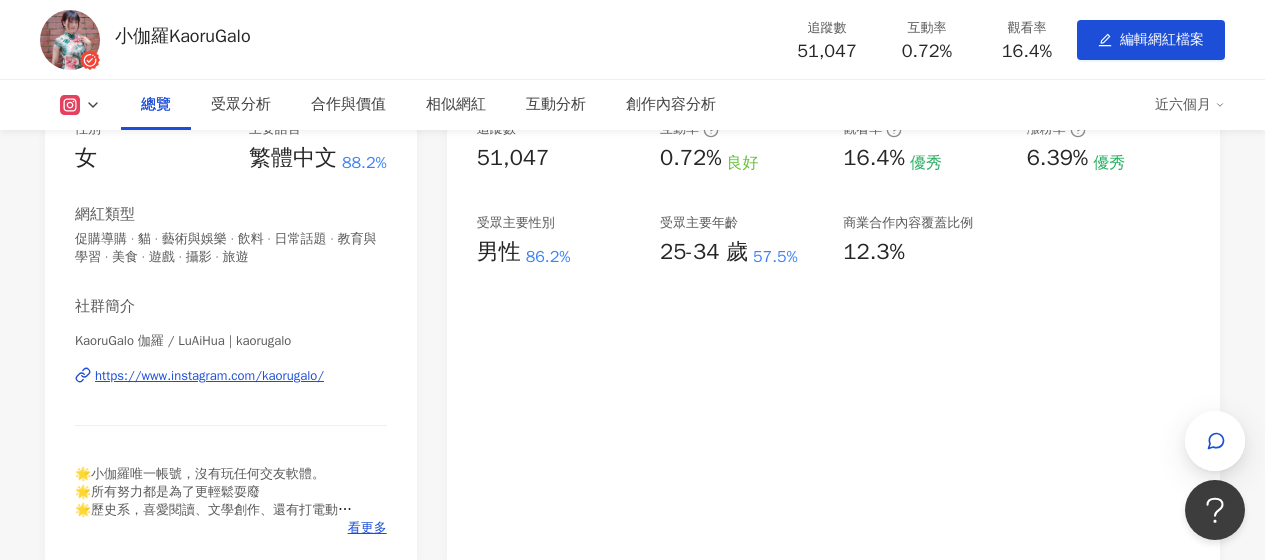 scroll, scrollTop: 400, scrollLeft: 0, axis: vertical 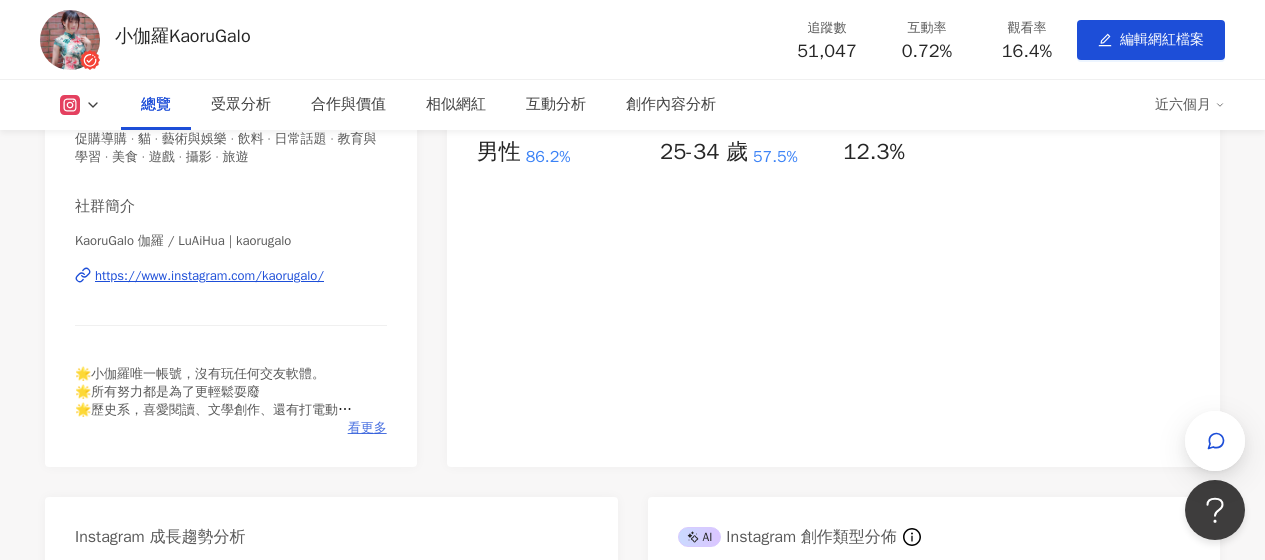 click on "看更多" at bounding box center [367, 428] 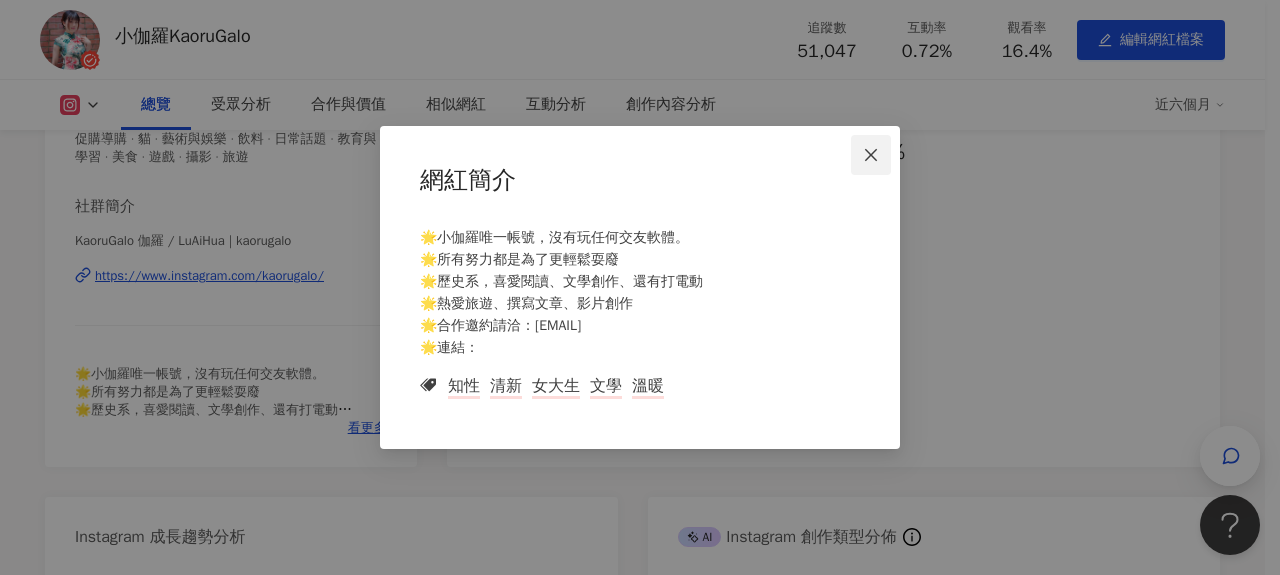 click 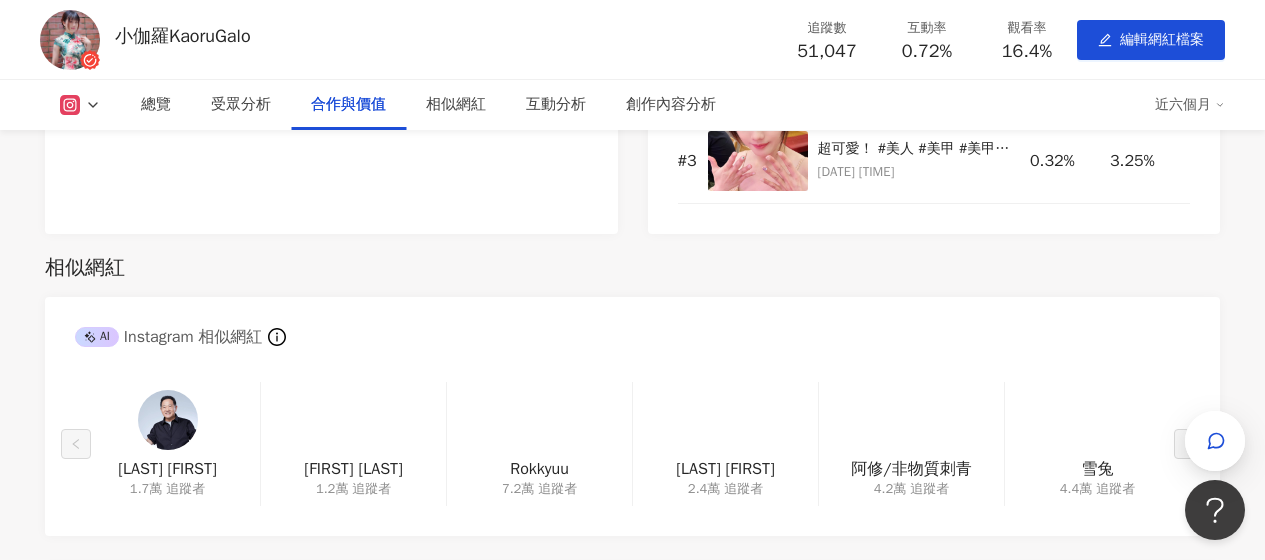 scroll, scrollTop: 2500, scrollLeft: 0, axis: vertical 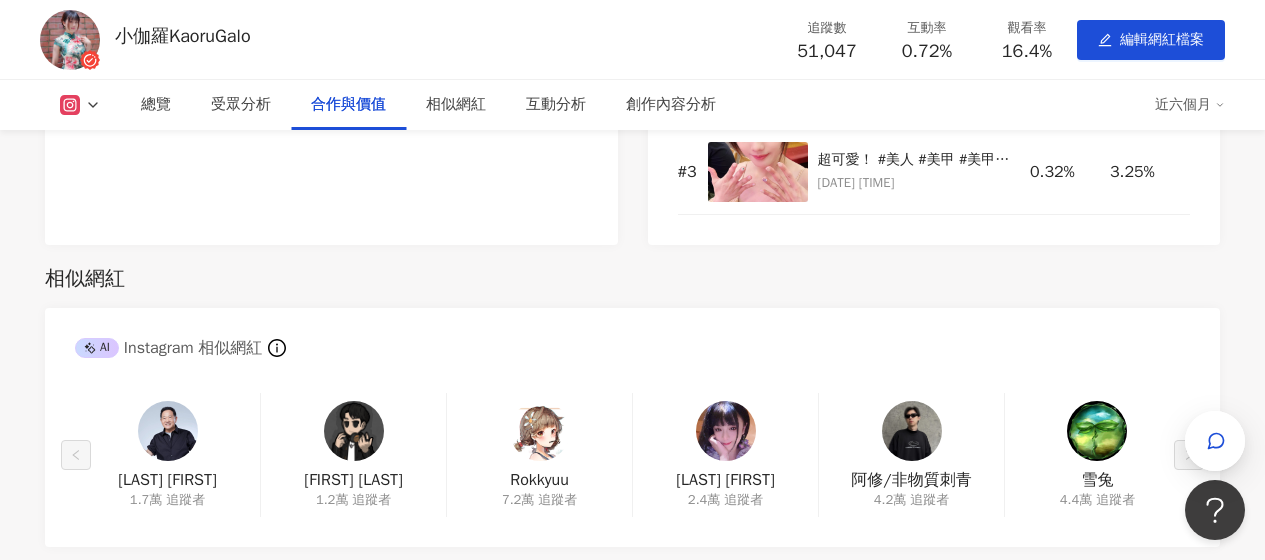 click at bounding box center [726, 431] 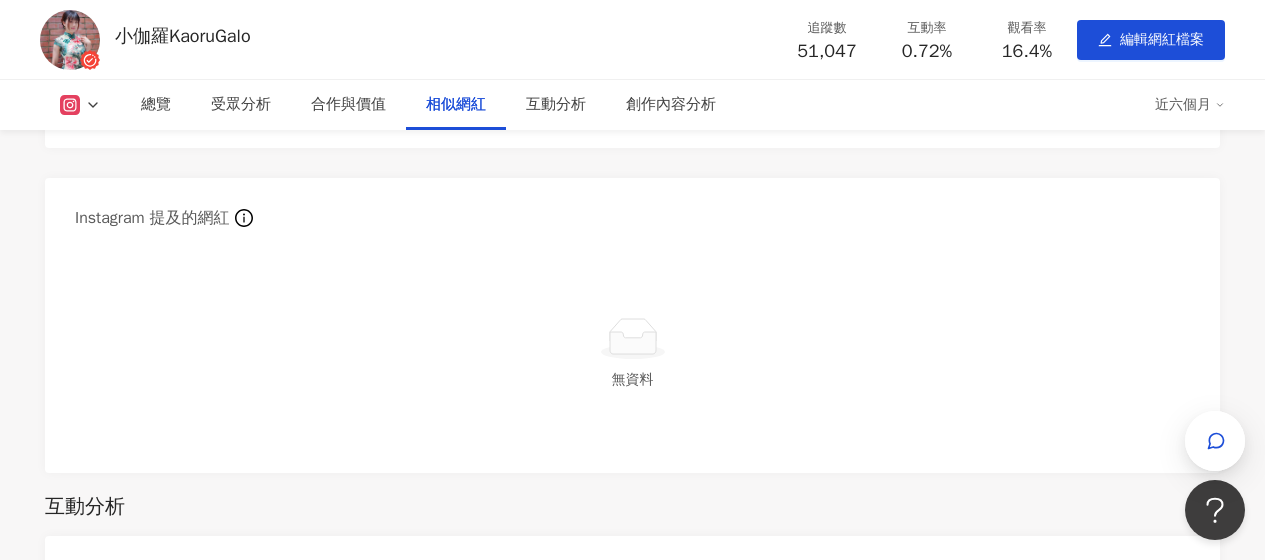 scroll, scrollTop: 2900, scrollLeft: 0, axis: vertical 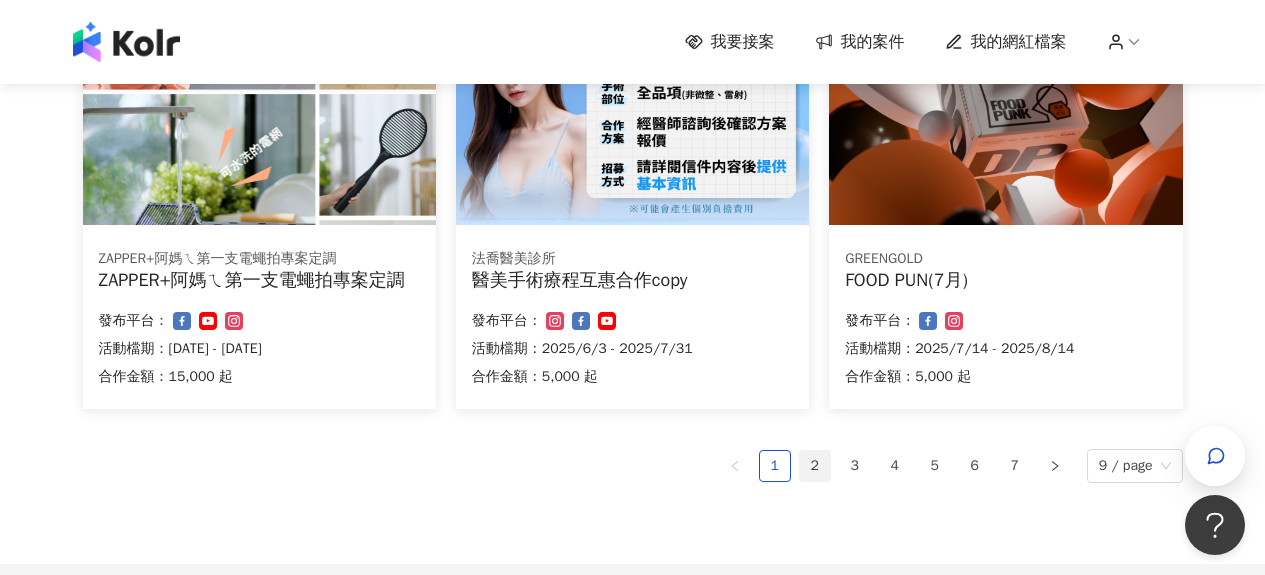 click on "2" at bounding box center [815, 466] 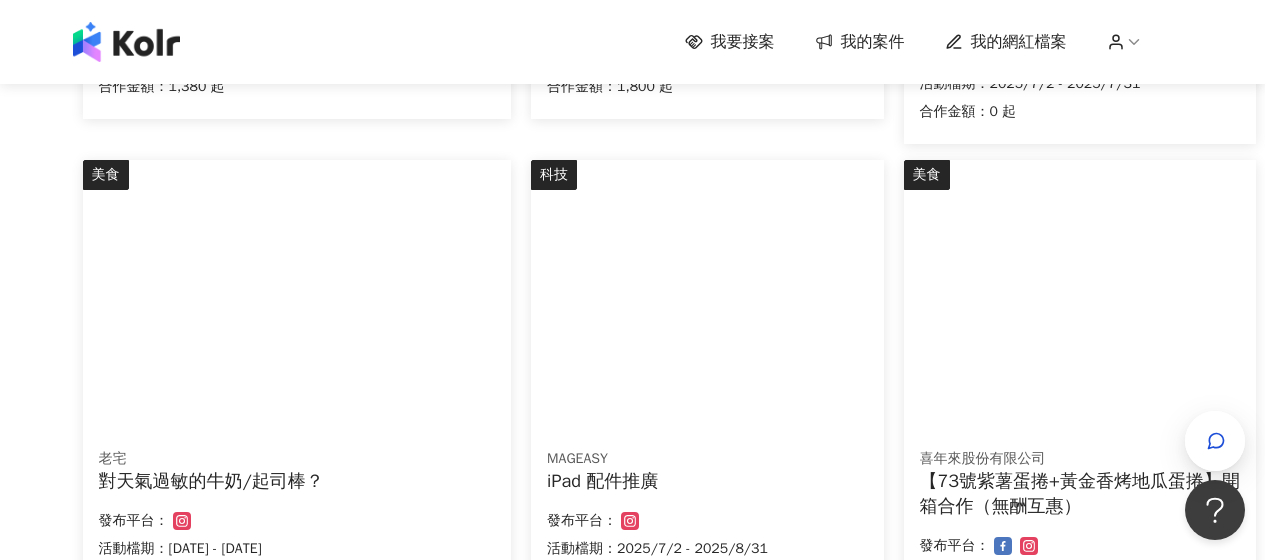 scroll, scrollTop: 1325, scrollLeft: 0, axis: vertical 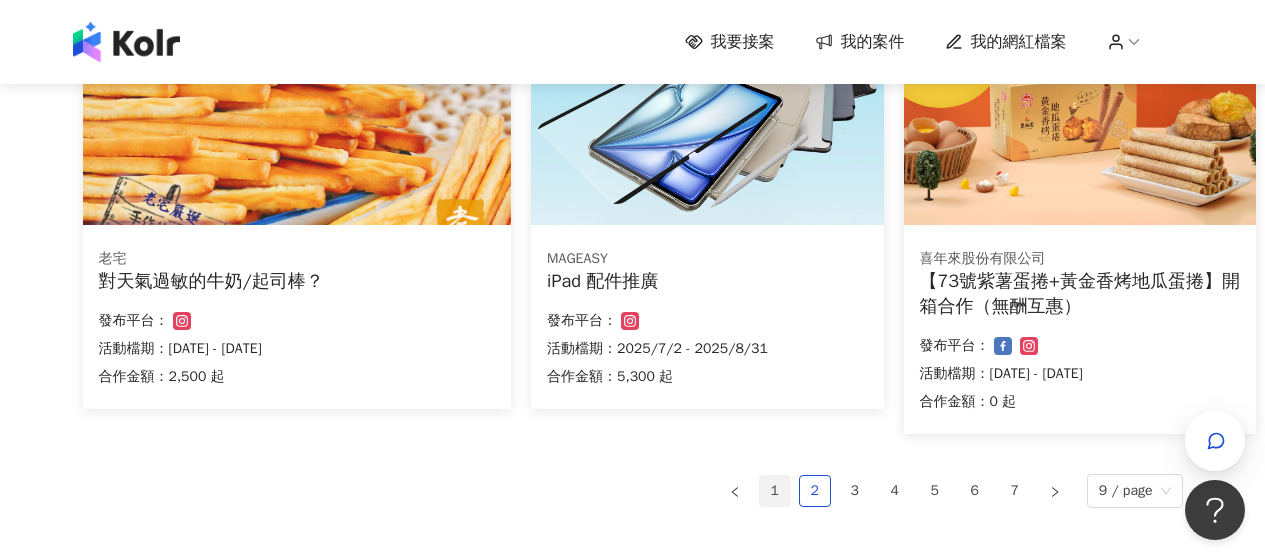 click on "1" at bounding box center (775, 491) 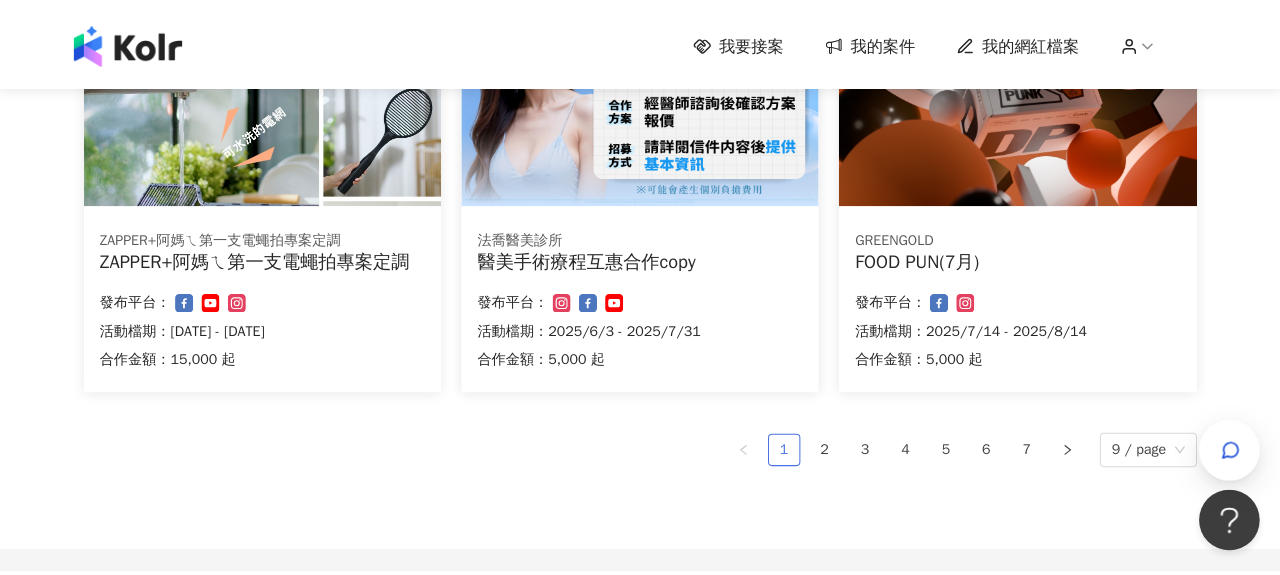 scroll, scrollTop: 1300, scrollLeft: 0, axis: vertical 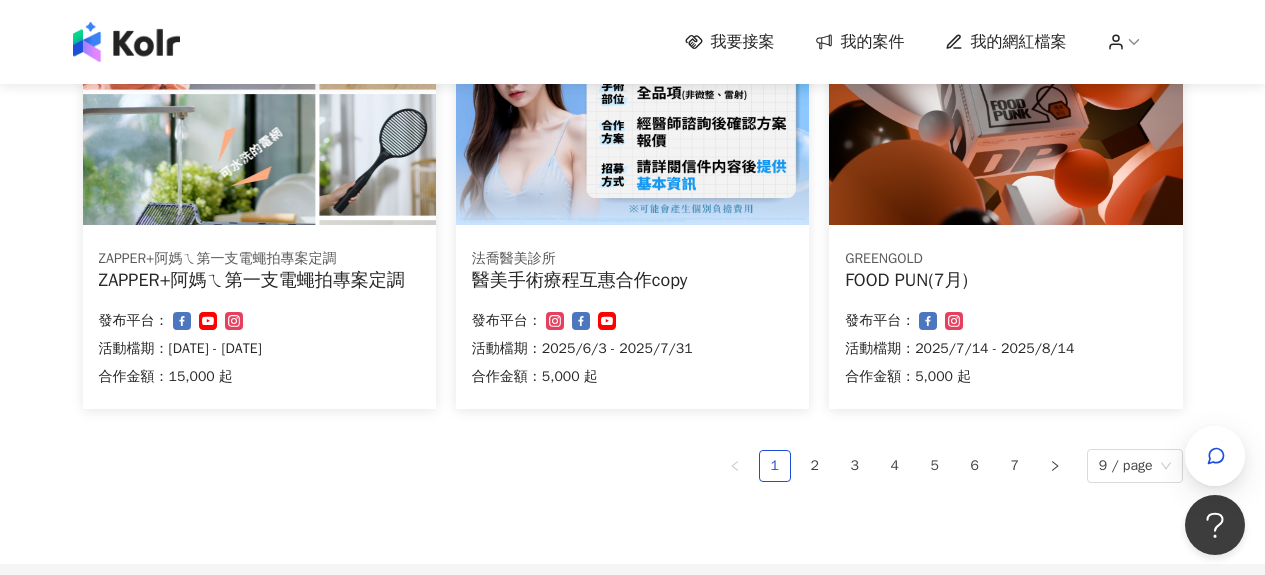 click at bounding box center [1005, 92] 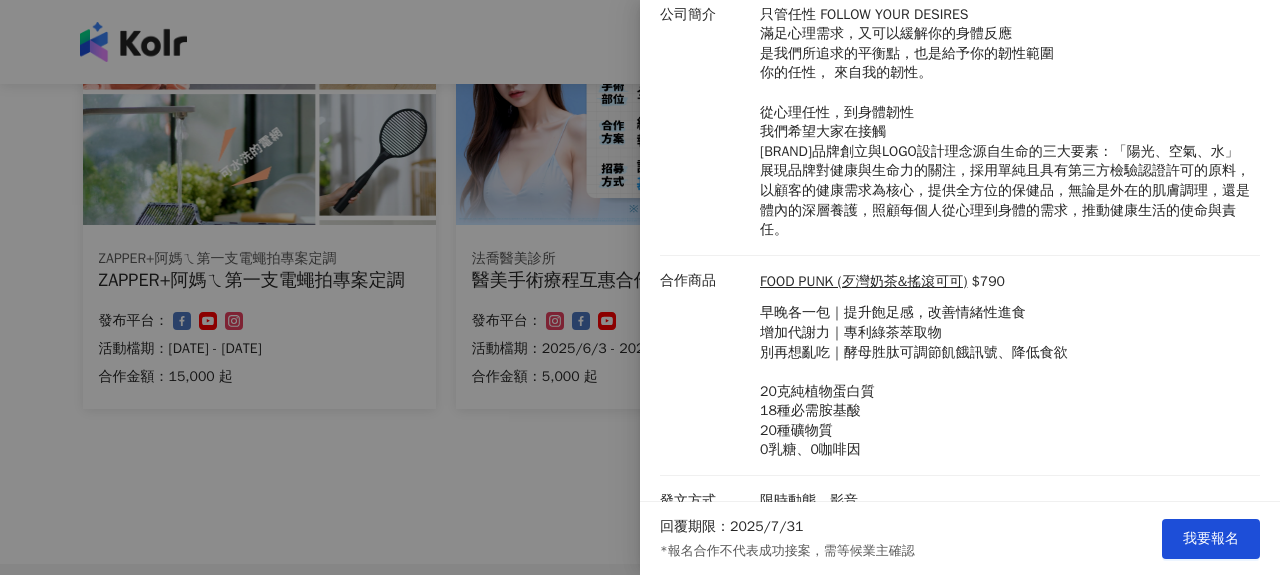 scroll, scrollTop: 423, scrollLeft: 0, axis: vertical 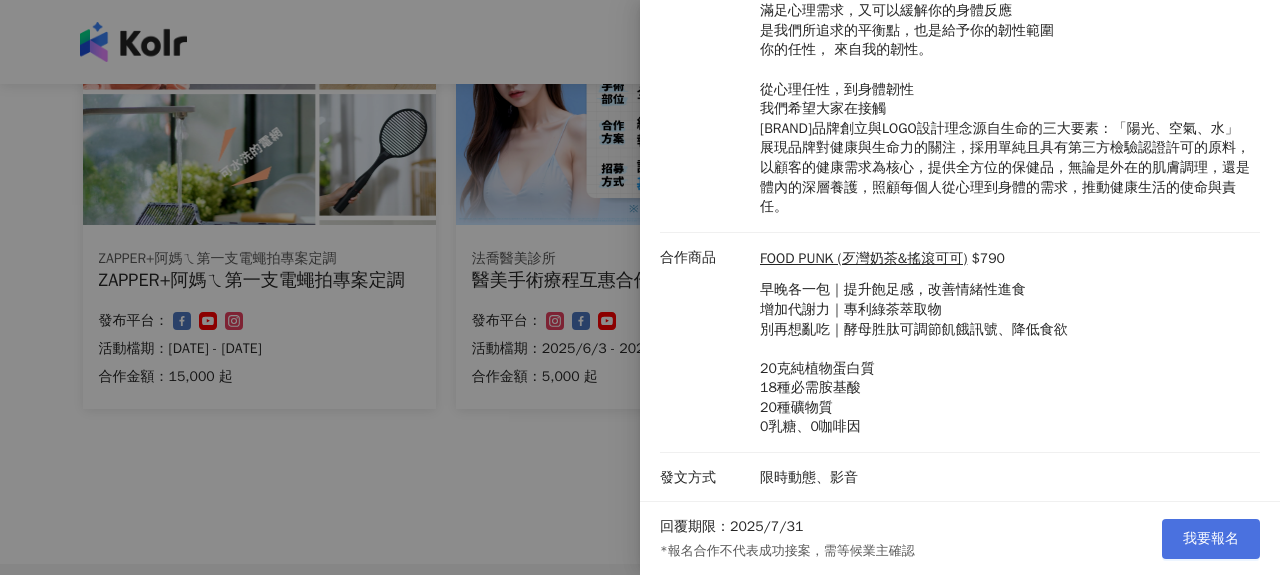 click on "我要報名" at bounding box center (1211, 539) 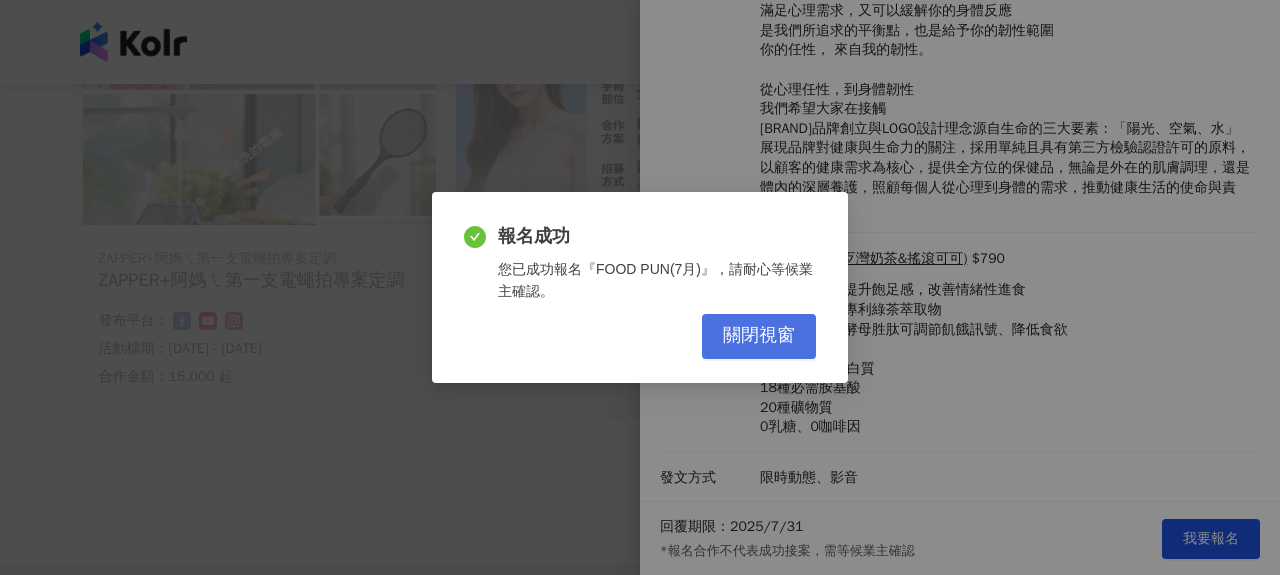 click on "關閉視窗" at bounding box center (759, 336) 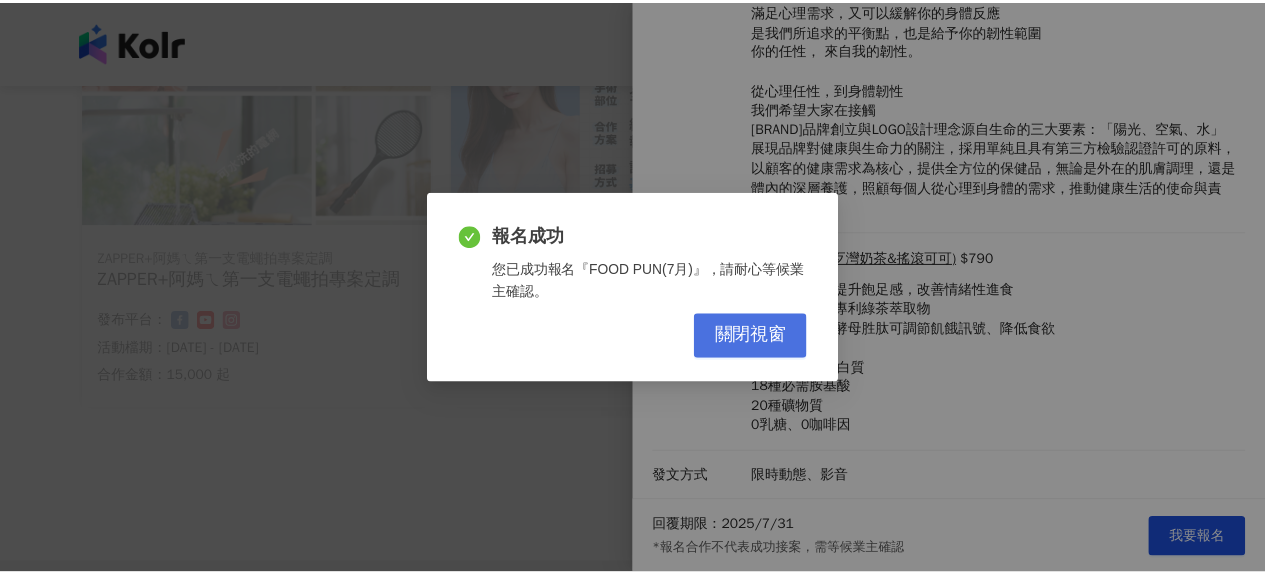 scroll, scrollTop: 0, scrollLeft: 0, axis: both 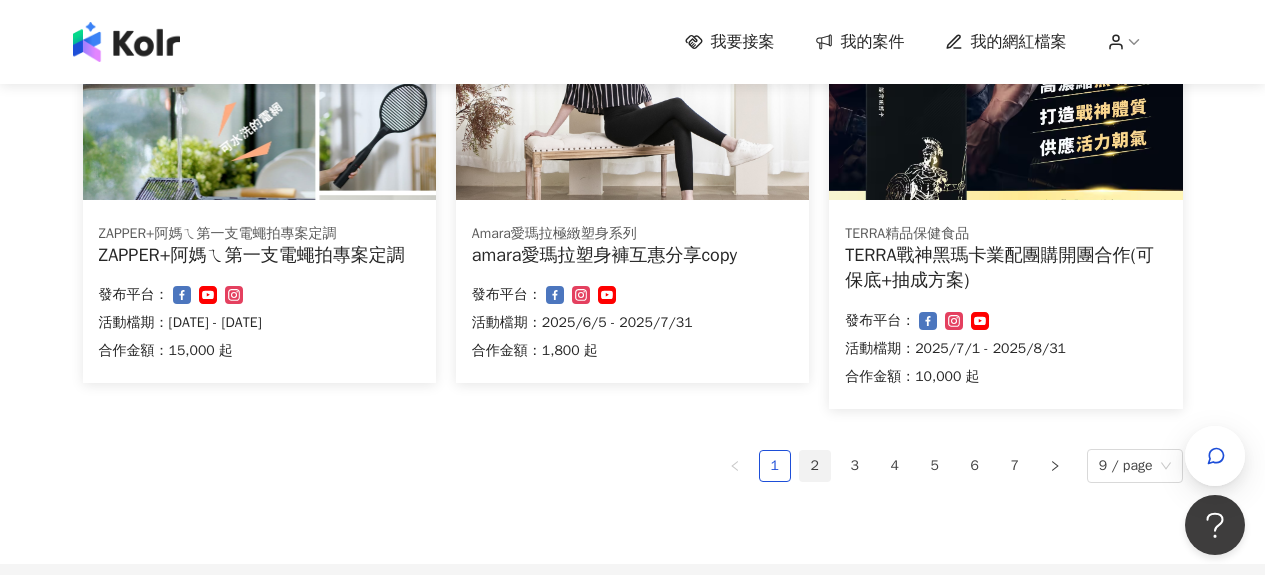 click on "2" at bounding box center (815, 466) 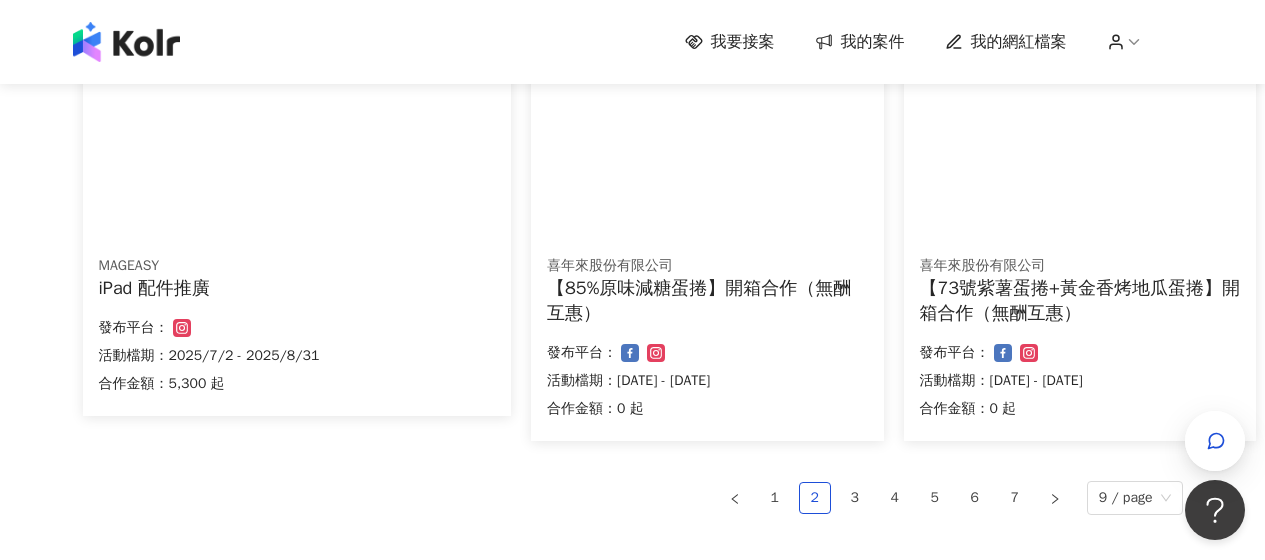 scroll, scrollTop: 1350, scrollLeft: 0, axis: vertical 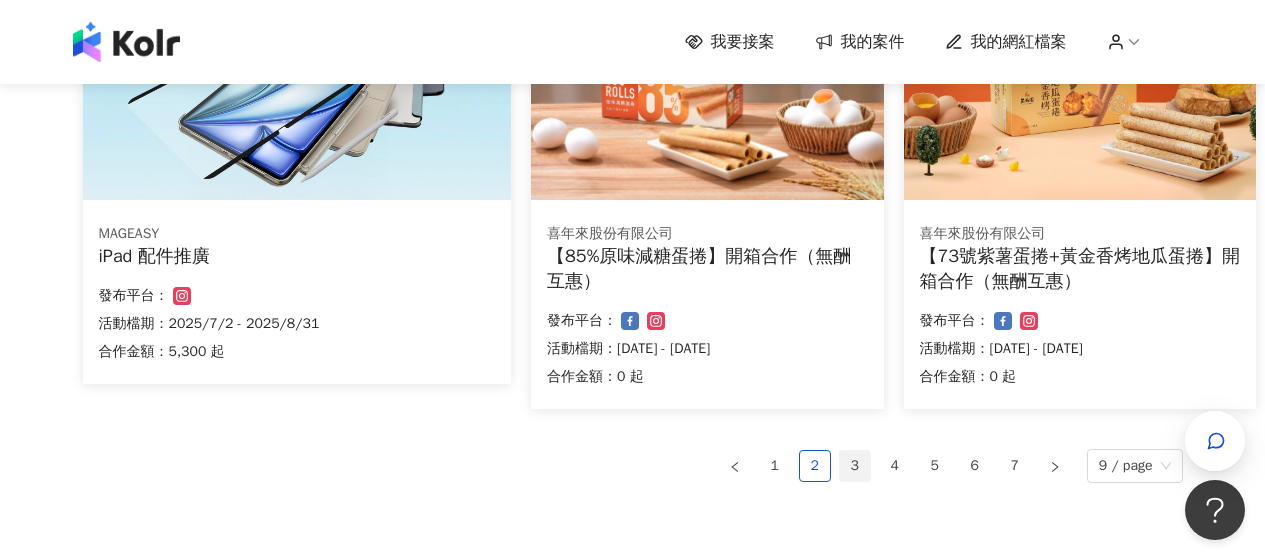 click on "3" at bounding box center (855, 466) 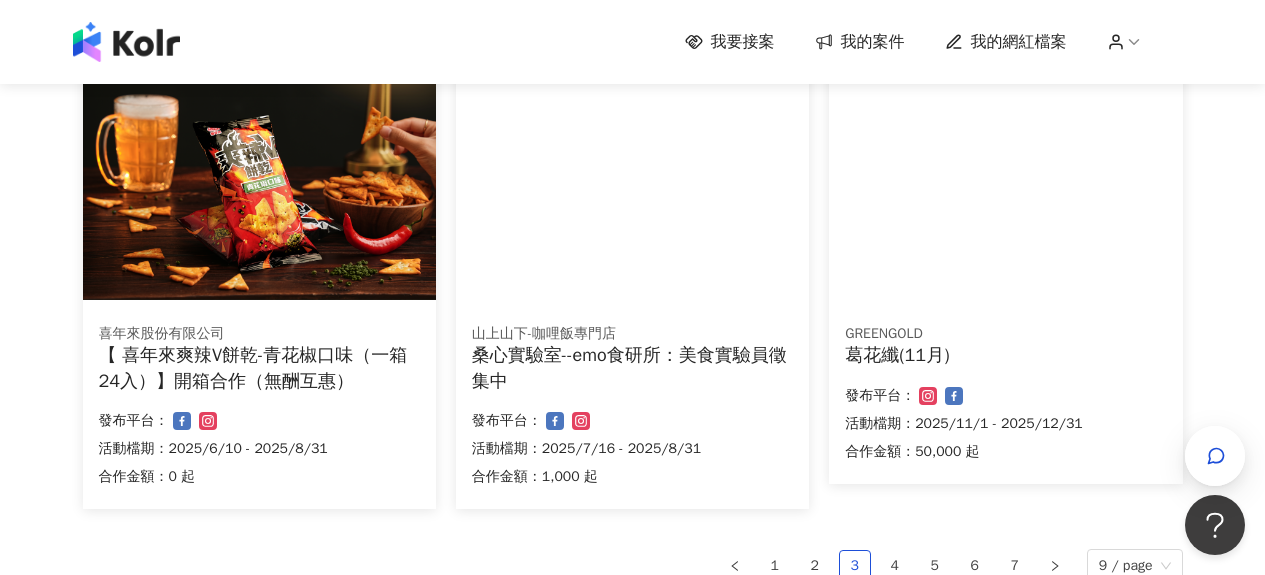 scroll, scrollTop: 1325, scrollLeft: 0, axis: vertical 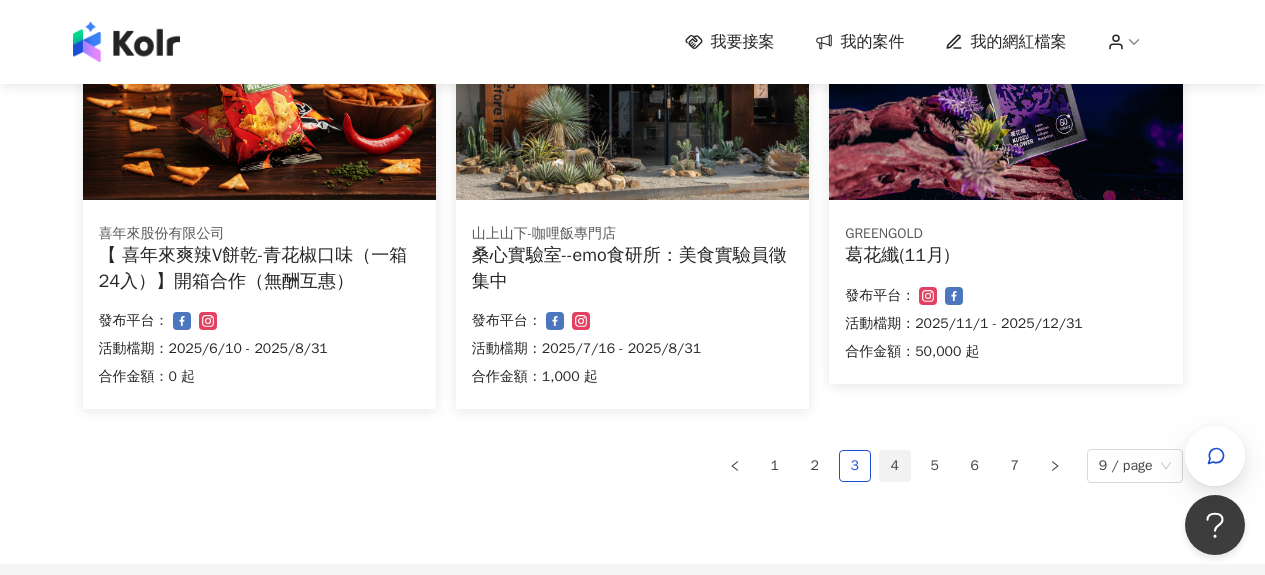click on "4" at bounding box center [895, 466] 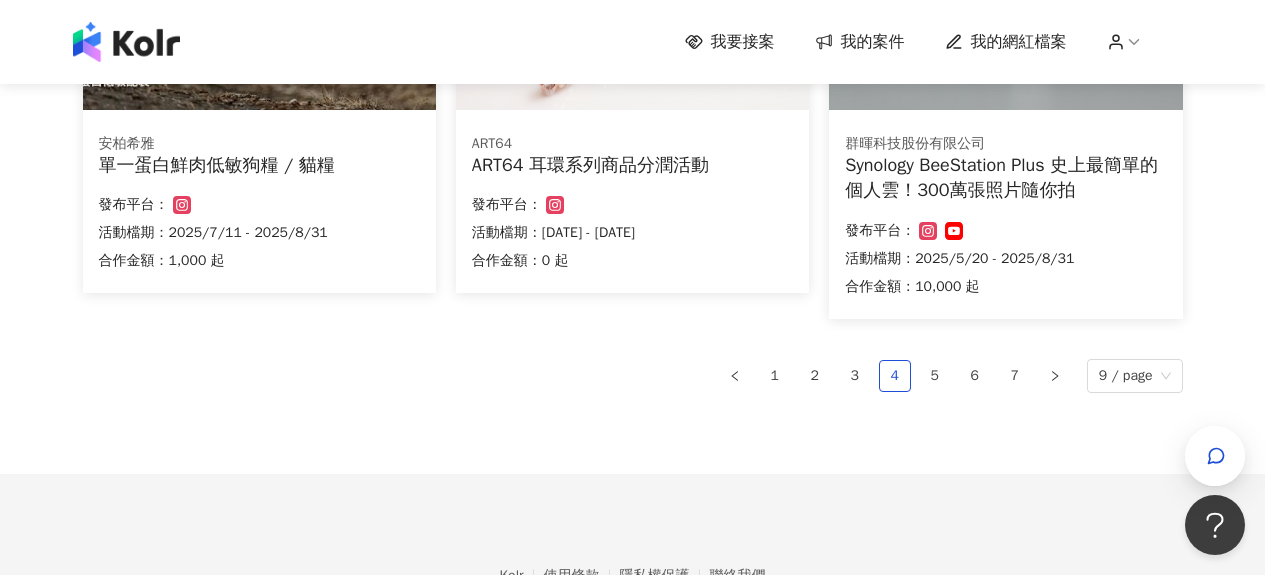 scroll, scrollTop: 1400, scrollLeft: 0, axis: vertical 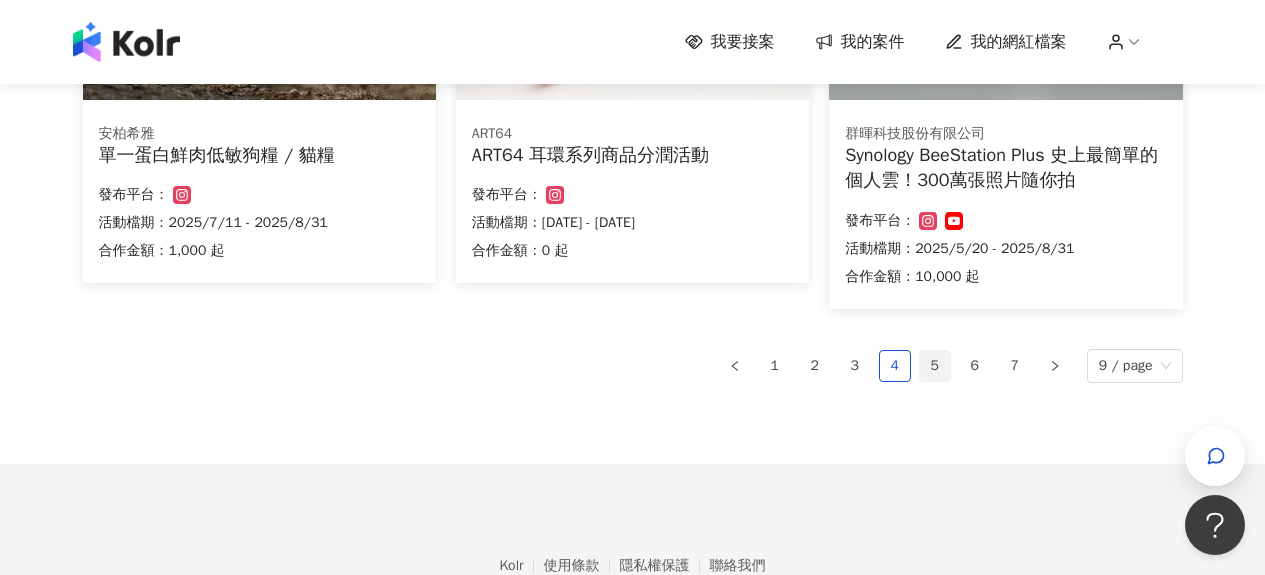 click on "5" at bounding box center [935, 366] 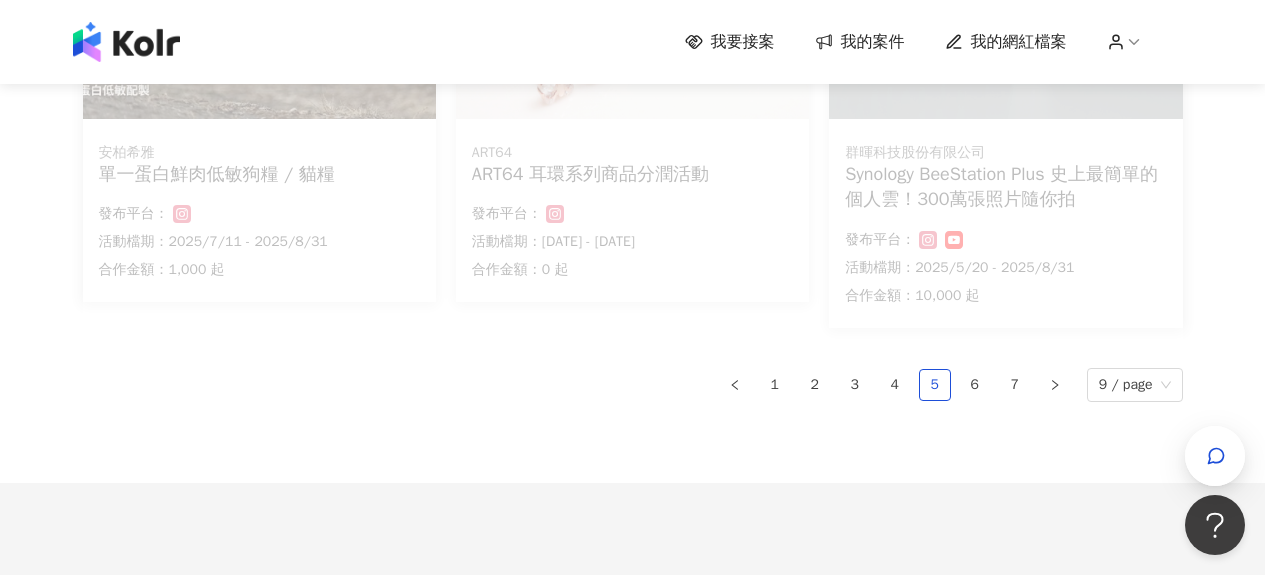 scroll, scrollTop: 1400, scrollLeft: 0, axis: vertical 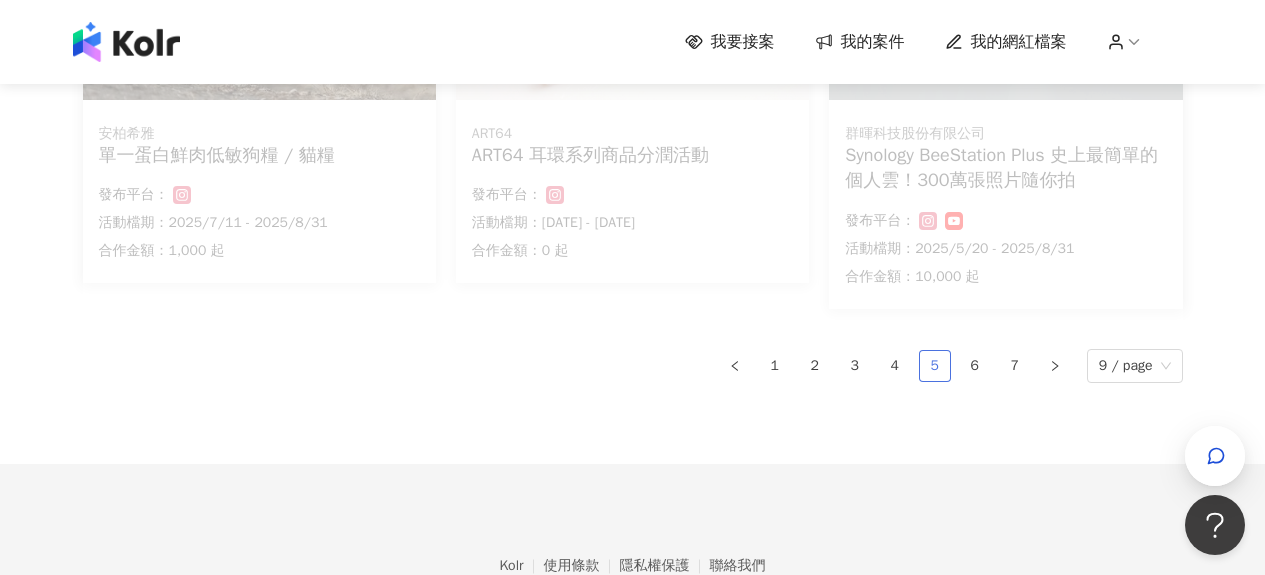 click on "5" at bounding box center (935, 366) 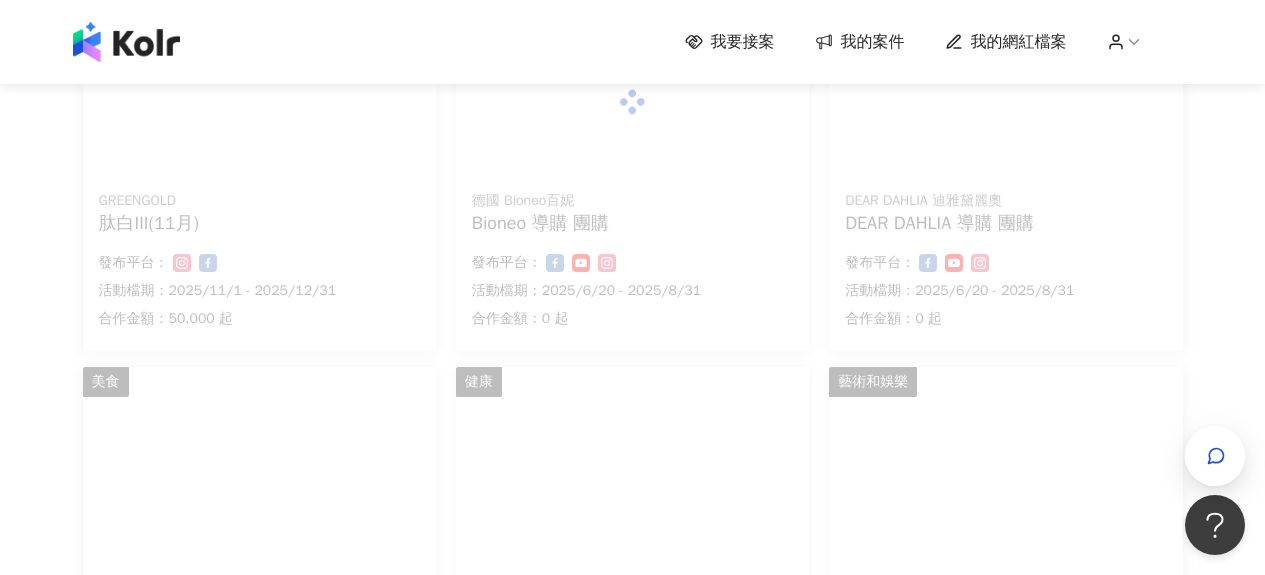 scroll, scrollTop: 400, scrollLeft: 0, axis: vertical 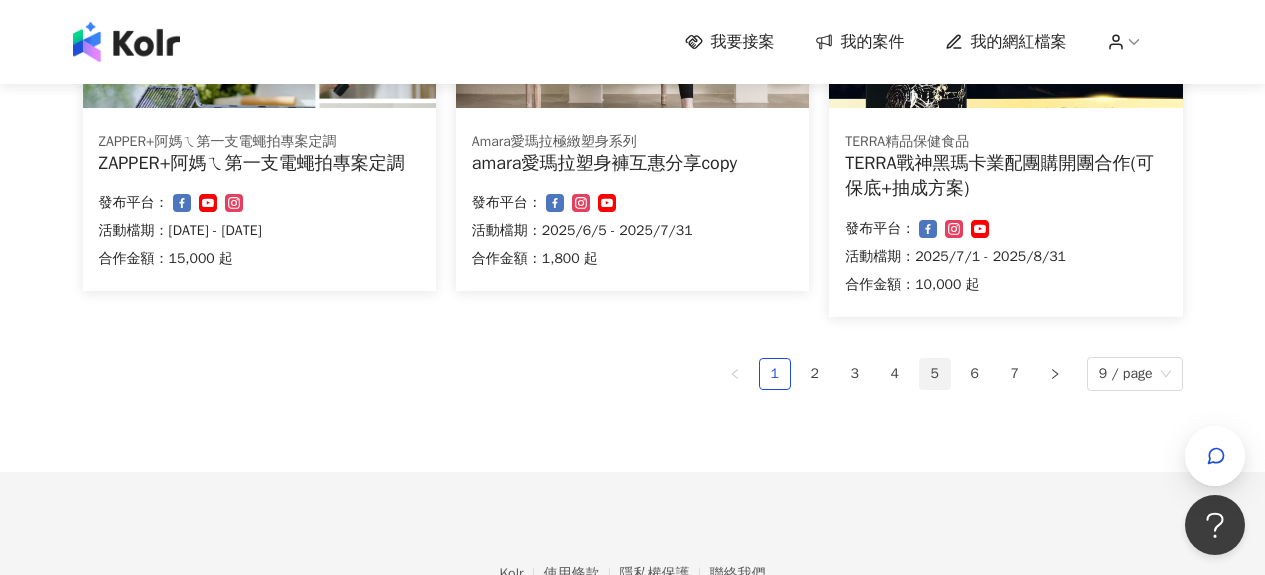 click on "5" at bounding box center (935, 374) 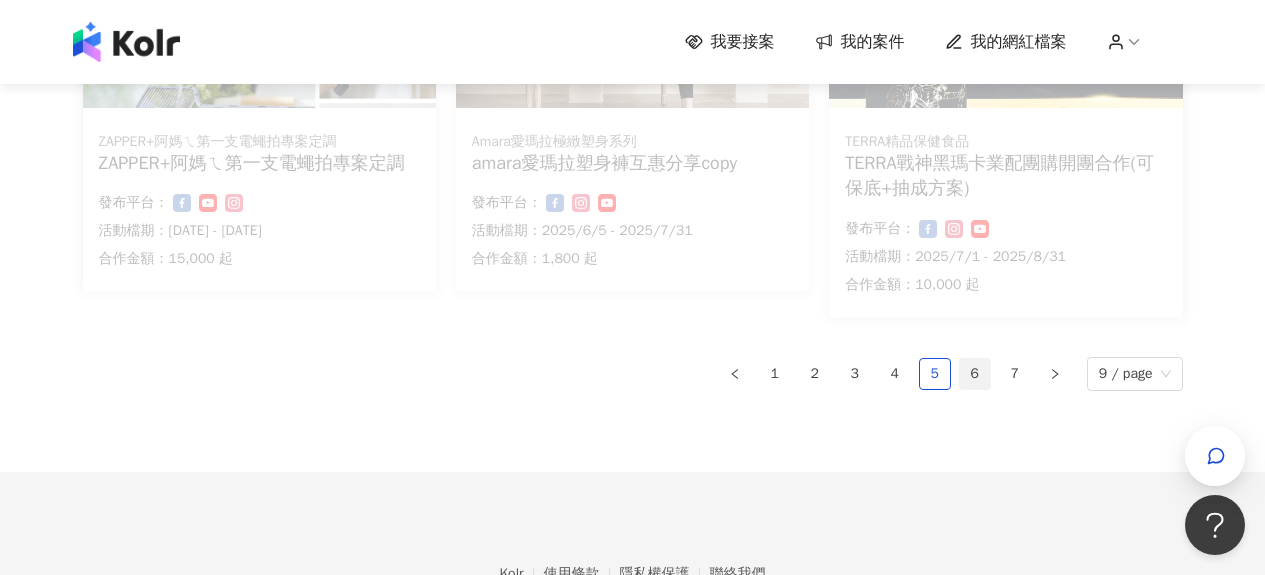 click on "6" at bounding box center (975, 374) 